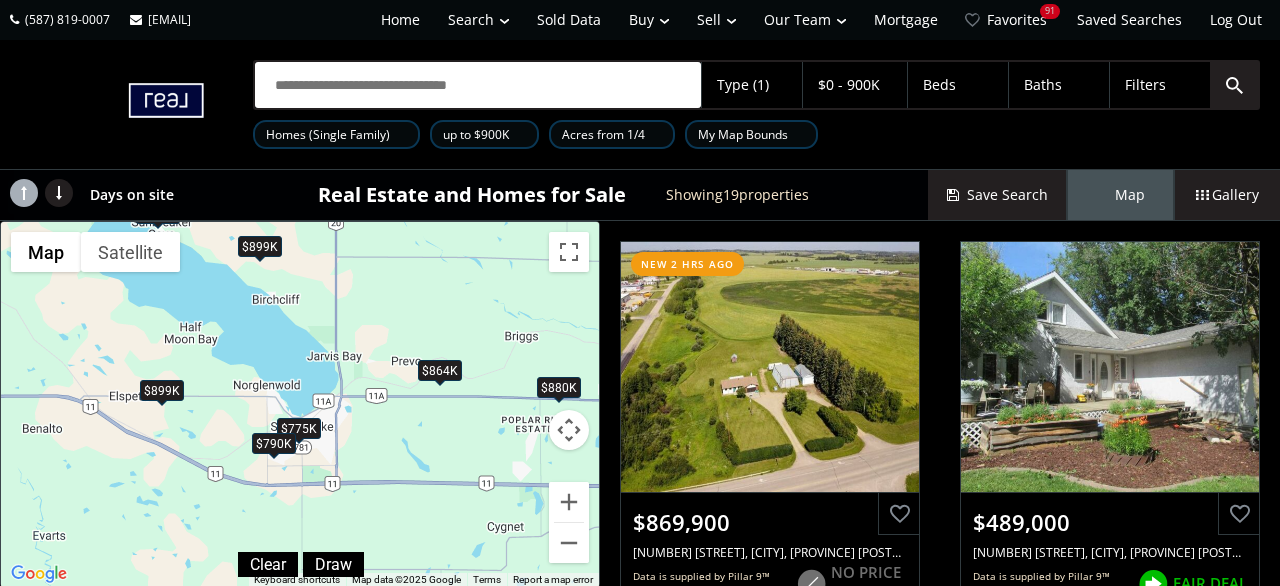 scroll, scrollTop: 0, scrollLeft: 0, axis: both 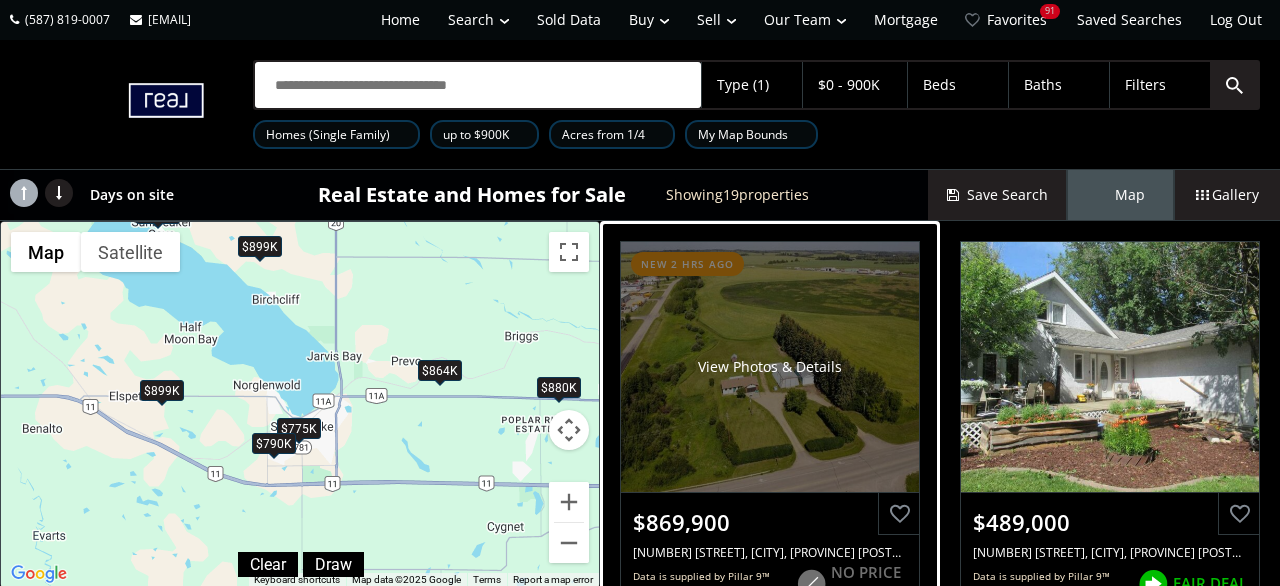 click on "View Photos & Details" at bounding box center (770, 367) 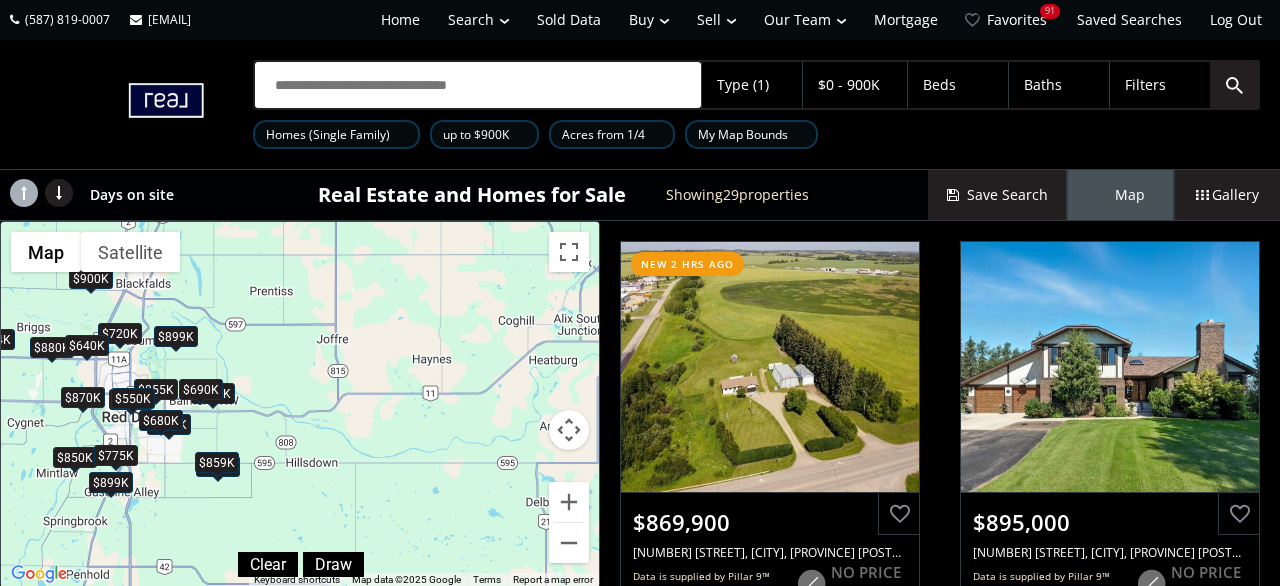 drag, startPoint x: 474, startPoint y: 417, endPoint x: 80, endPoint y: 397, distance: 394.5073 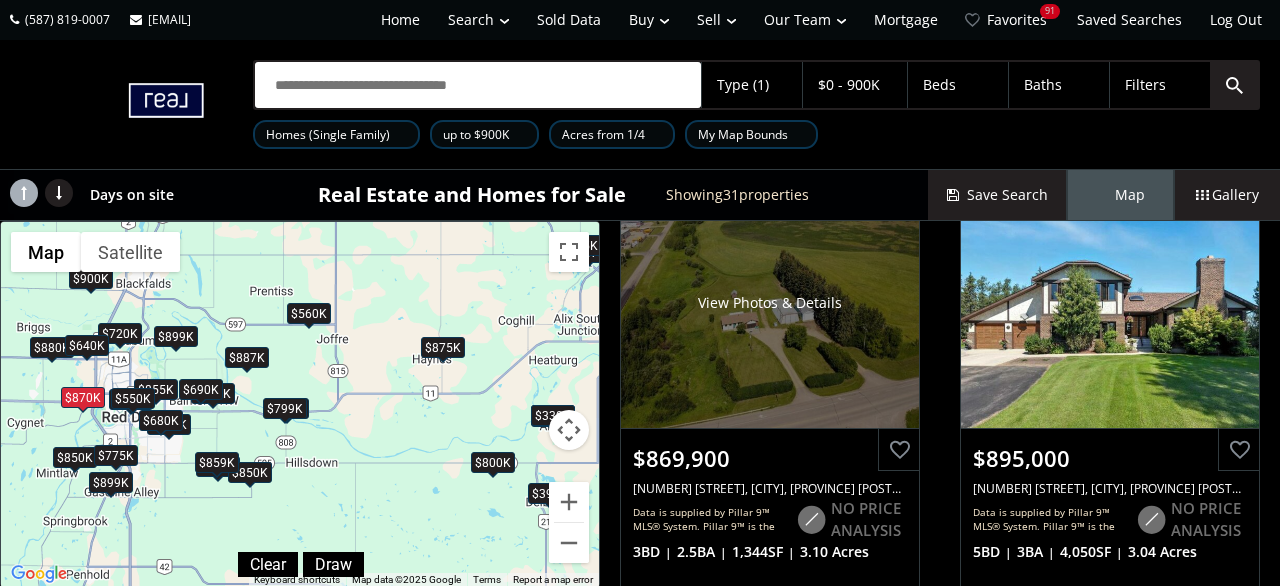 scroll, scrollTop: 112, scrollLeft: 0, axis: vertical 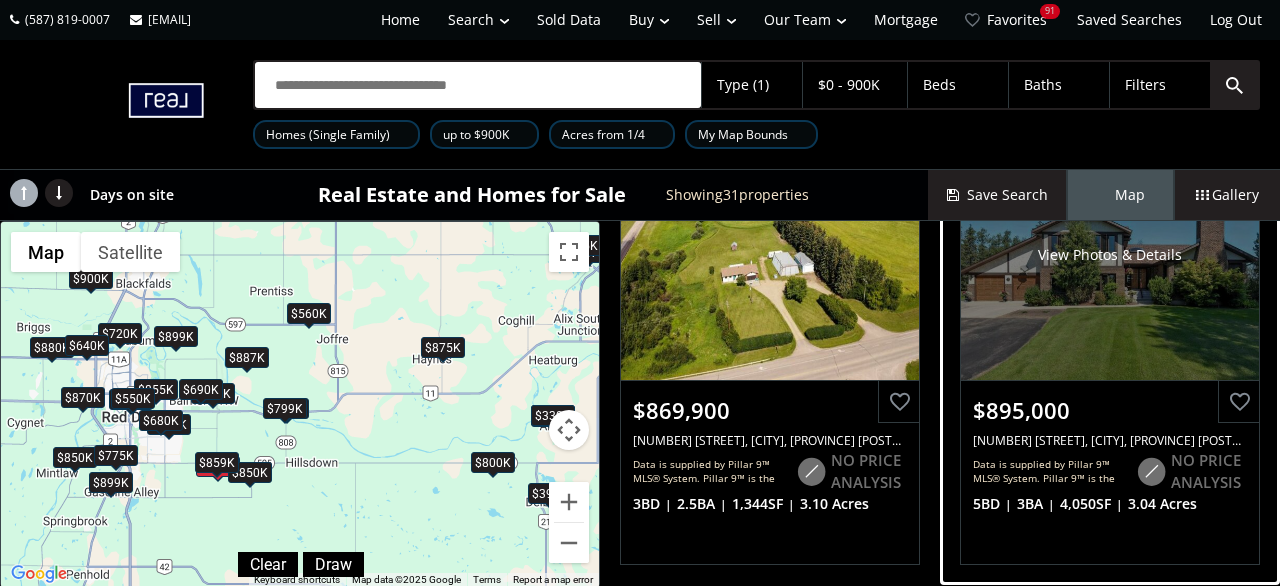 click on "View Photos & Details" at bounding box center [1110, 255] 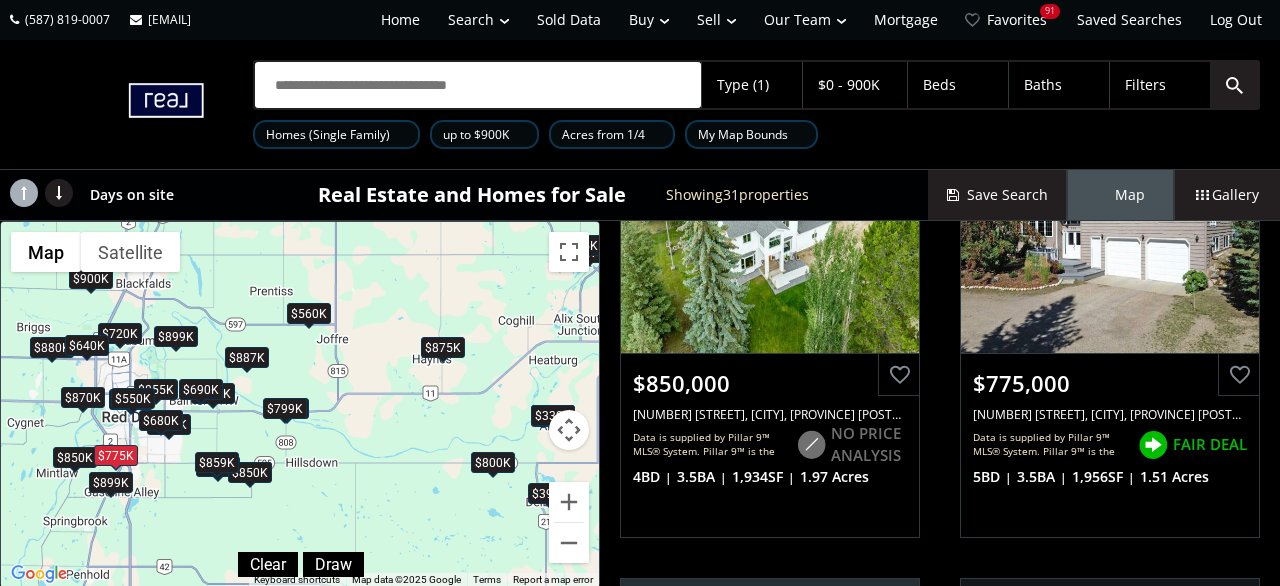 scroll, scrollTop: 1456, scrollLeft: 0, axis: vertical 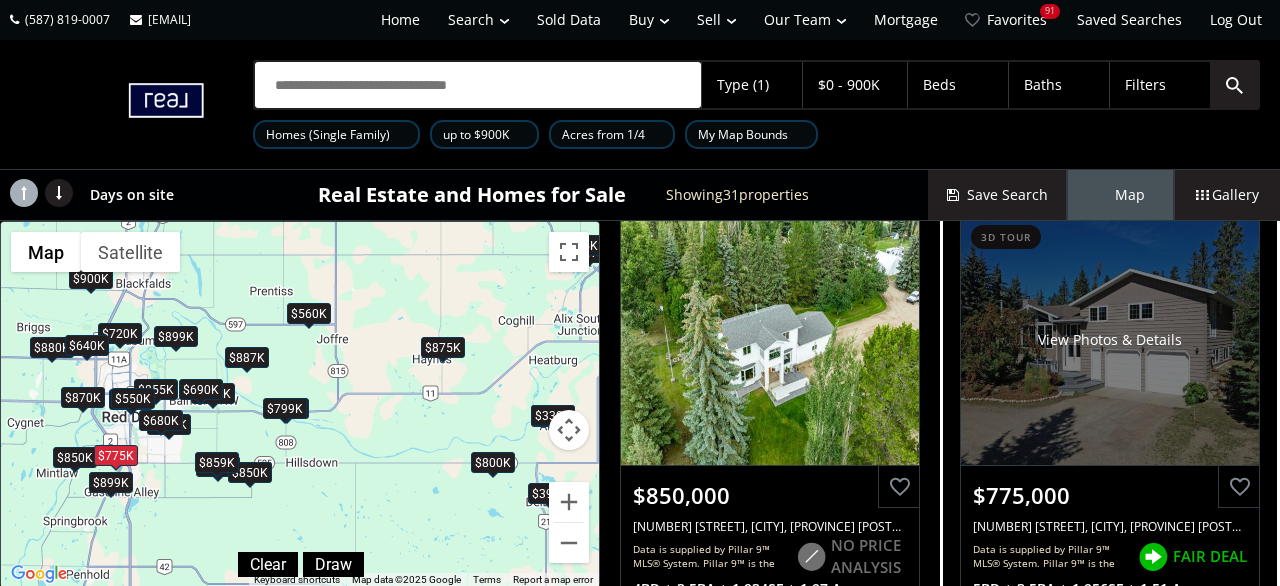click on "View Photos & Details" at bounding box center (1110, 340) 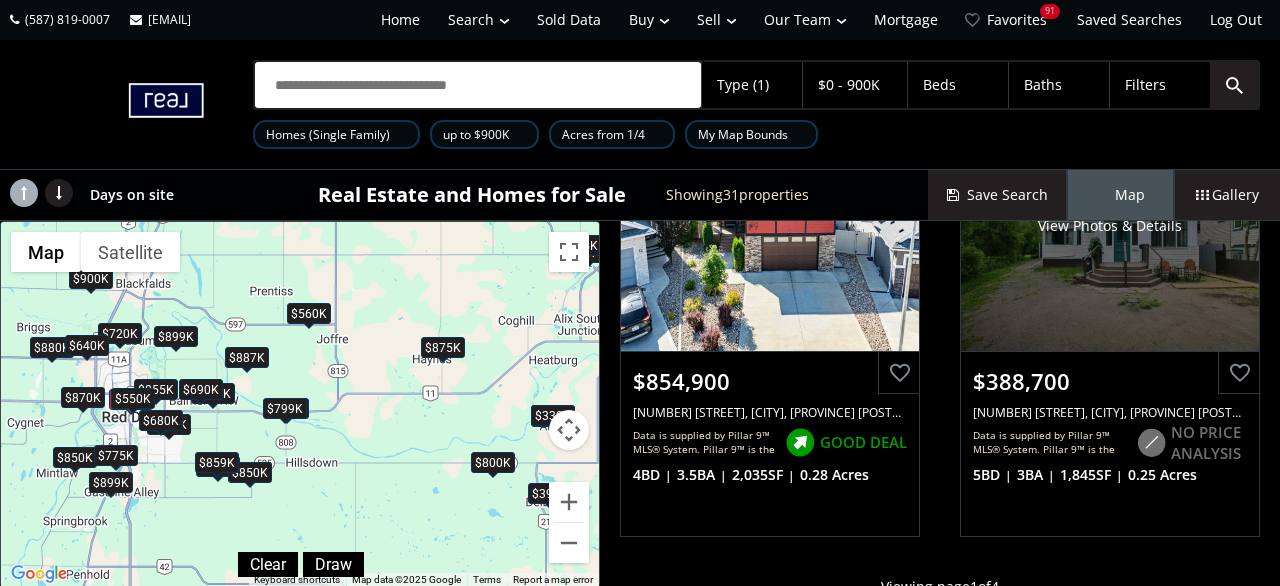 scroll, scrollTop: 2118, scrollLeft: 0, axis: vertical 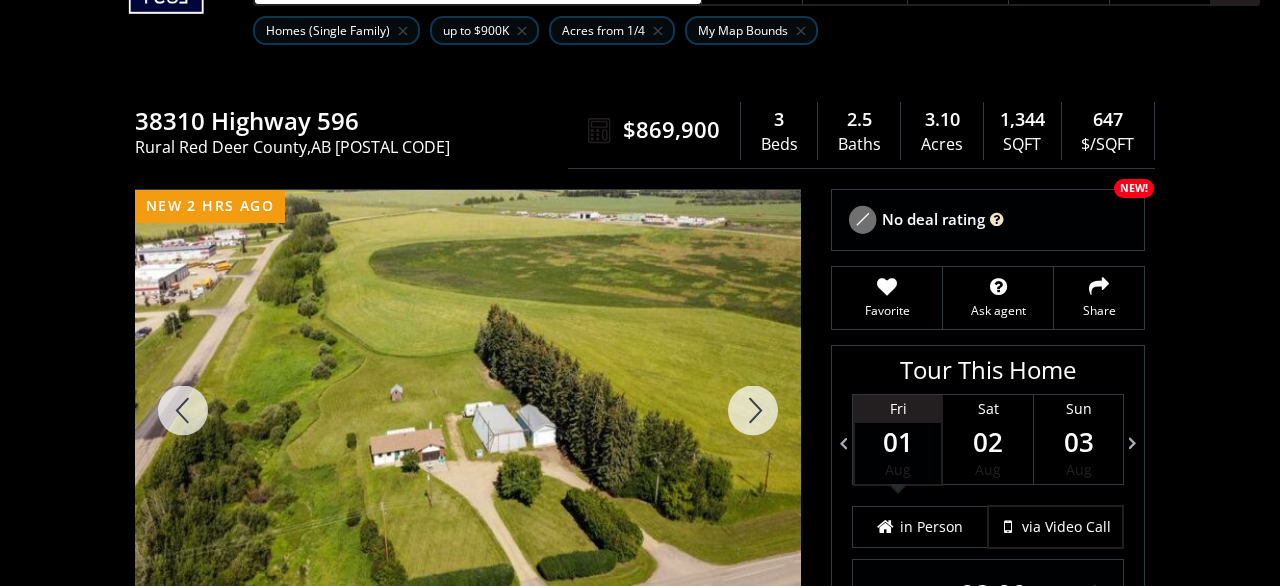 click at bounding box center (753, 410) 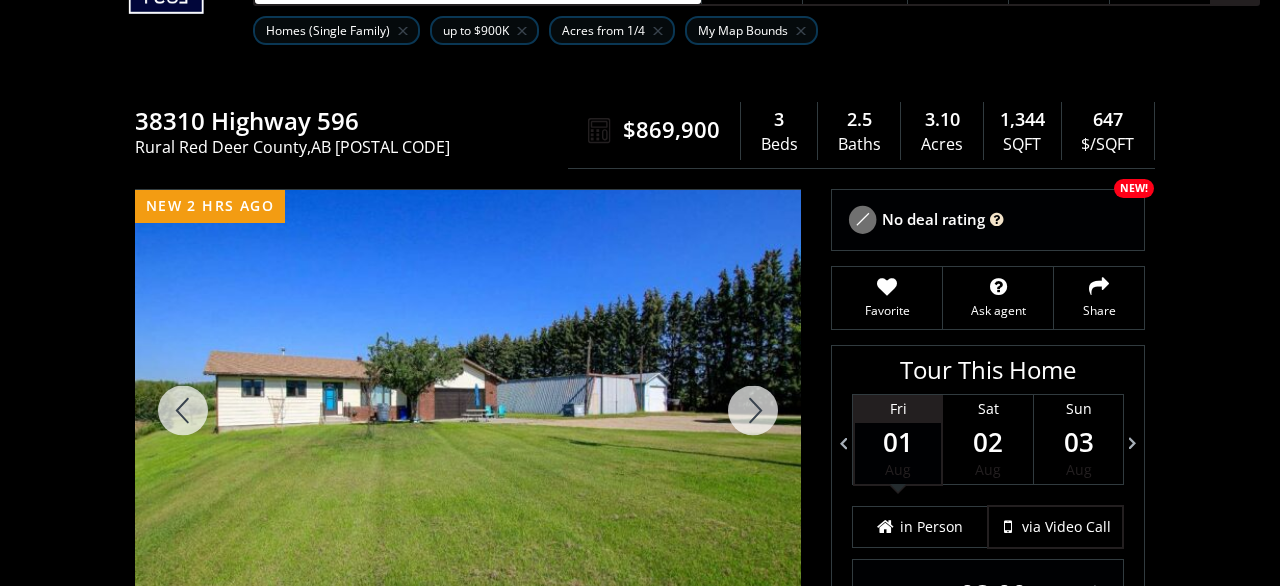 click at bounding box center [753, 410] 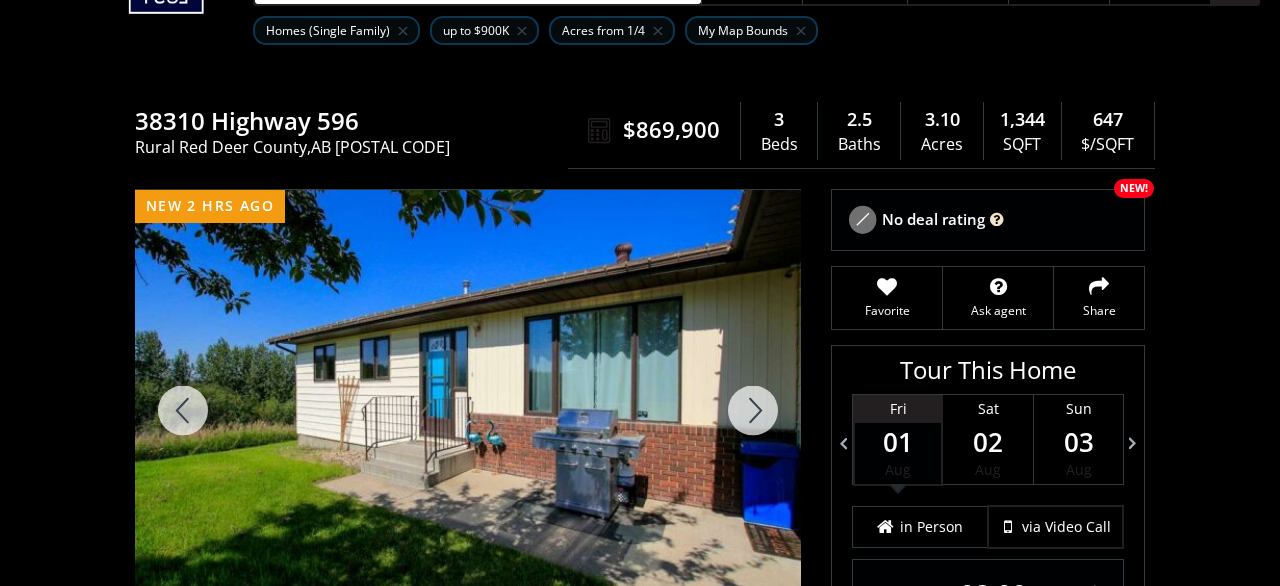 click at bounding box center (753, 410) 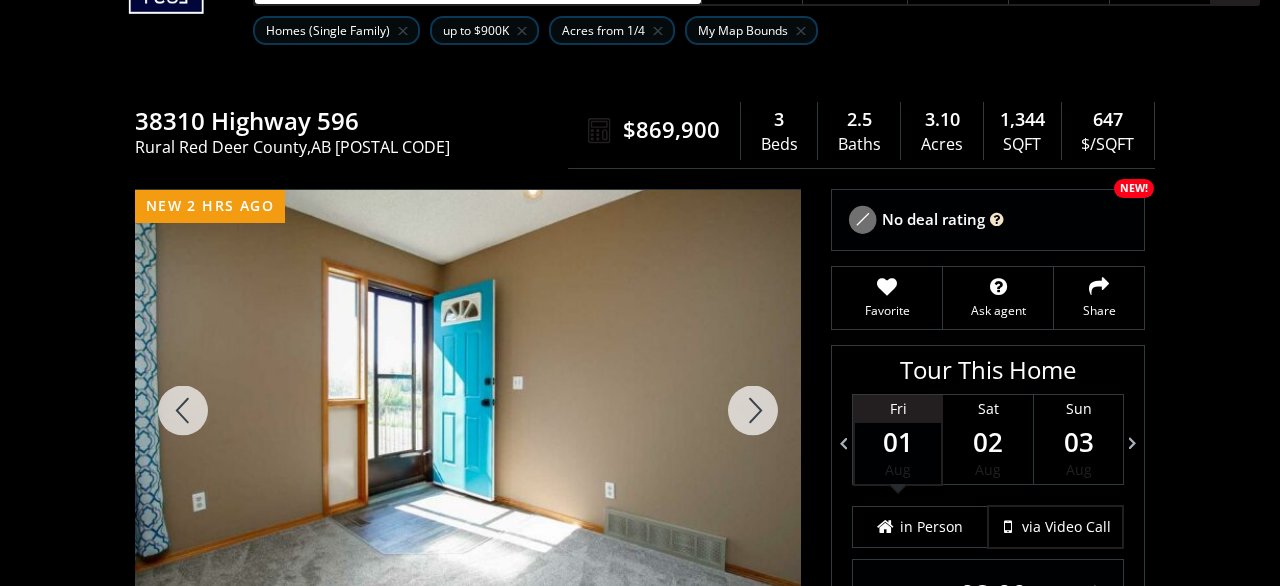 click at bounding box center [753, 410] 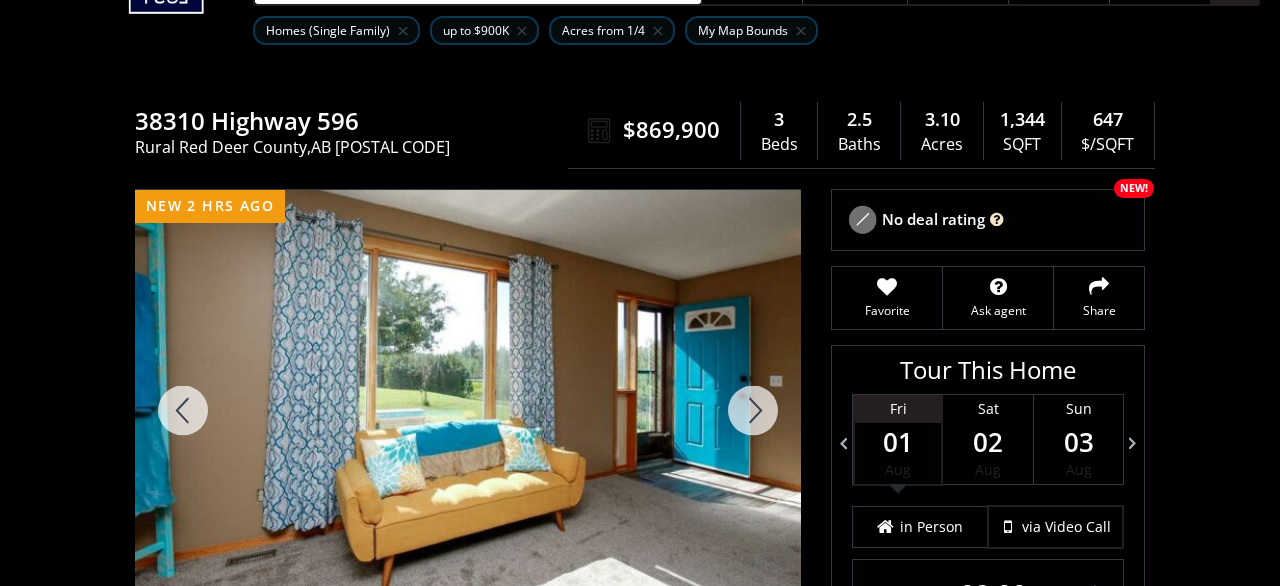 click at bounding box center [753, 410] 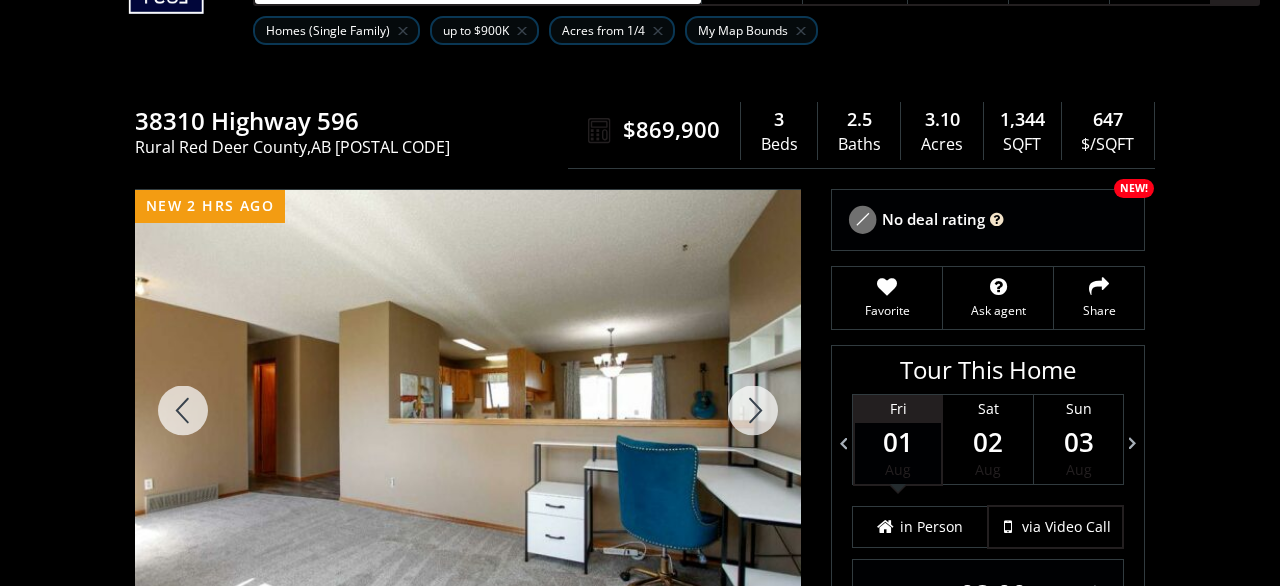 click at bounding box center [753, 410] 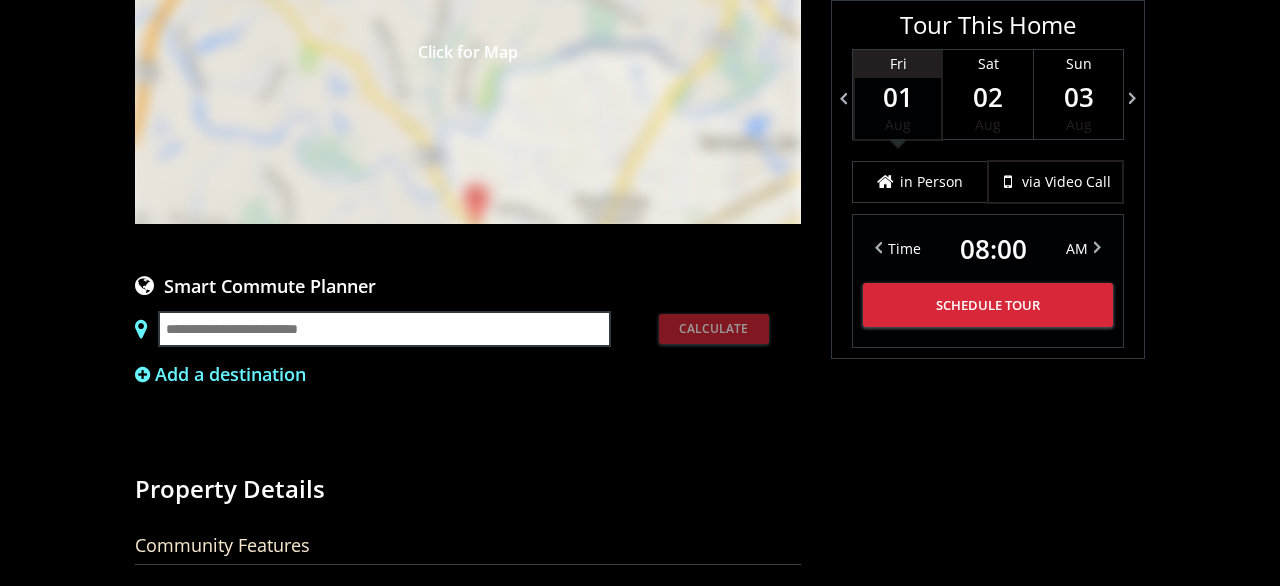 click on "Click for Map" at bounding box center [468, 49] 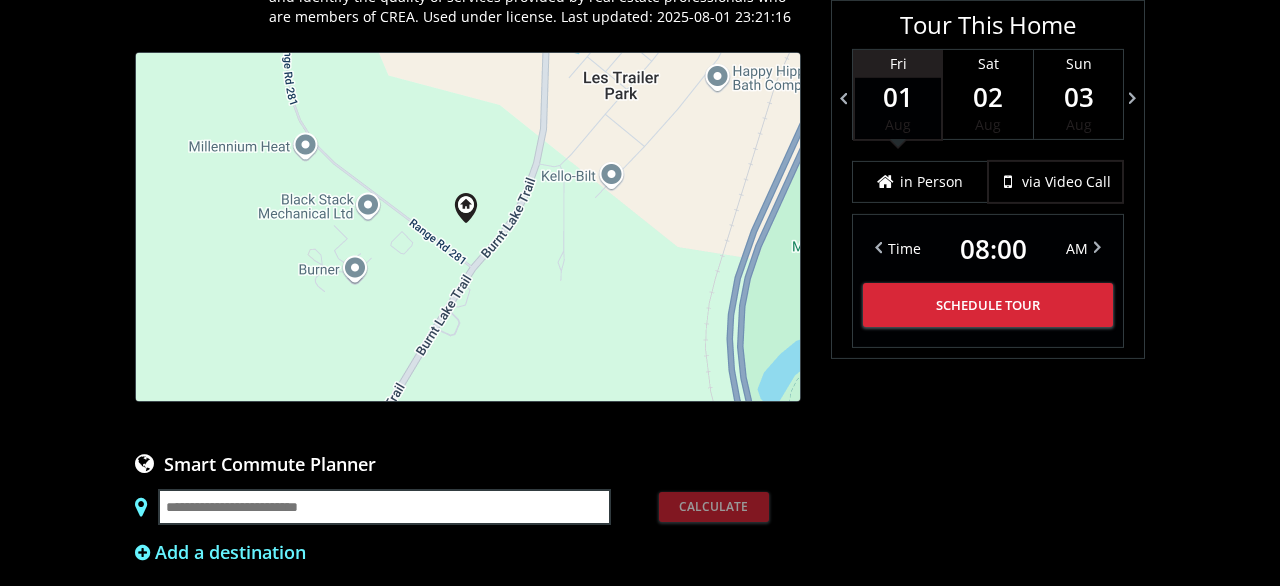 scroll, scrollTop: 1872, scrollLeft: 0, axis: vertical 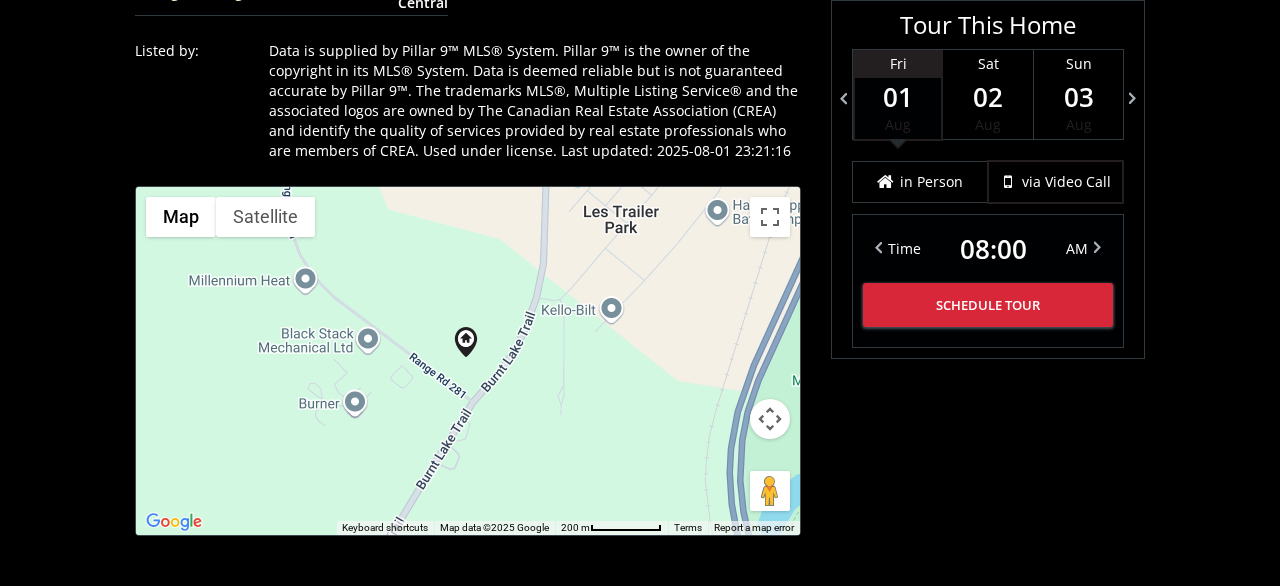 click at bounding box center [770, 419] 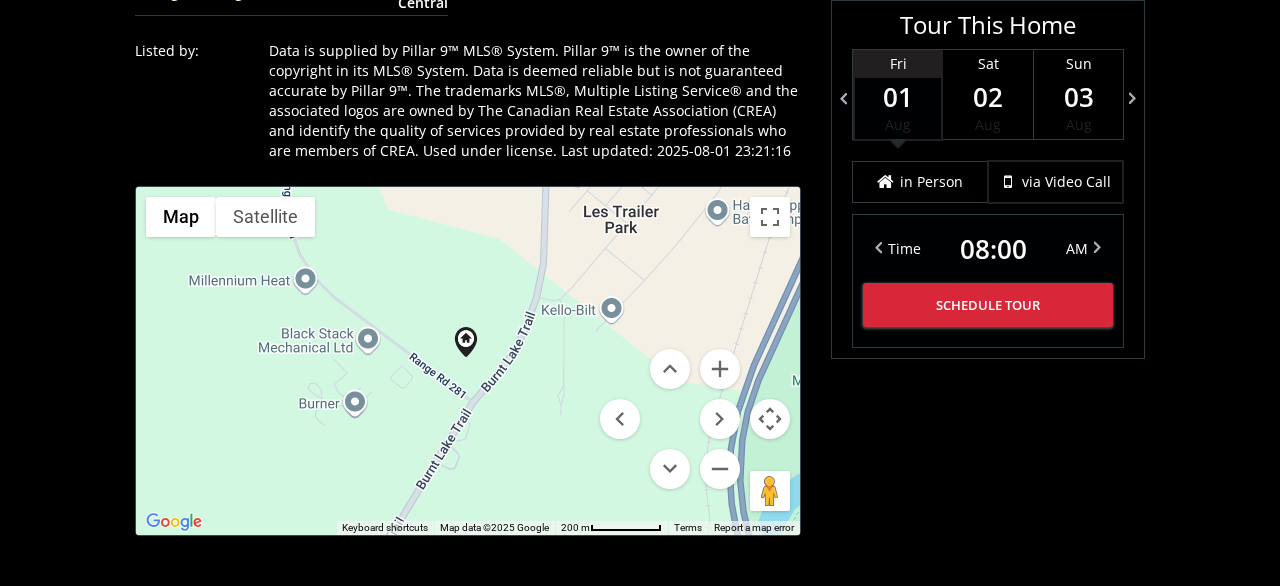 click at bounding box center [670, 419] 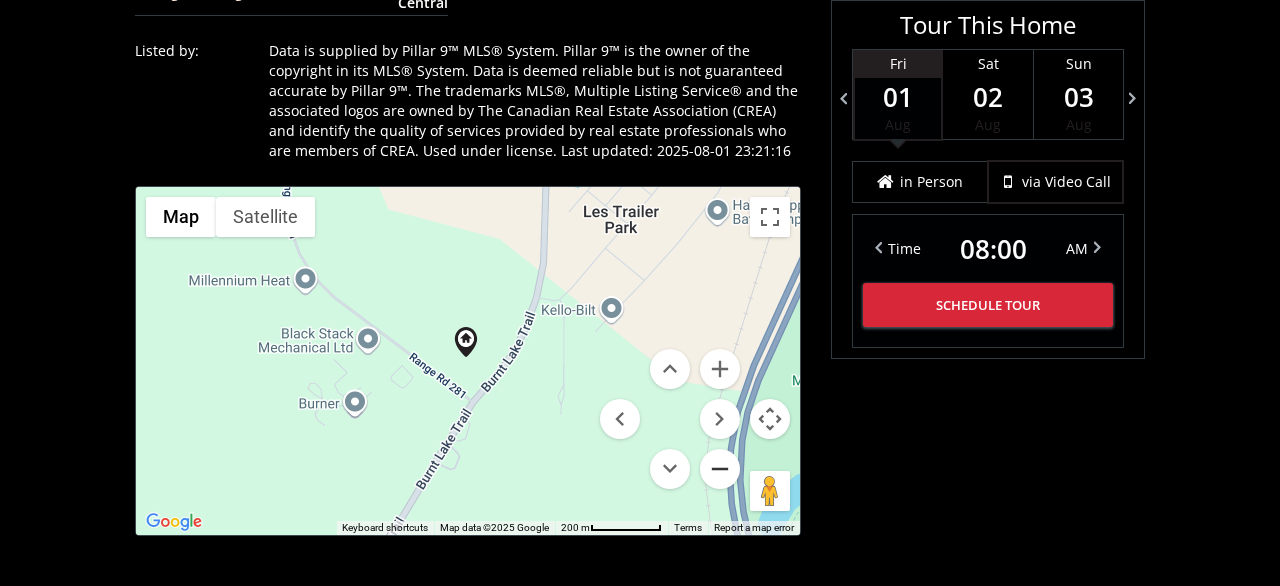 click at bounding box center (720, 469) 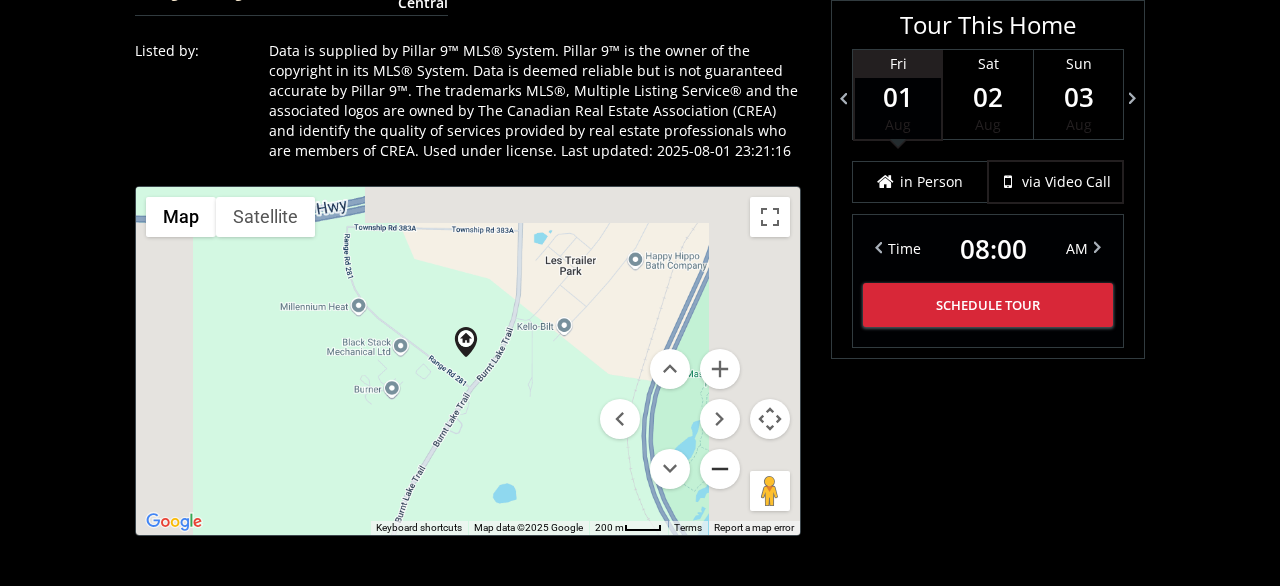 click at bounding box center [720, 469] 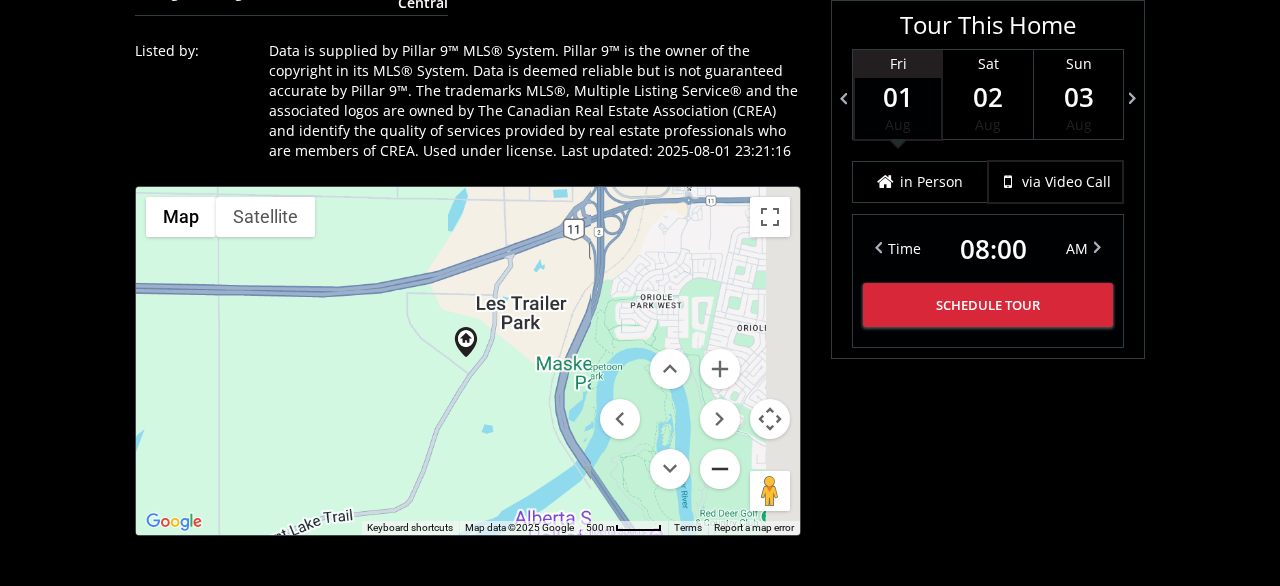 click at bounding box center (720, 469) 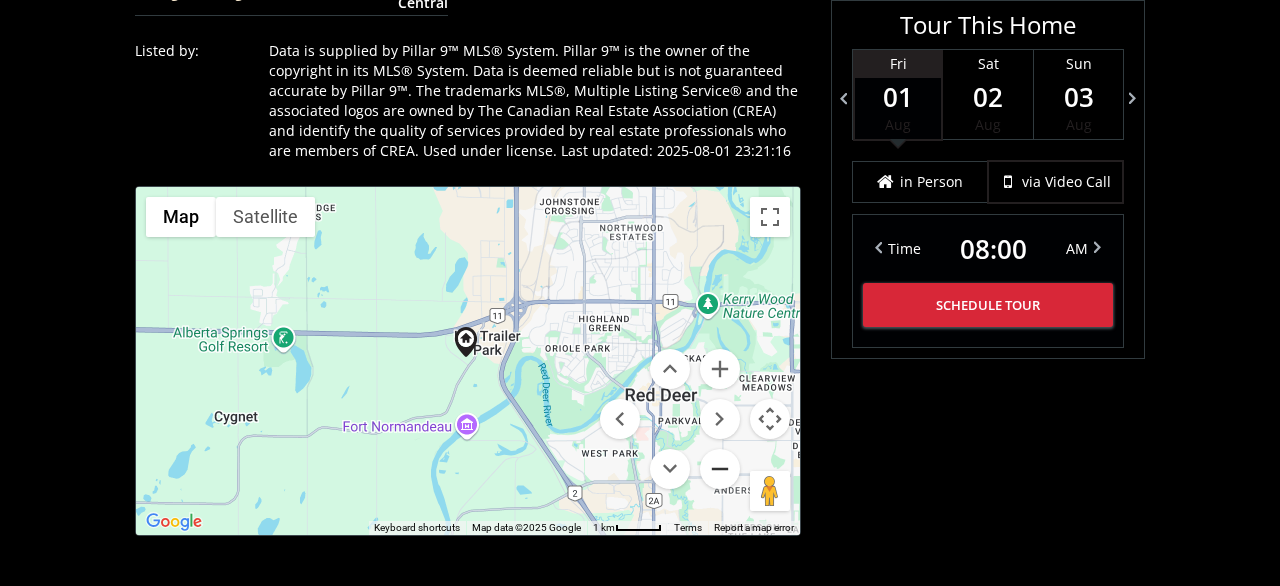 click at bounding box center [720, 469] 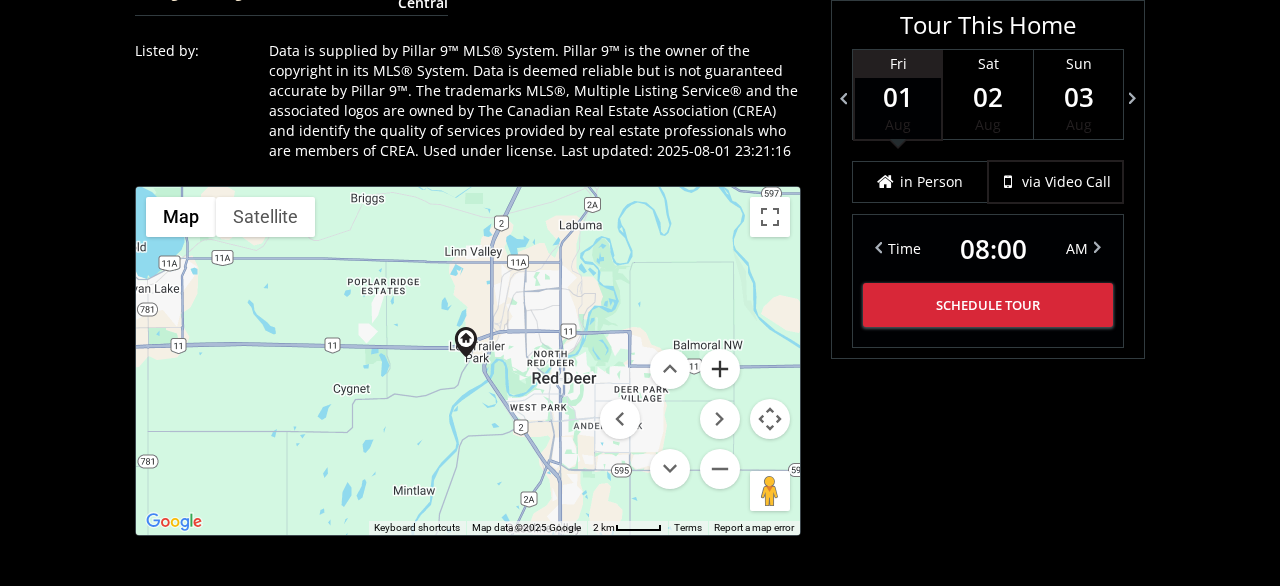 click at bounding box center [720, 369] 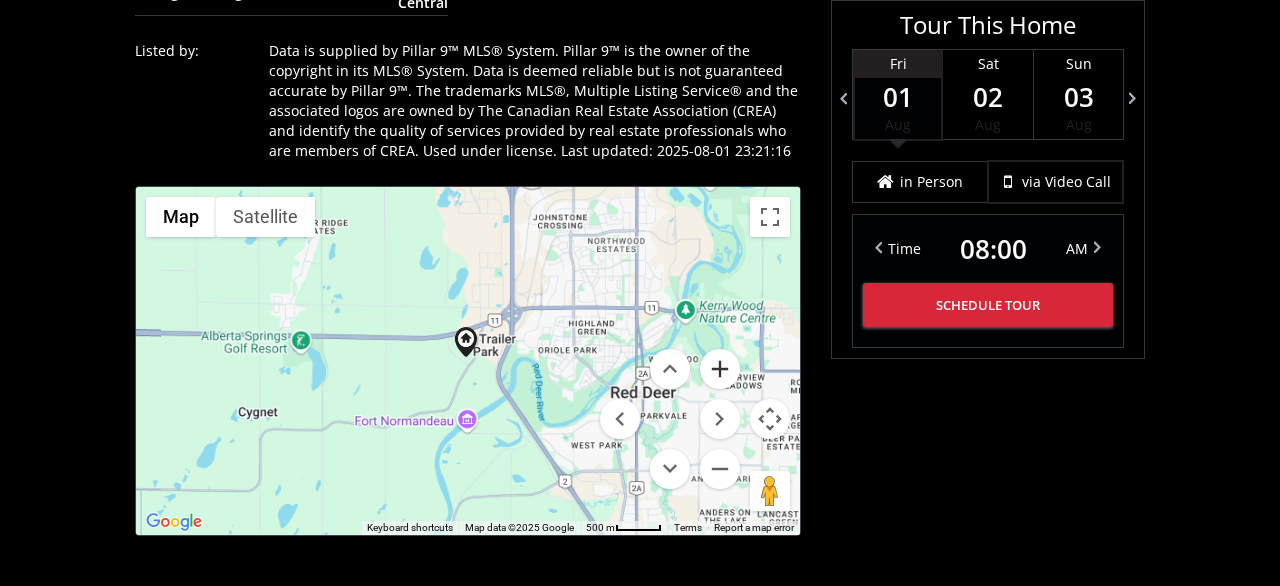 click at bounding box center (720, 369) 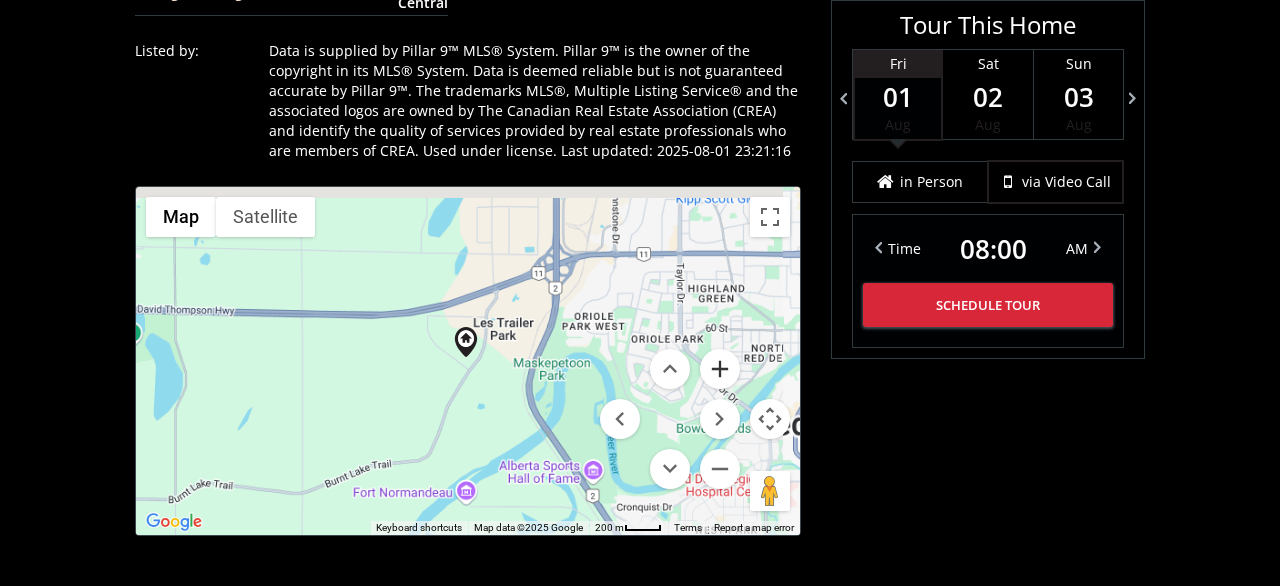 click at bounding box center (720, 369) 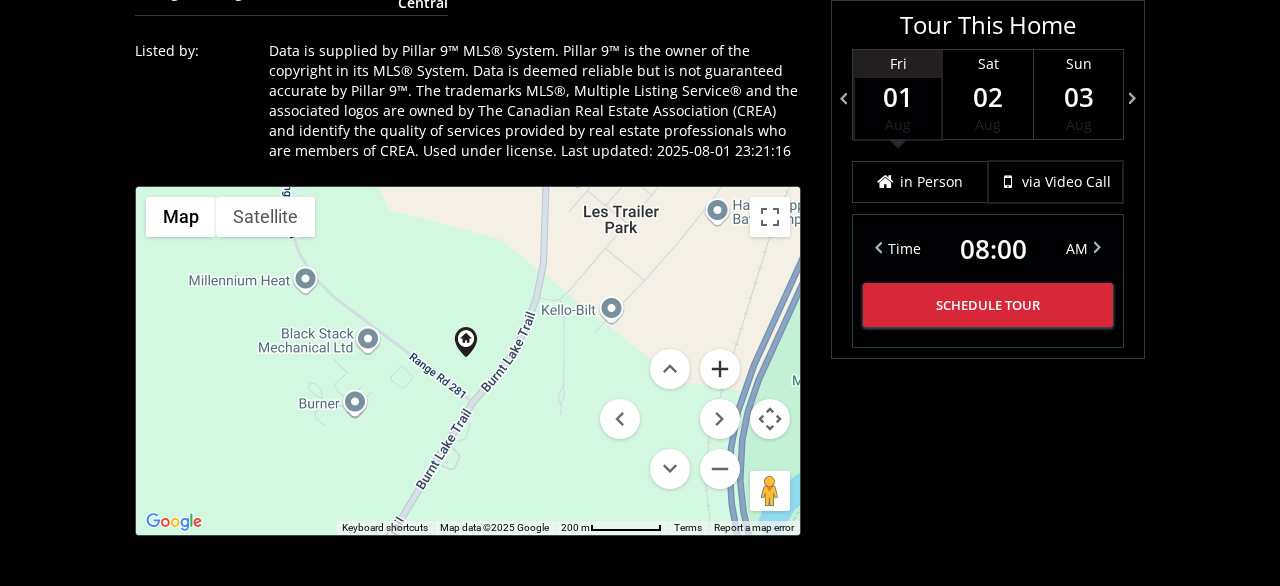 click at bounding box center (720, 369) 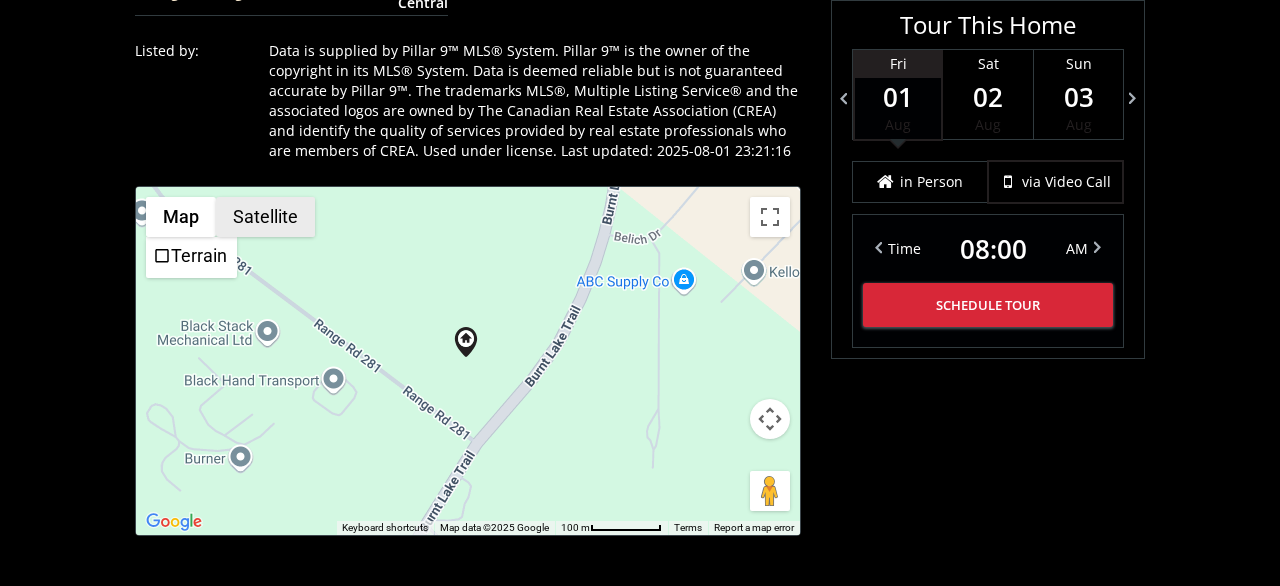 click on "Satellite" at bounding box center [265, 217] 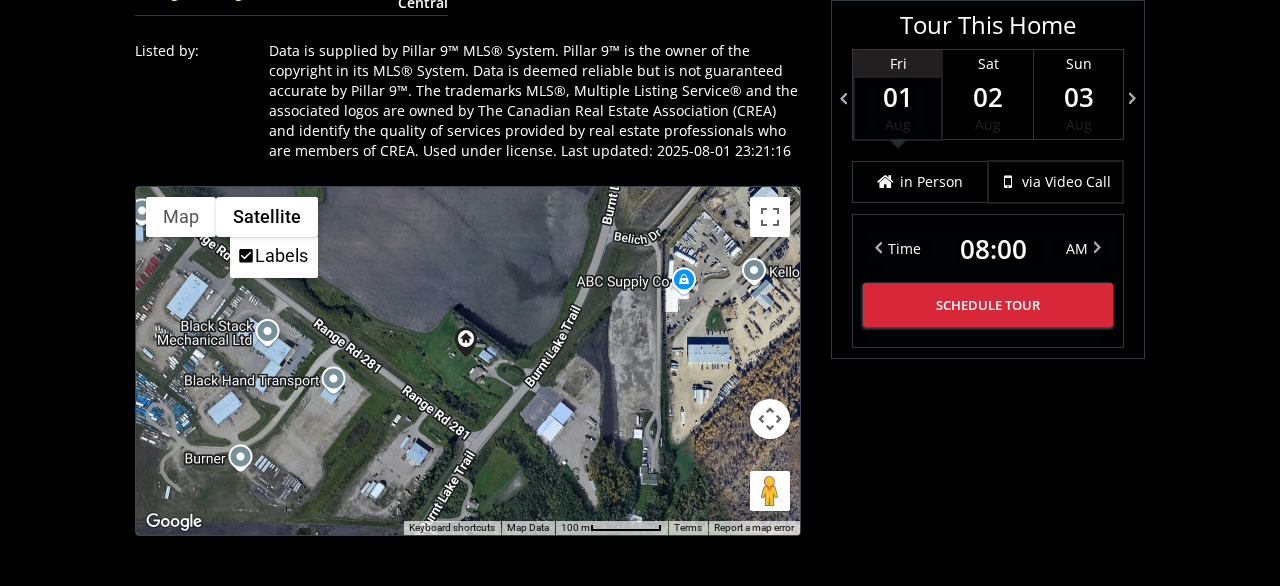 click at bounding box center [770, 419] 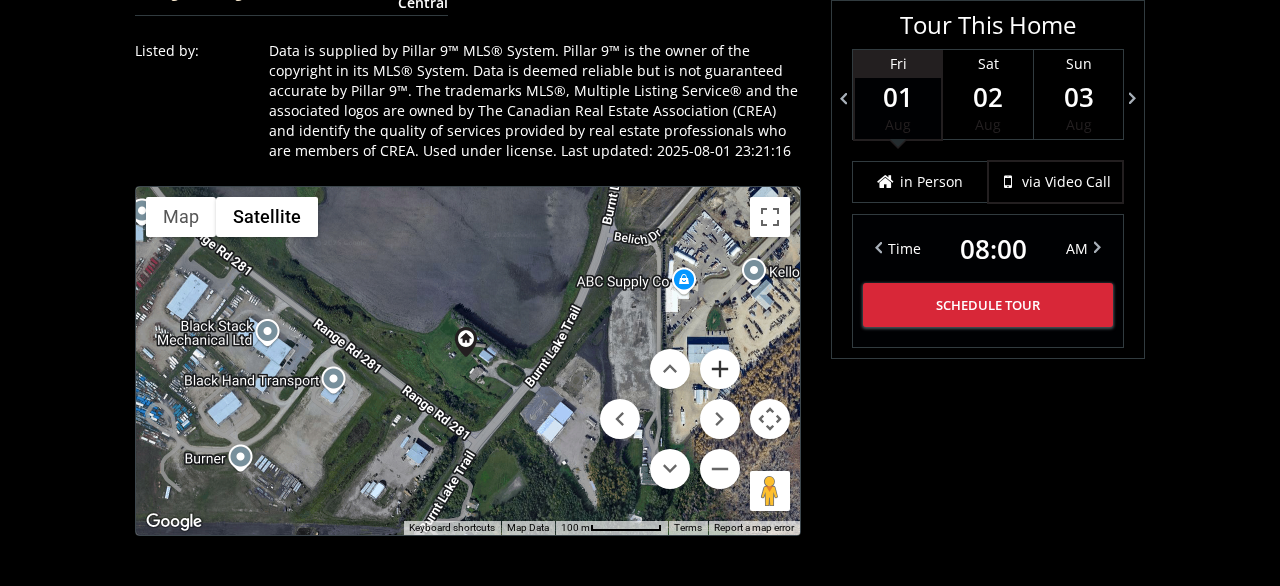 click at bounding box center [720, 369] 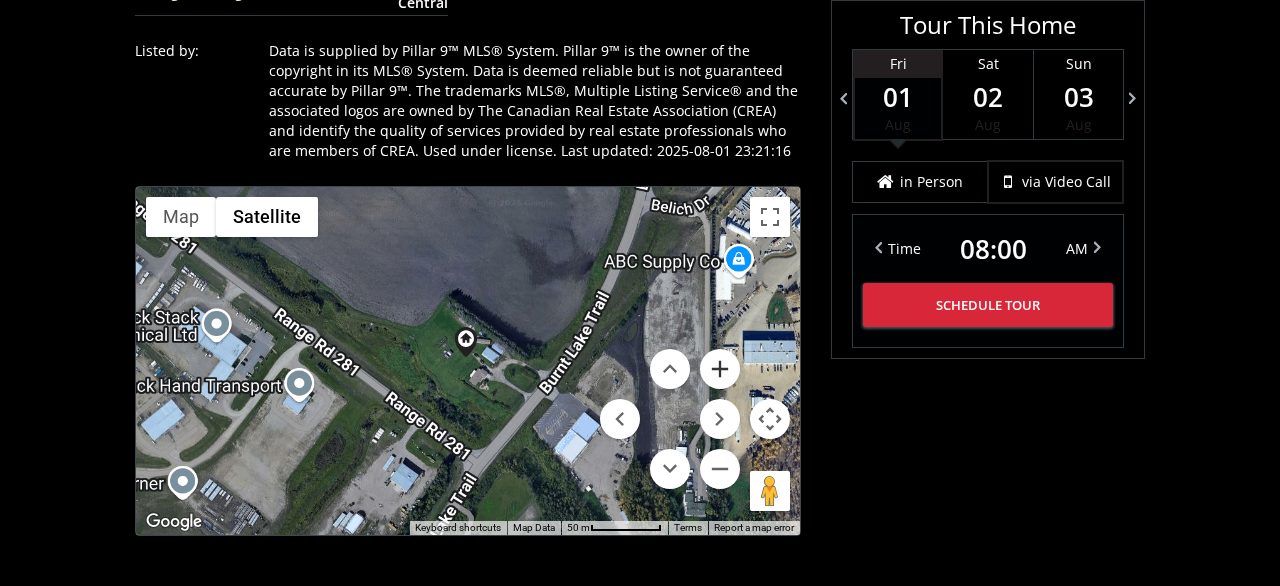 click at bounding box center (720, 369) 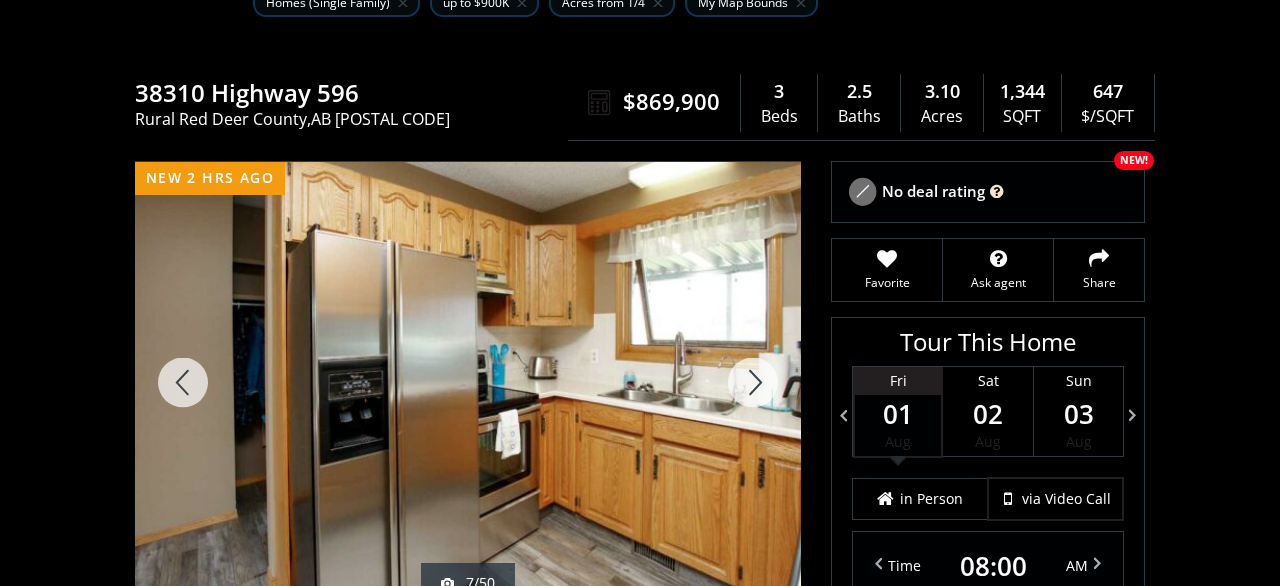 scroll, scrollTop: 208, scrollLeft: 0, axis: vertical 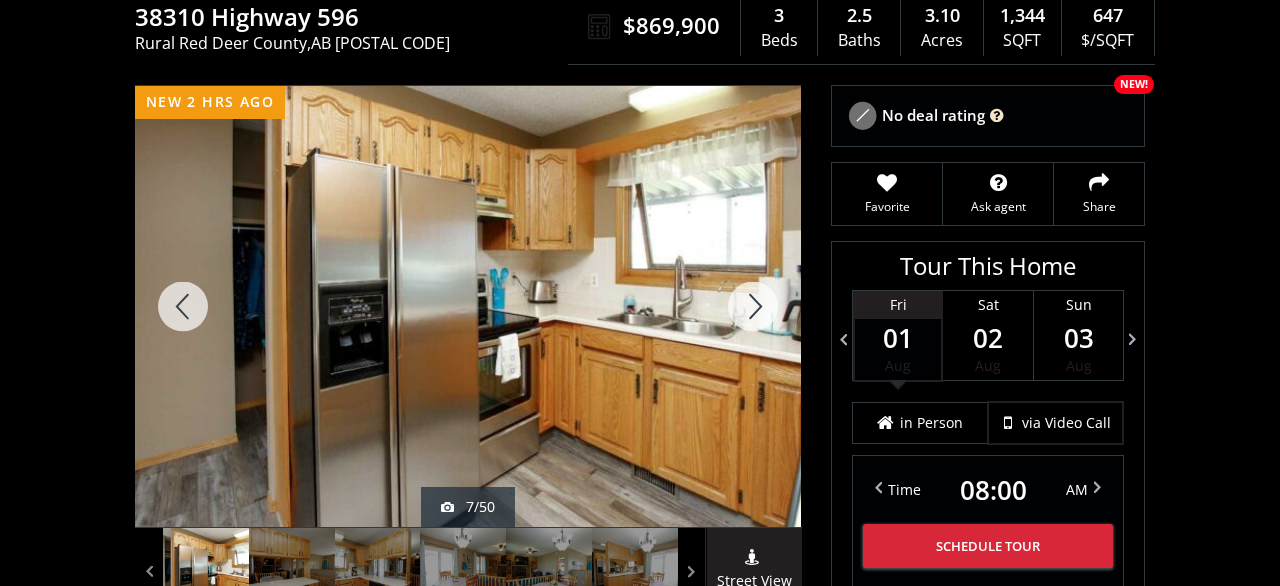 click at bounding box center [753, 306] 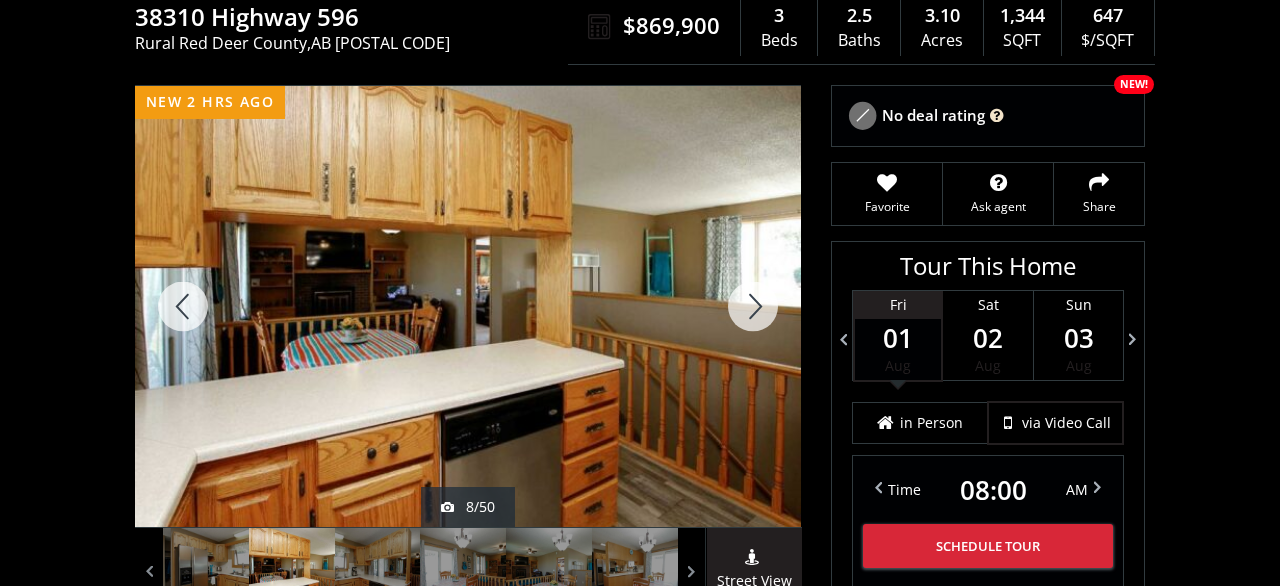 click at bounding box center [753, 306] 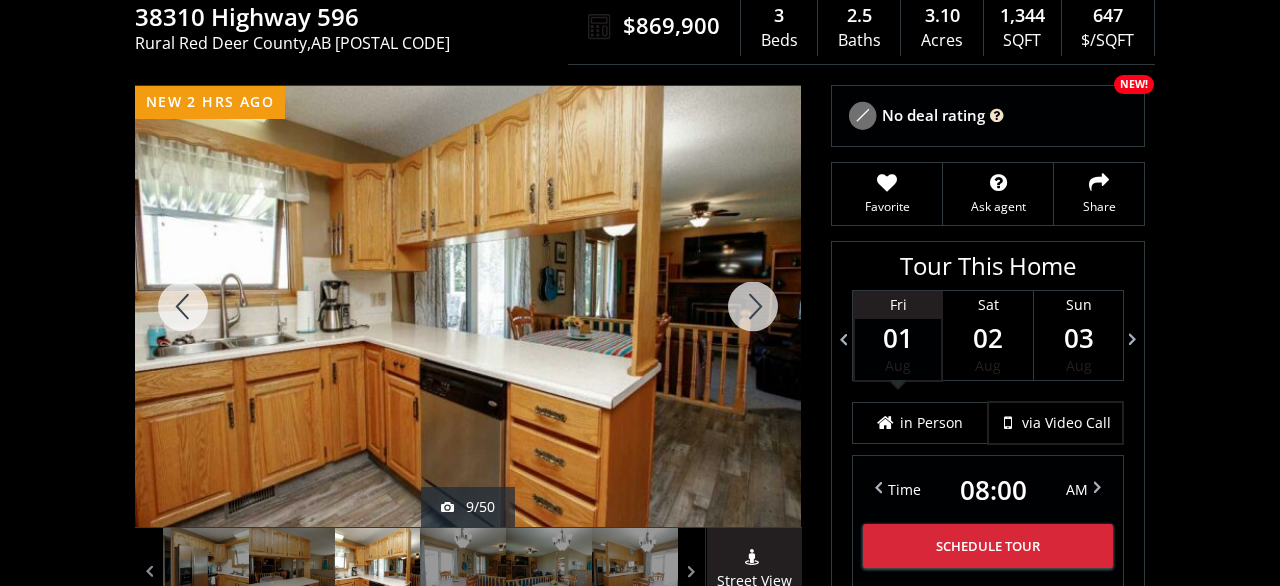 click at bounding box center [753, 306] 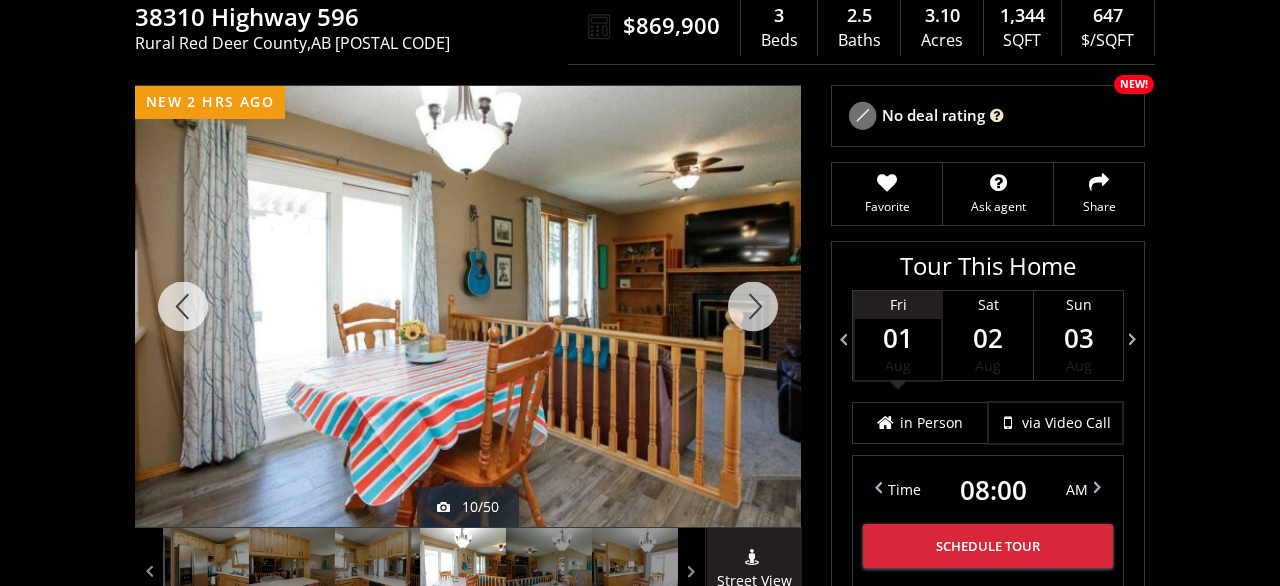 click at bounding box center [753, 306] 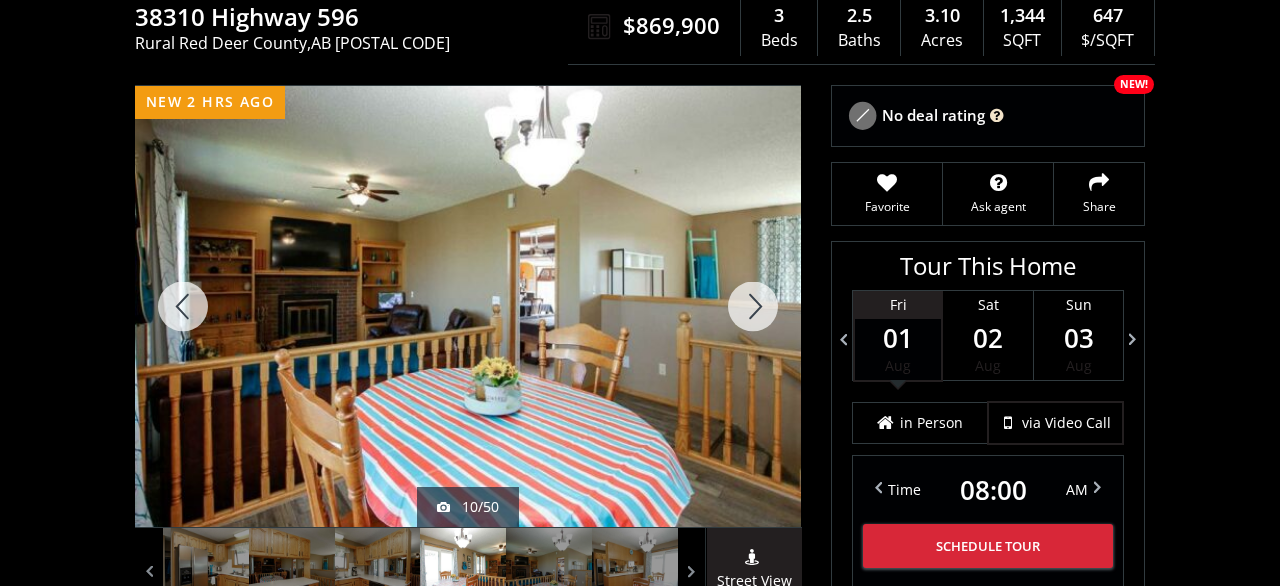 click at bounding box center (753, 306) 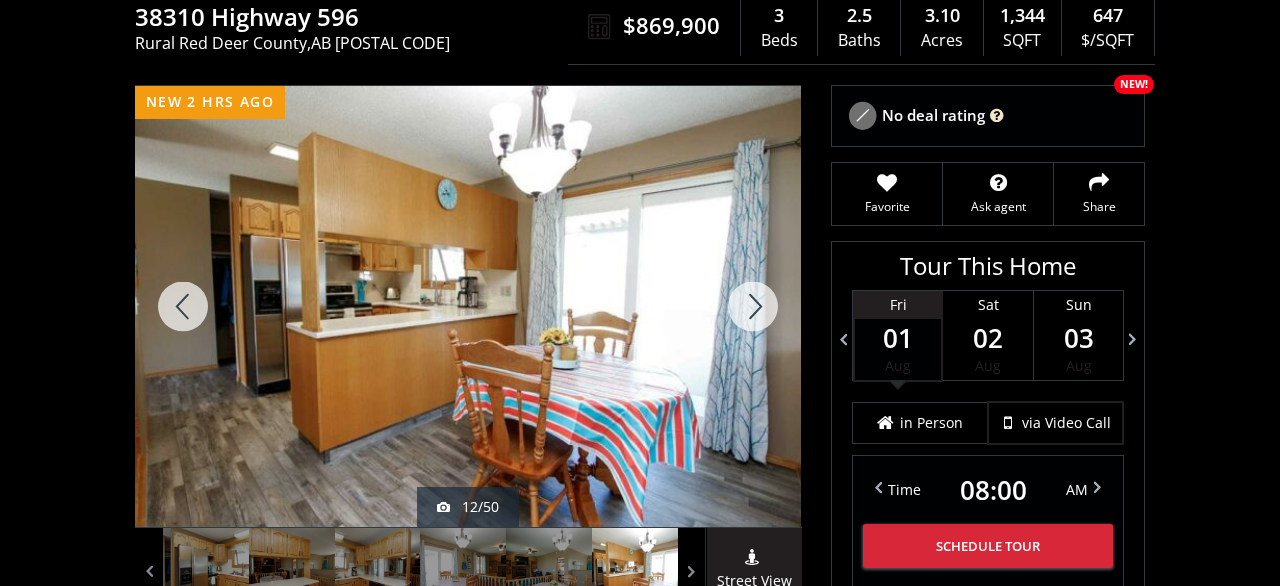 click at bounding box center (753, 306) 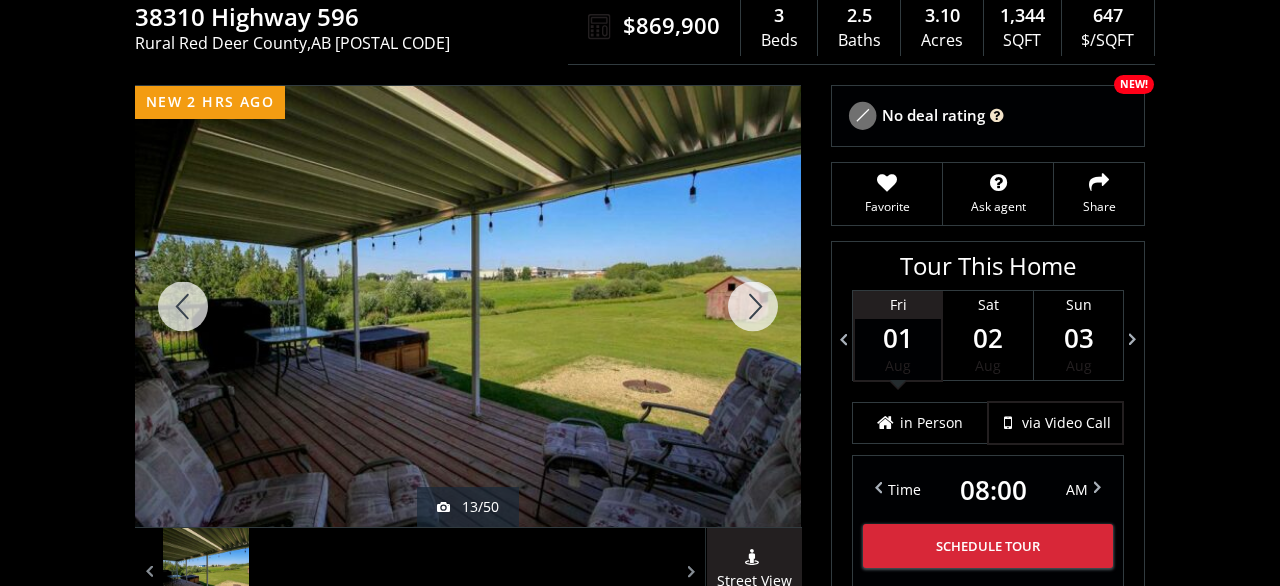 click at bounding box center (753, 306) 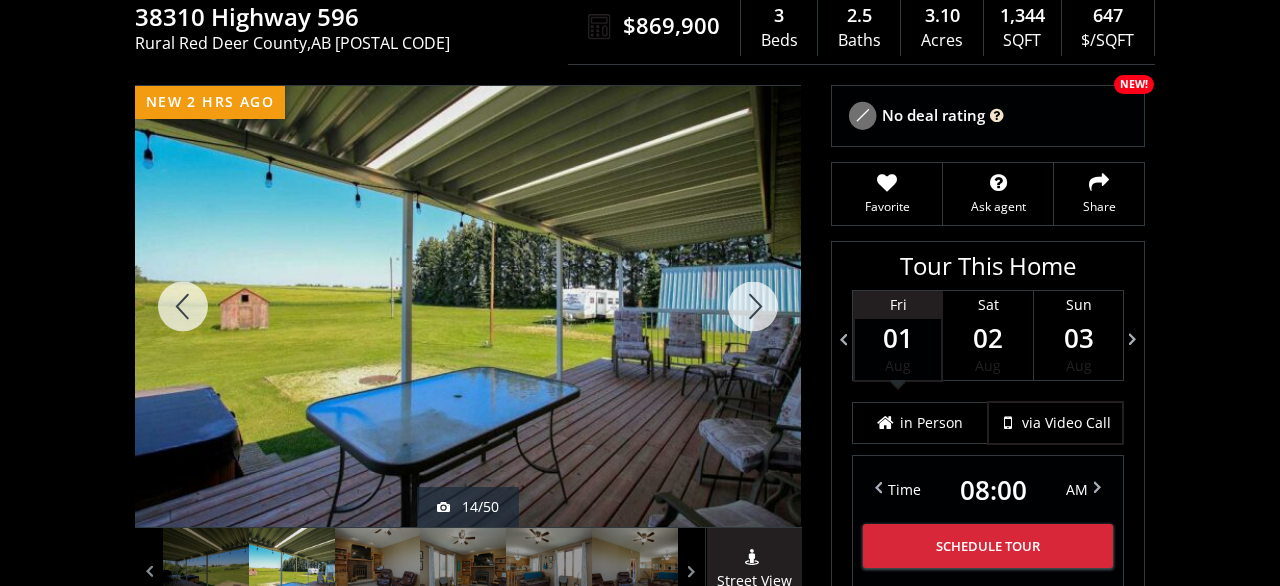 click at bounding box center (753, 306) 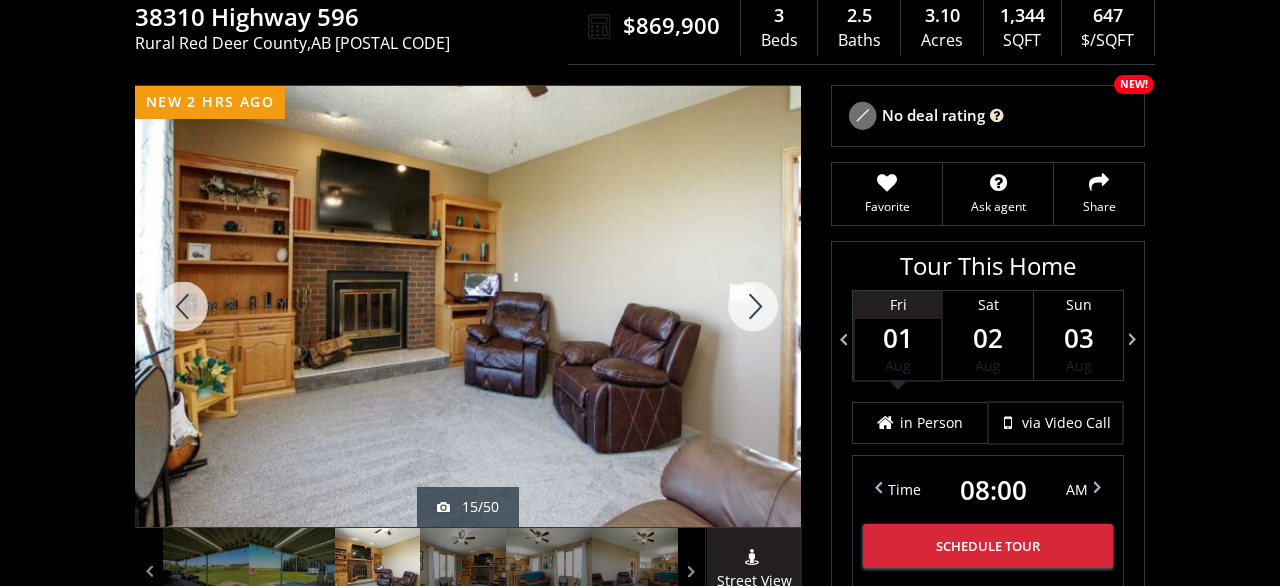 click at bounding box center (753, 306) 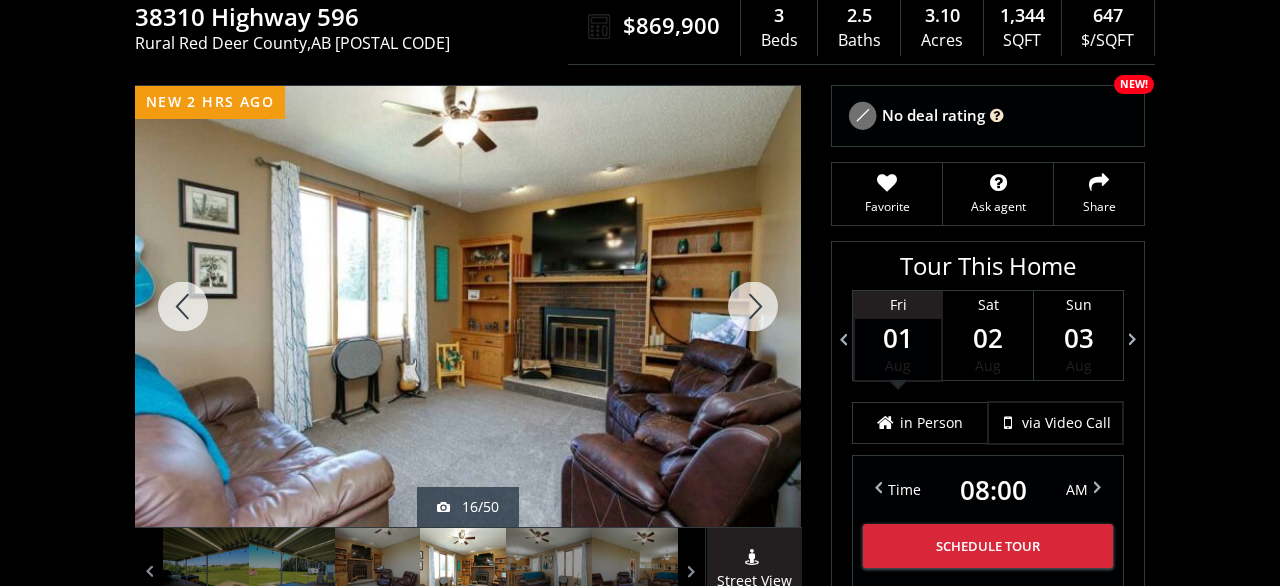 click at bounding box center (753, 306) 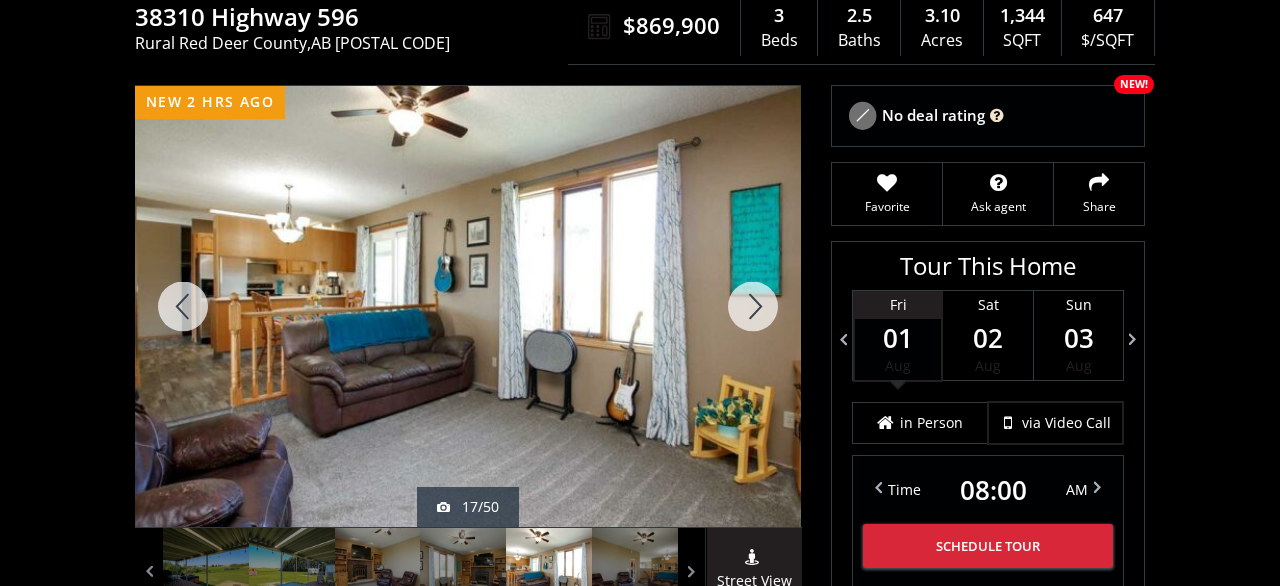 click at bounding box center (753, 306) 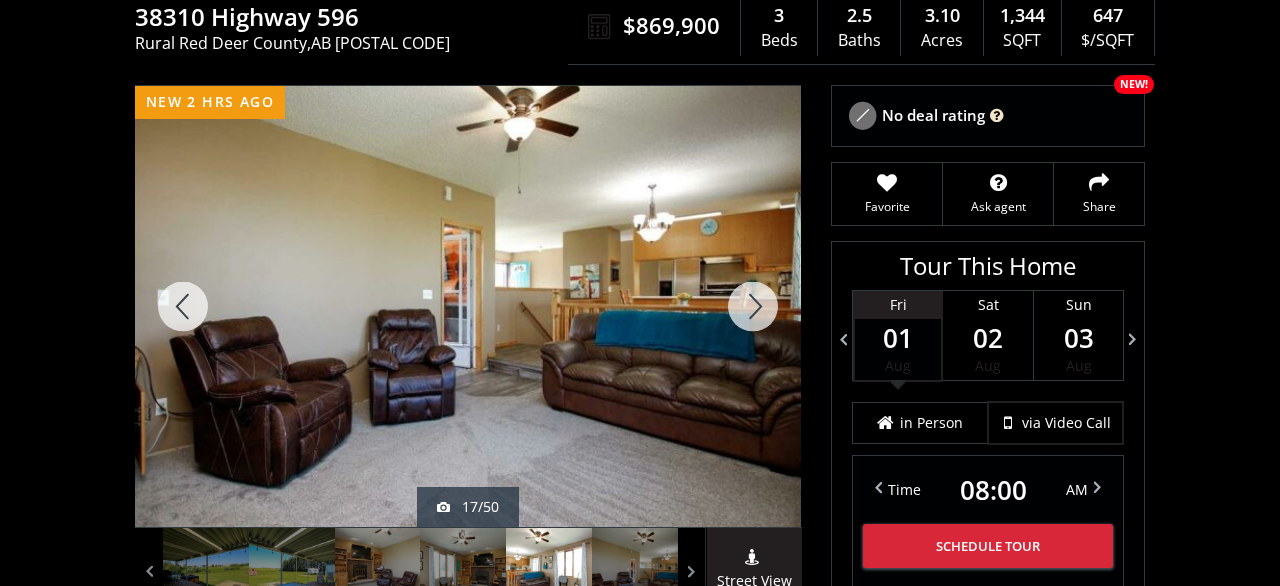 click at bounding box center (753, 306) 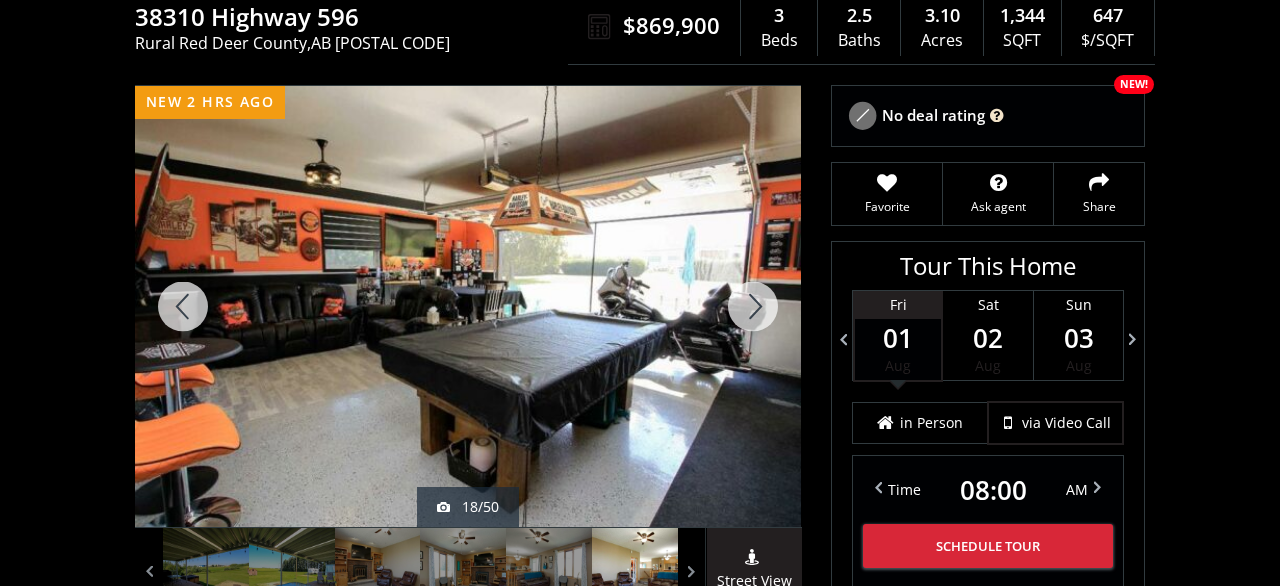 click at bounding box center (753, 306) 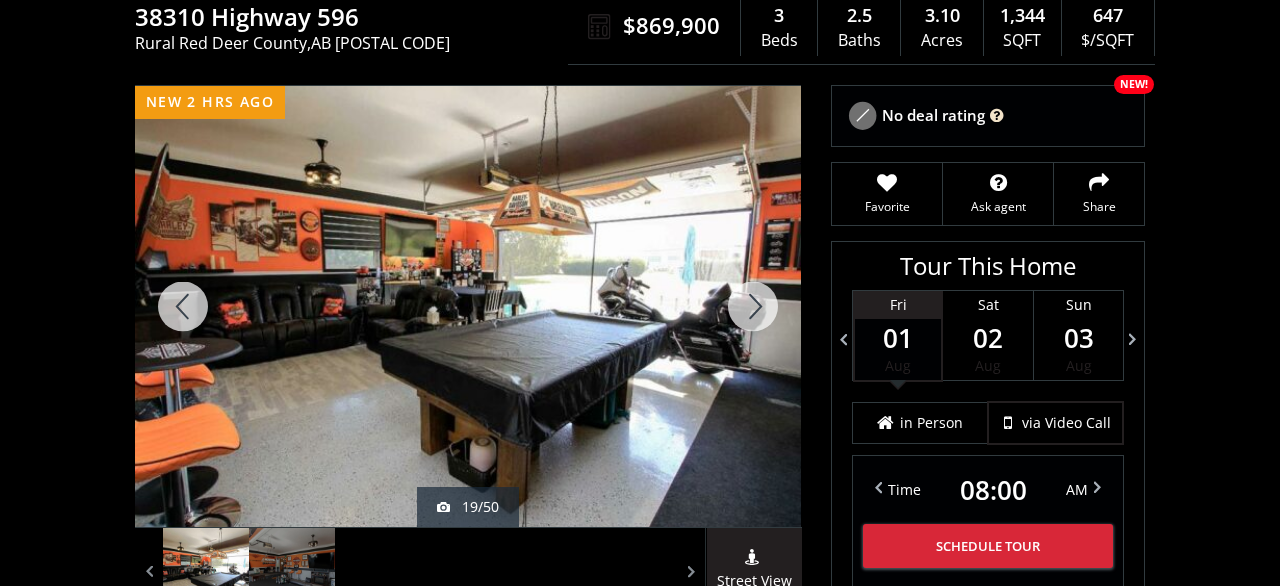 click at bounding box center [753, 306] 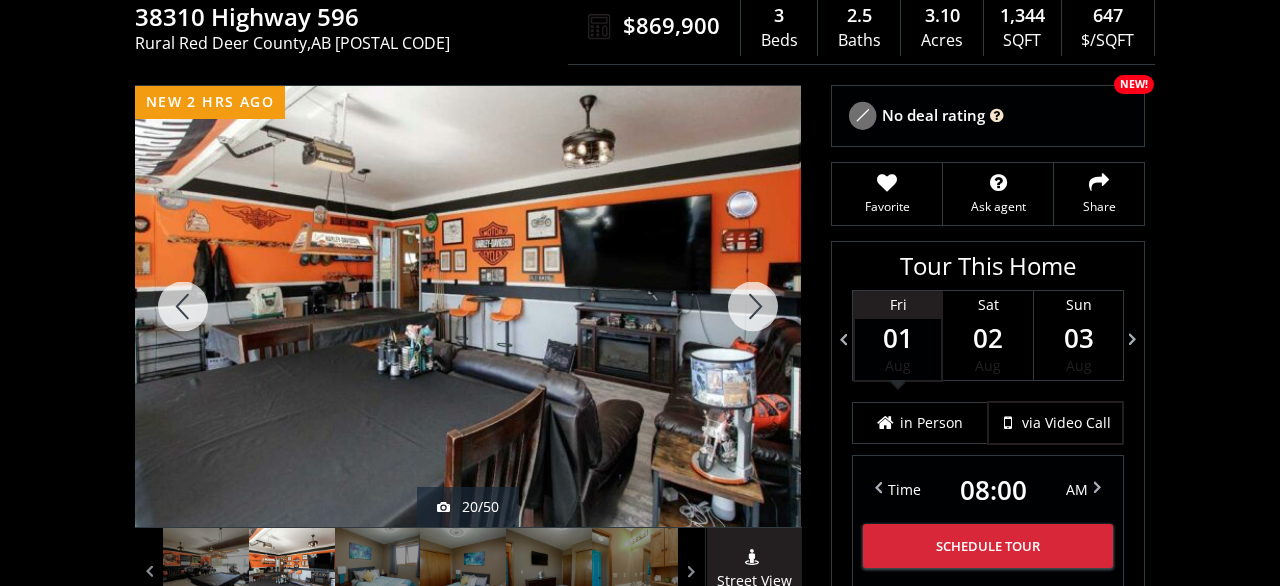 click at bounding box center (753, 306) 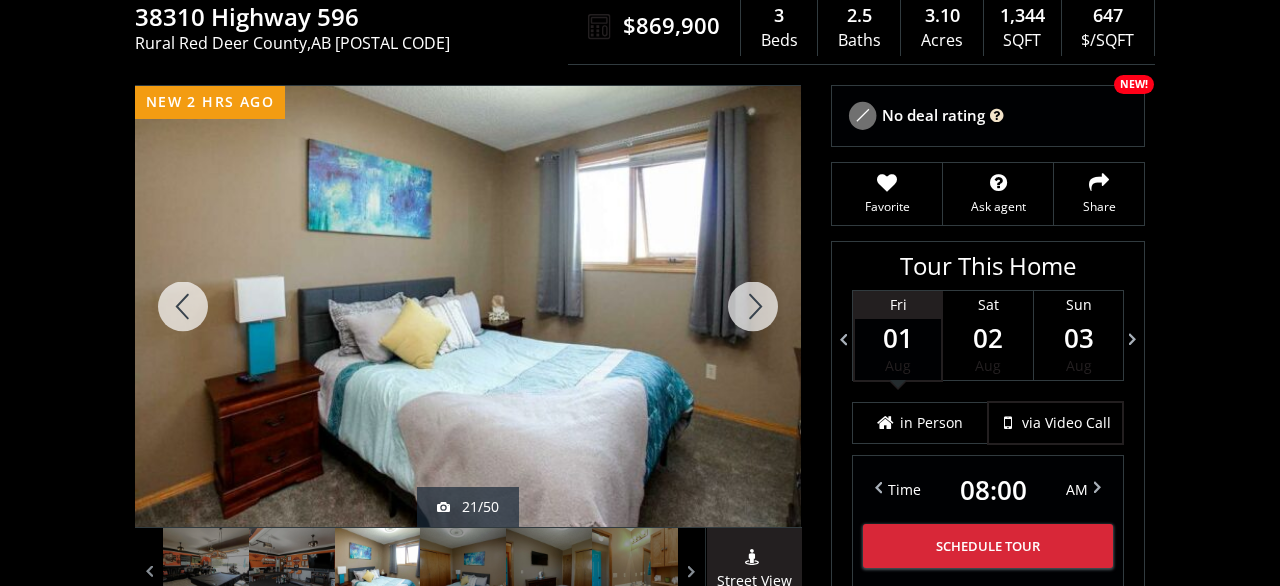 click at bounding box center [753, 306] 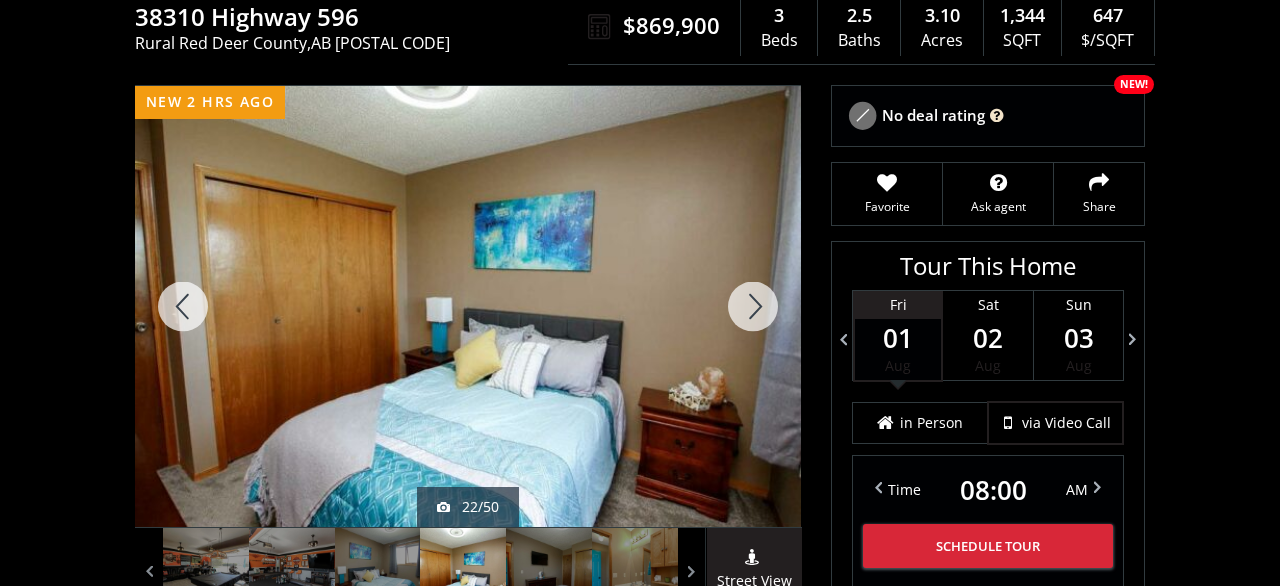 click at bounding box center [753, 306] 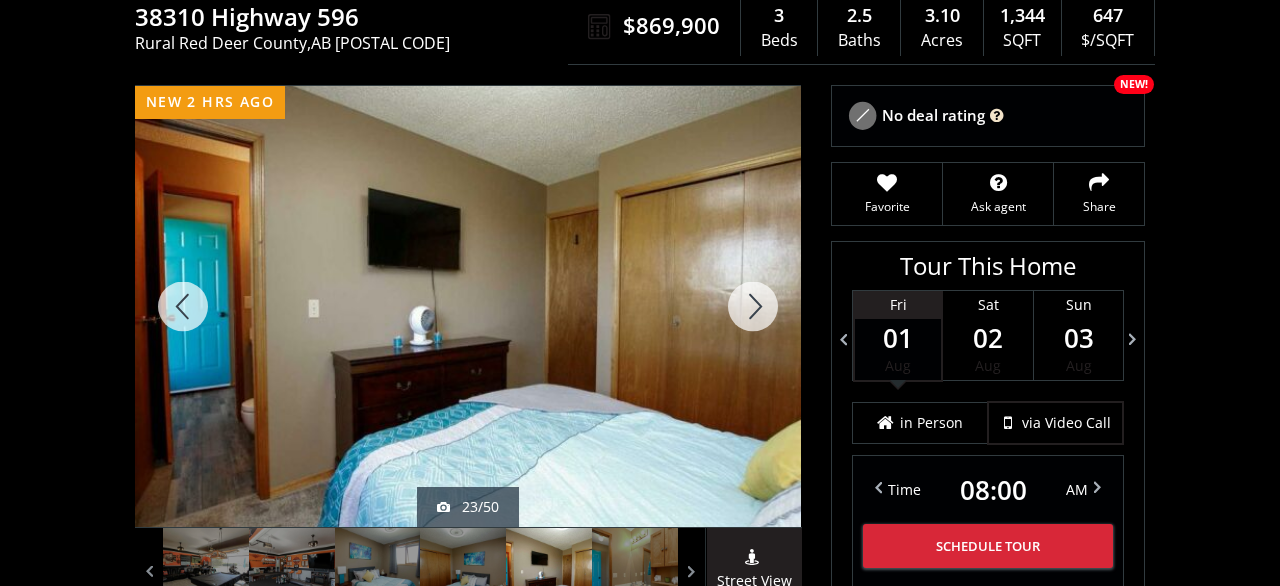 click at bounding box center (753, 306) 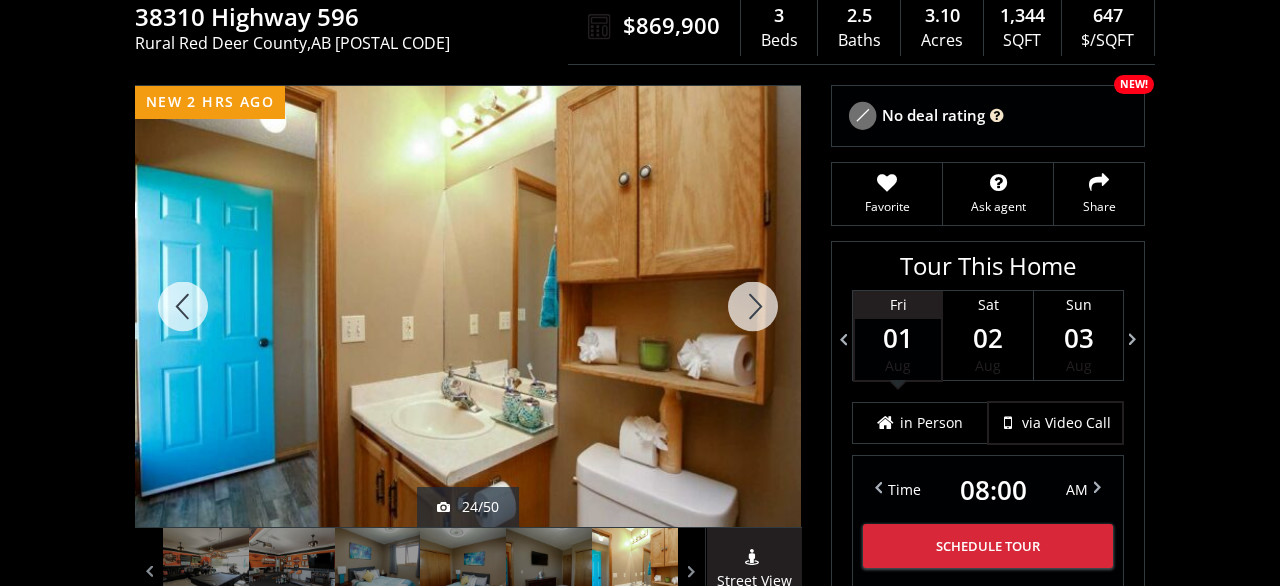 click at bounding box center [753, 306] 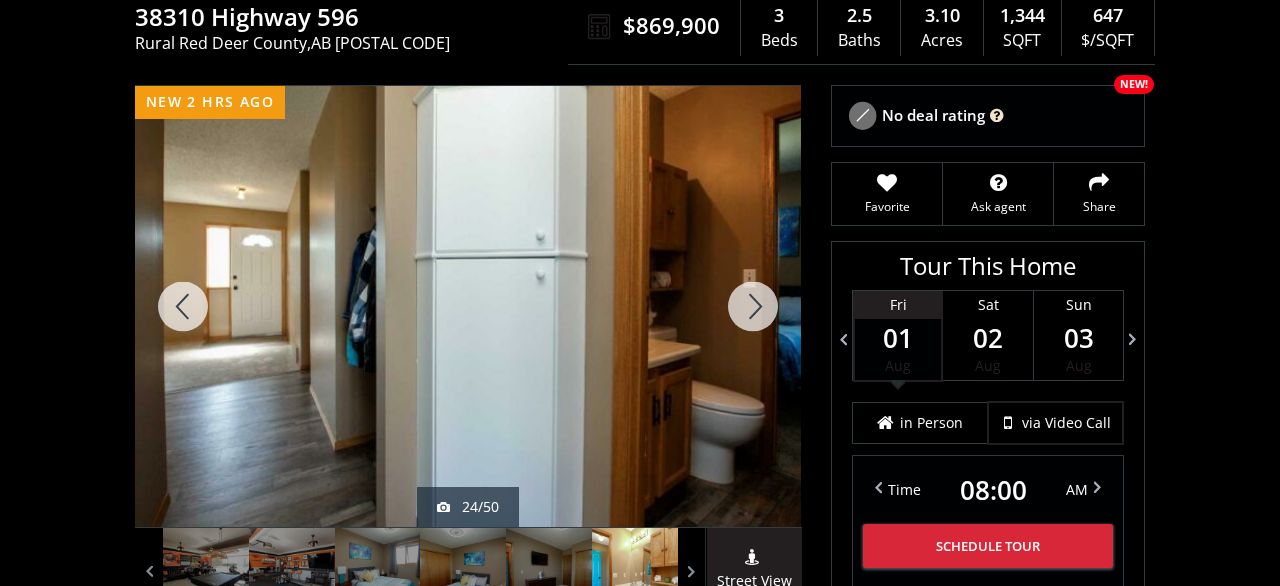 click at bounding box center (753, 306) 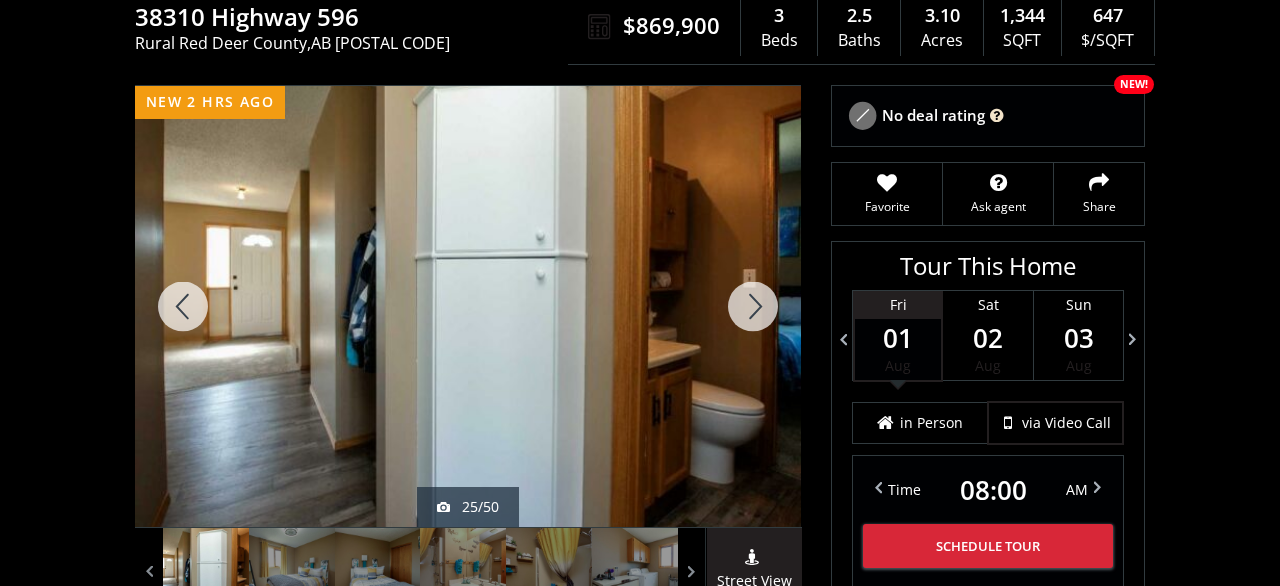 click at bounding box center [753, 306] 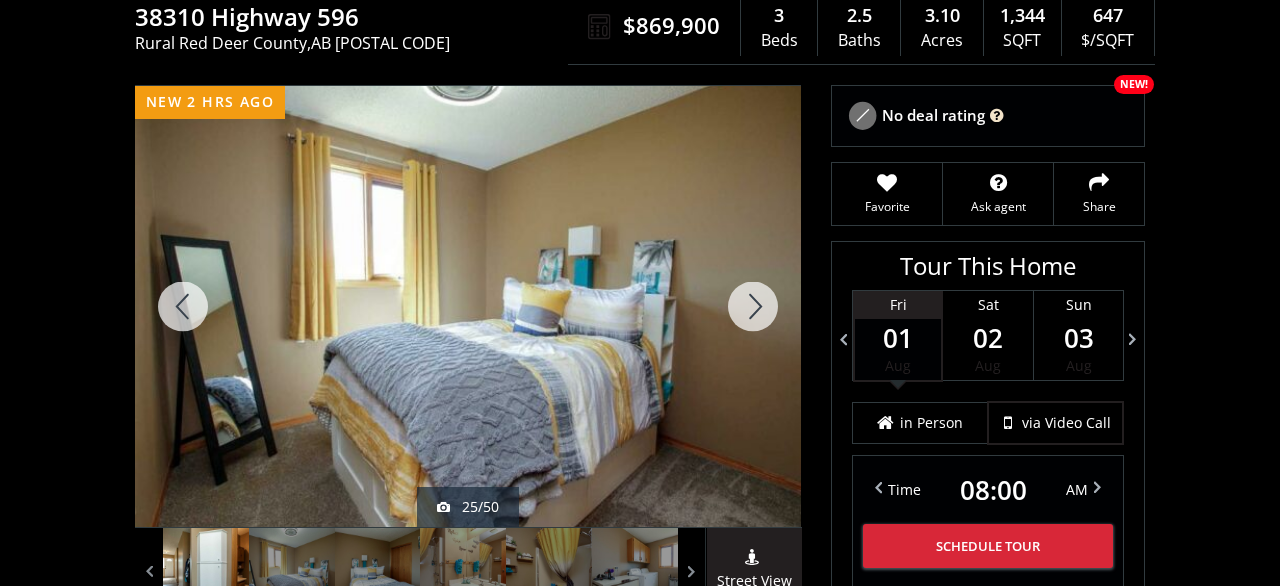 click at bounding box center [753, 306] 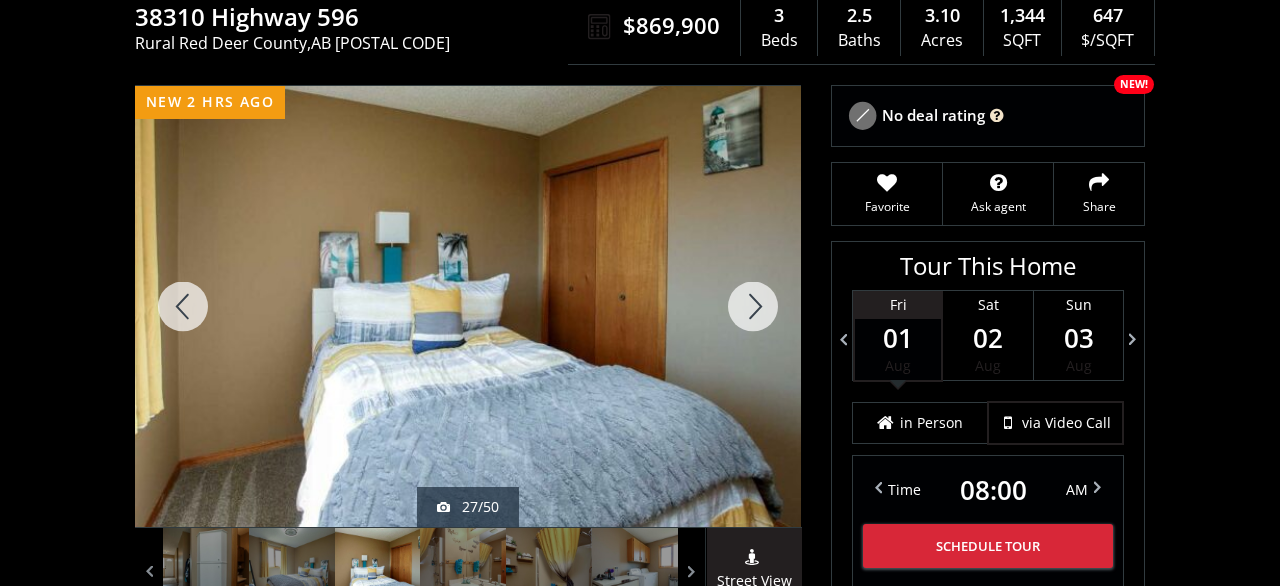 click at bounding box center [753, 306] 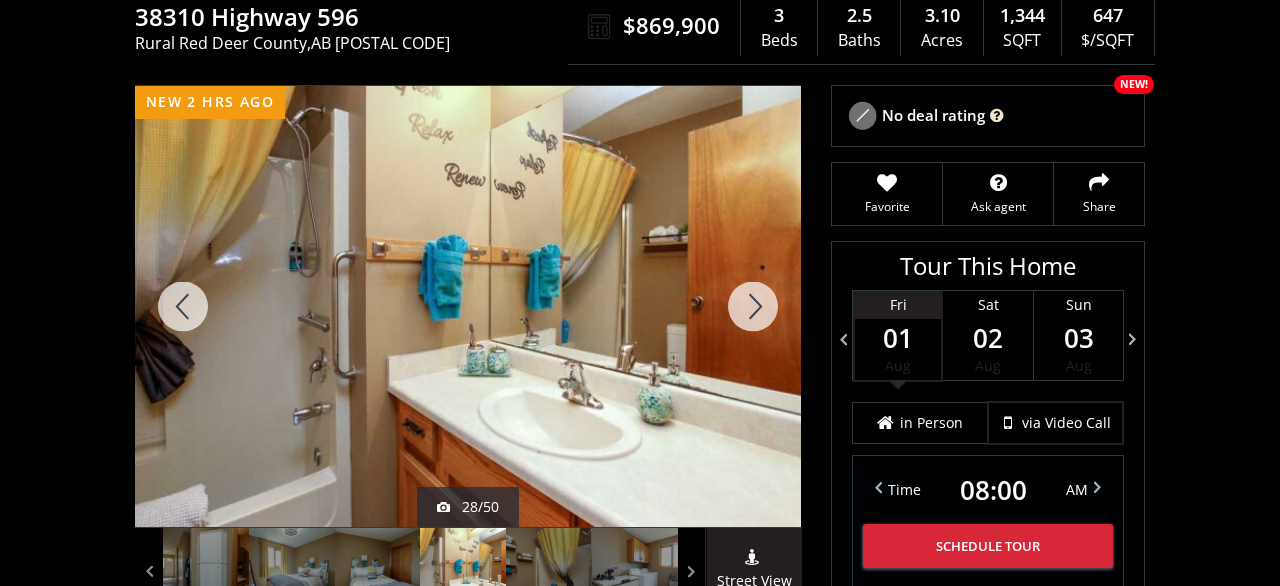 click at bounding box center [753, 306] 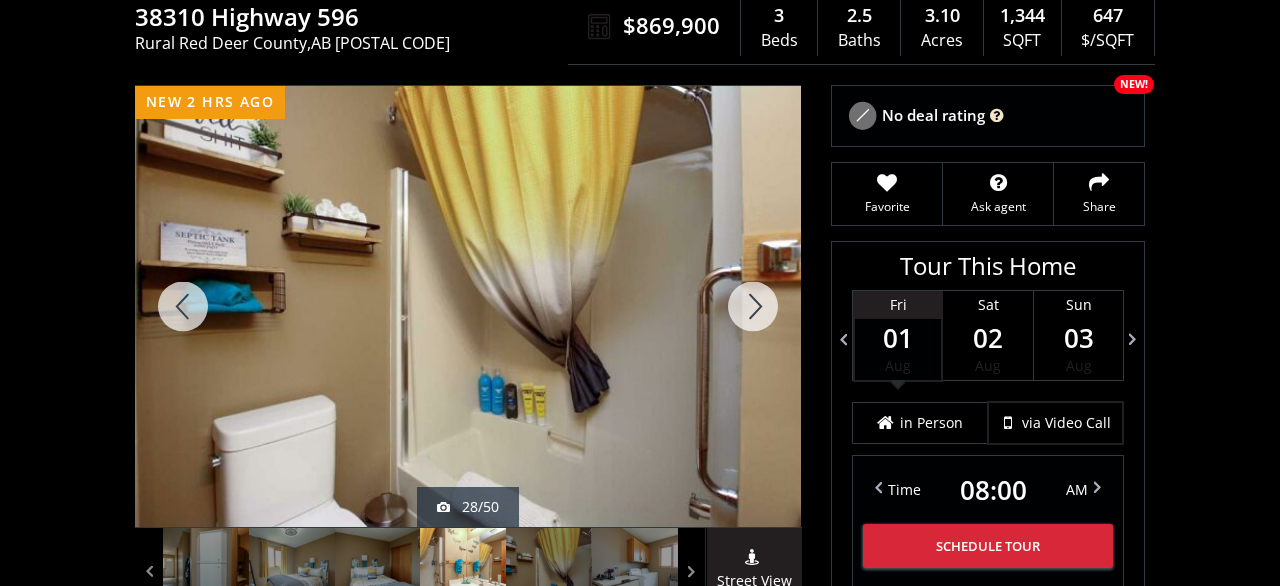 click at bounding box center [753, 306] 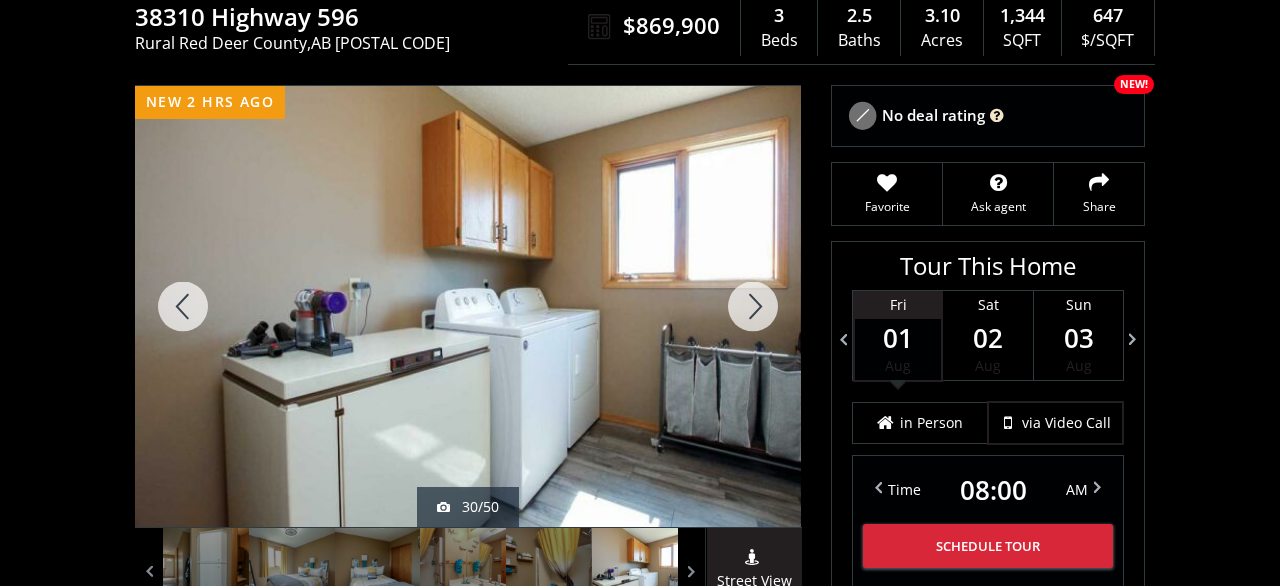 click at bounding box center (753, 306) 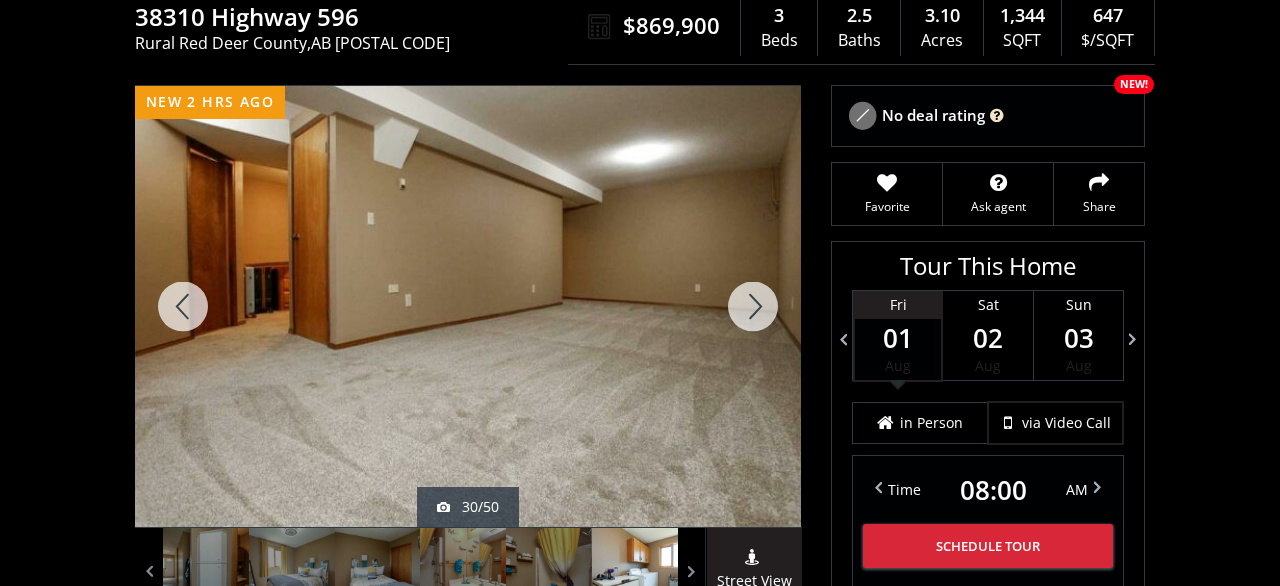 click at bounding box center (753, 306) 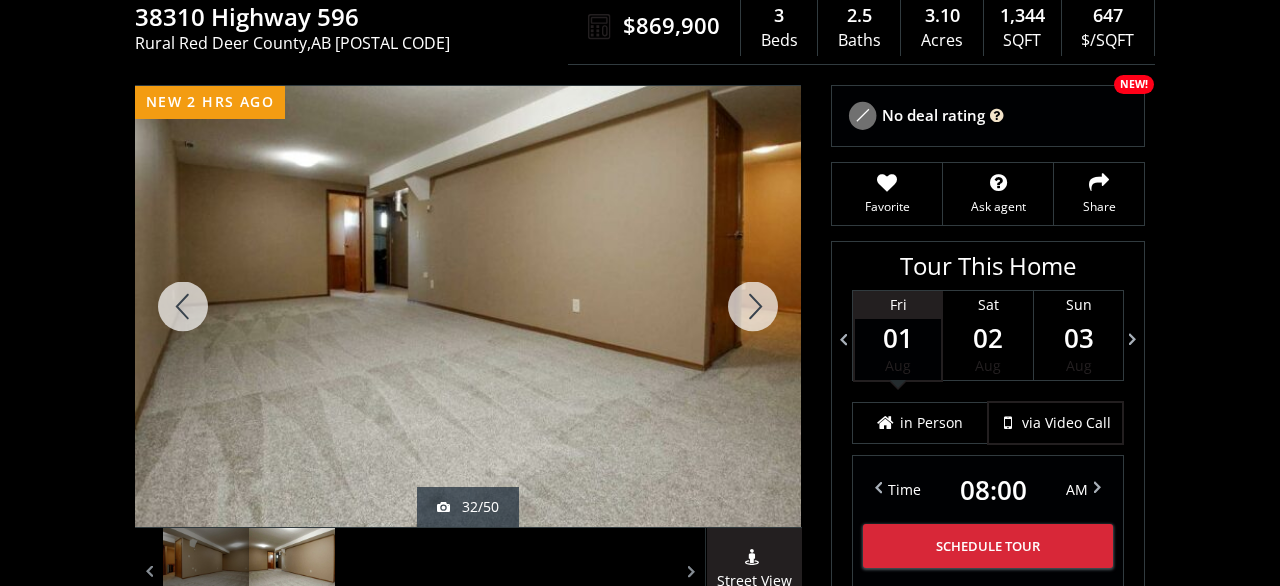 click at bounding box center [753, 306] 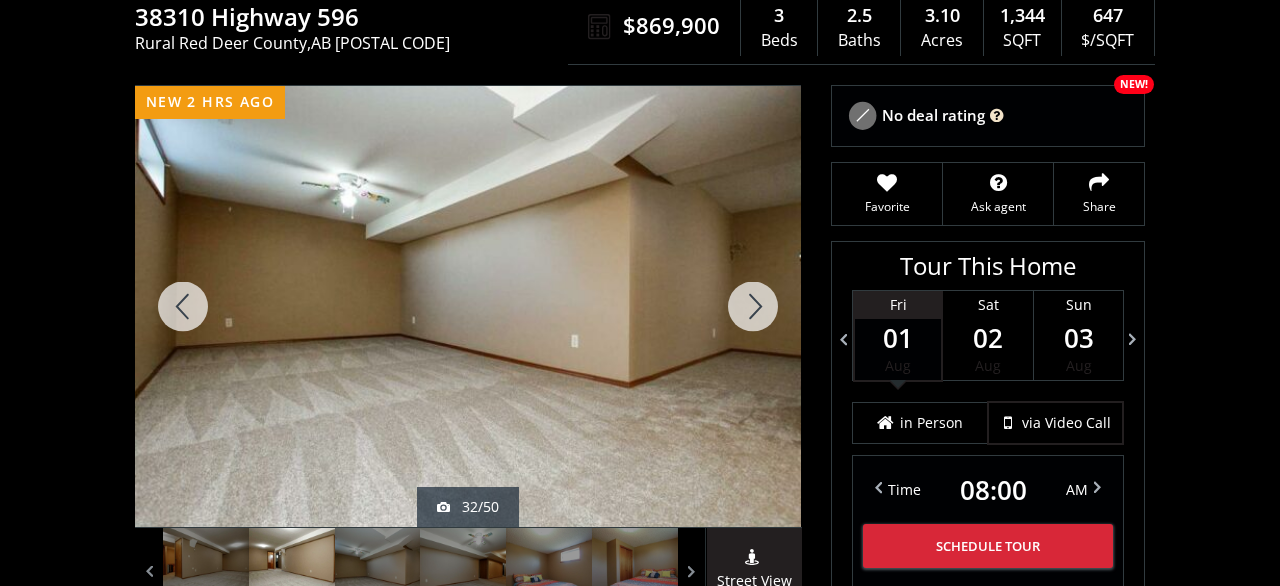 click at bounding box center (753, 306) 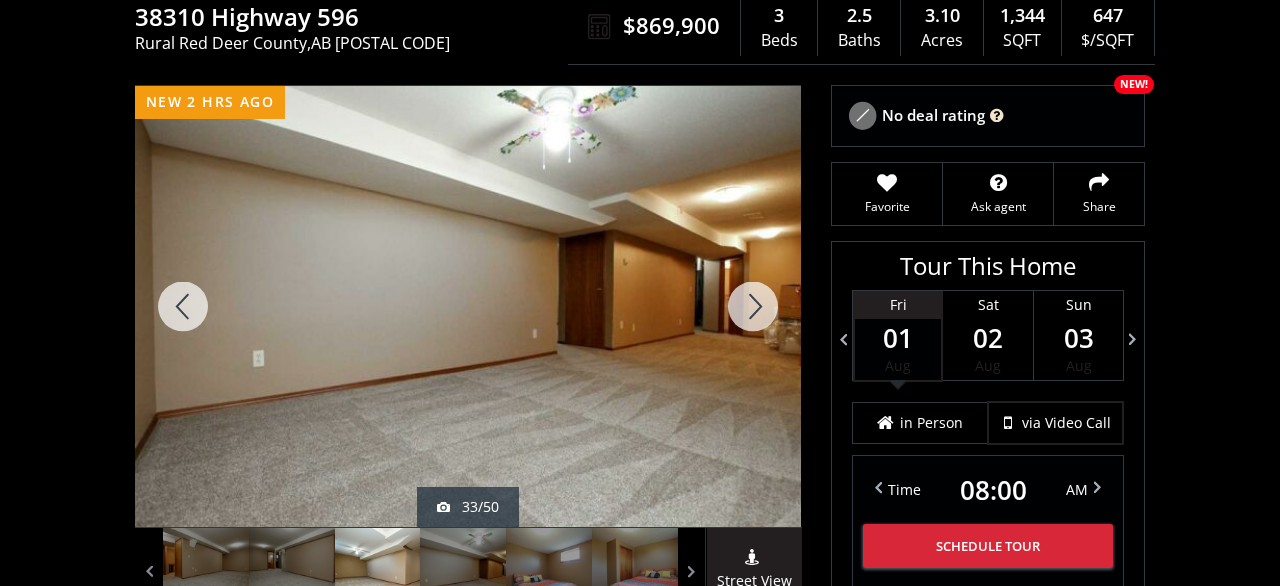 click at bounding box center [753, 306] 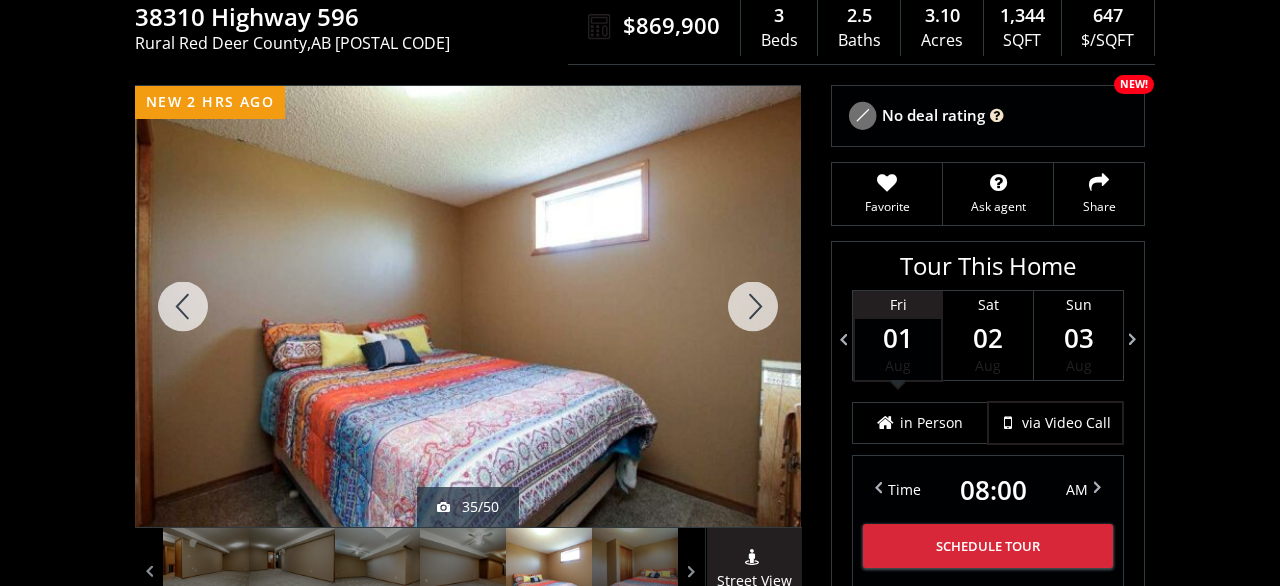 click at bounding box center [753, 306] 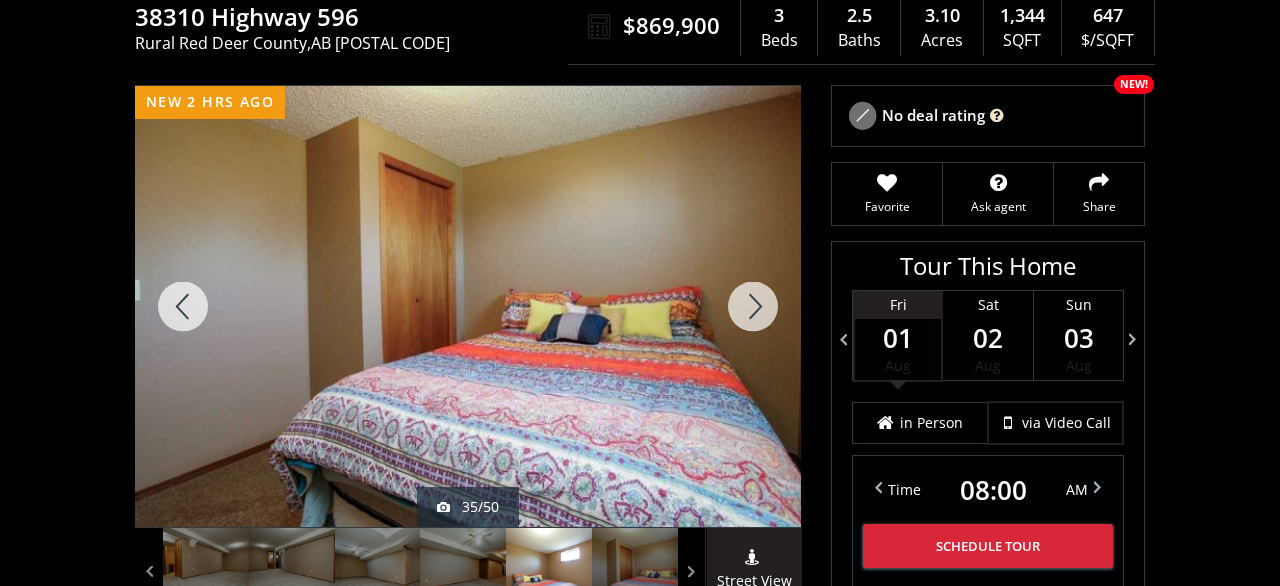 click at bounding box center [753, 306] 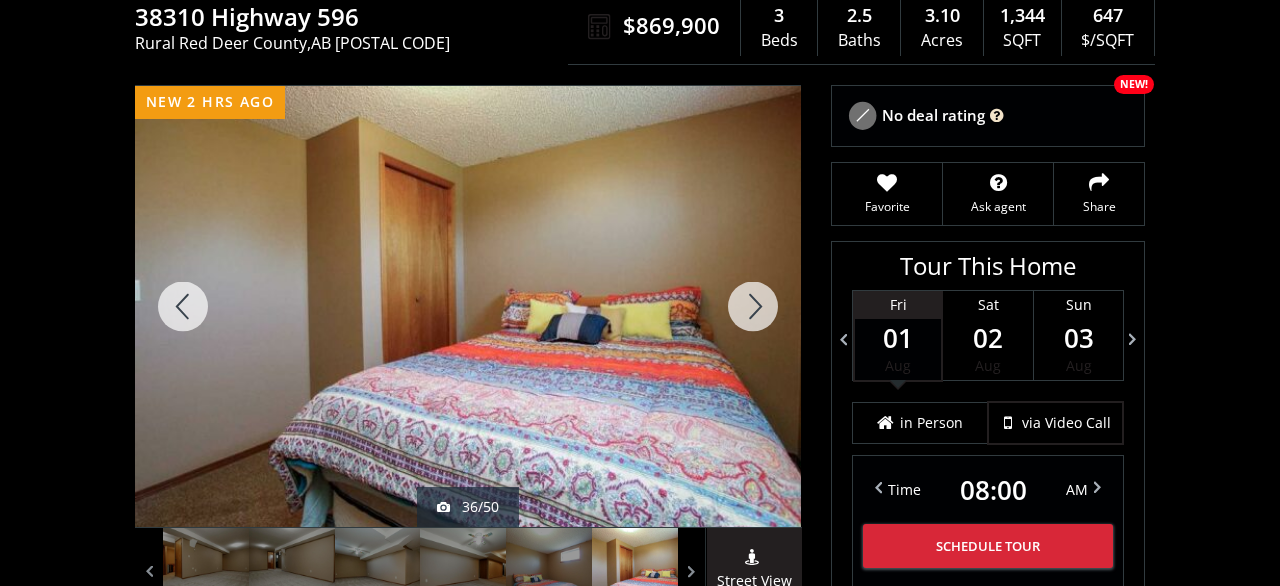 click at bounding box center [753, 306] 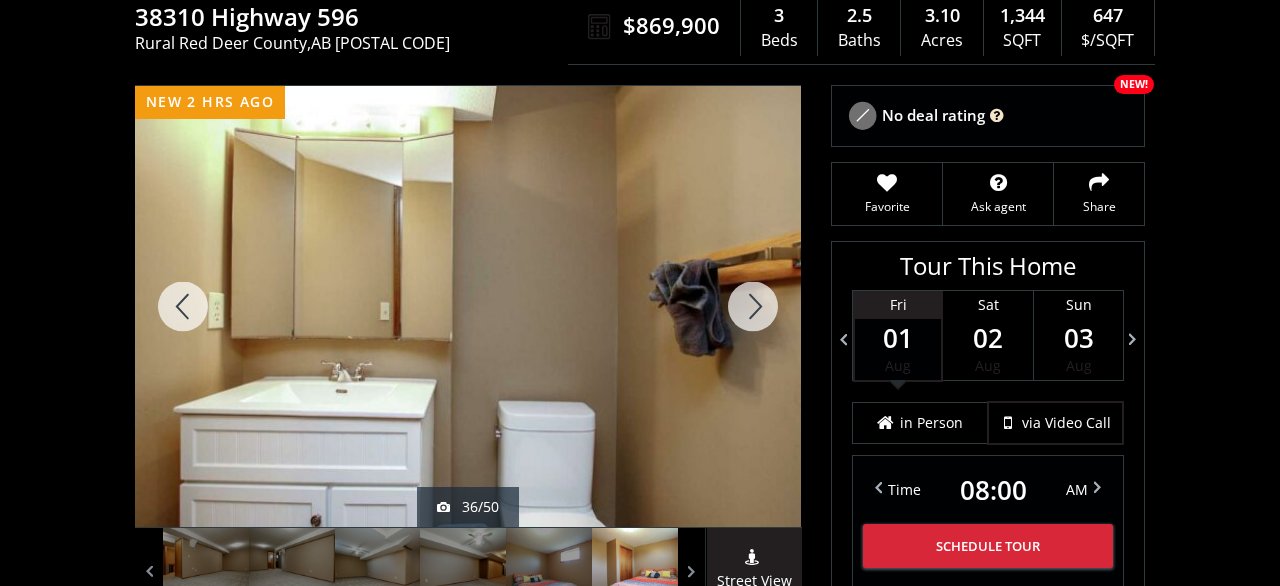 click at bounding box center (753, 306) 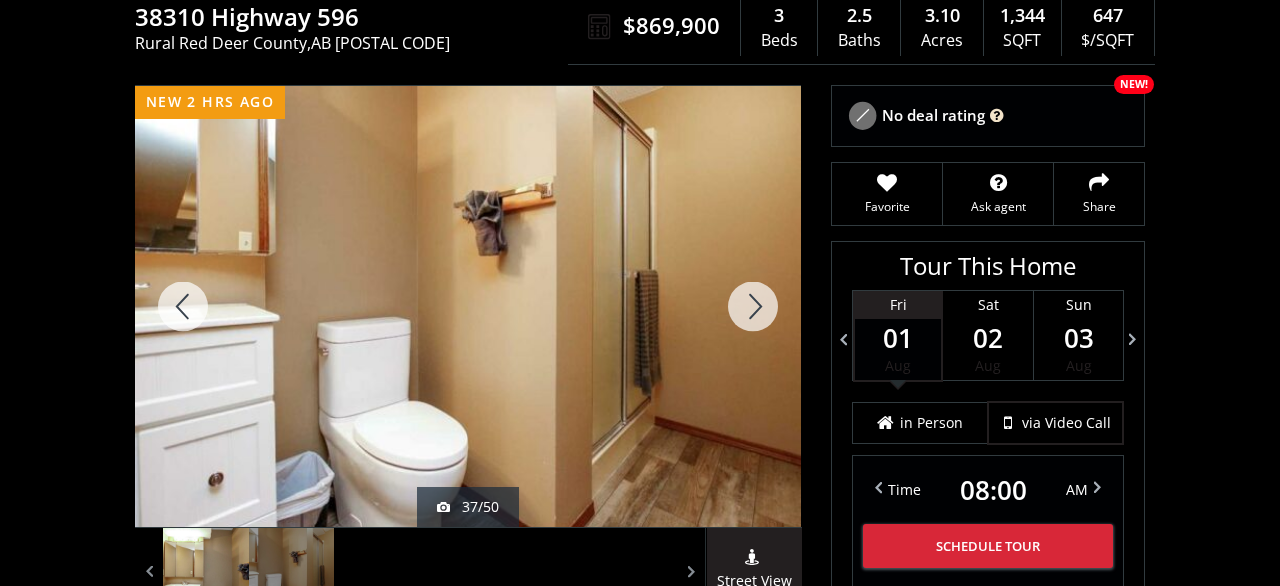 click at bounding box center [753, 306] 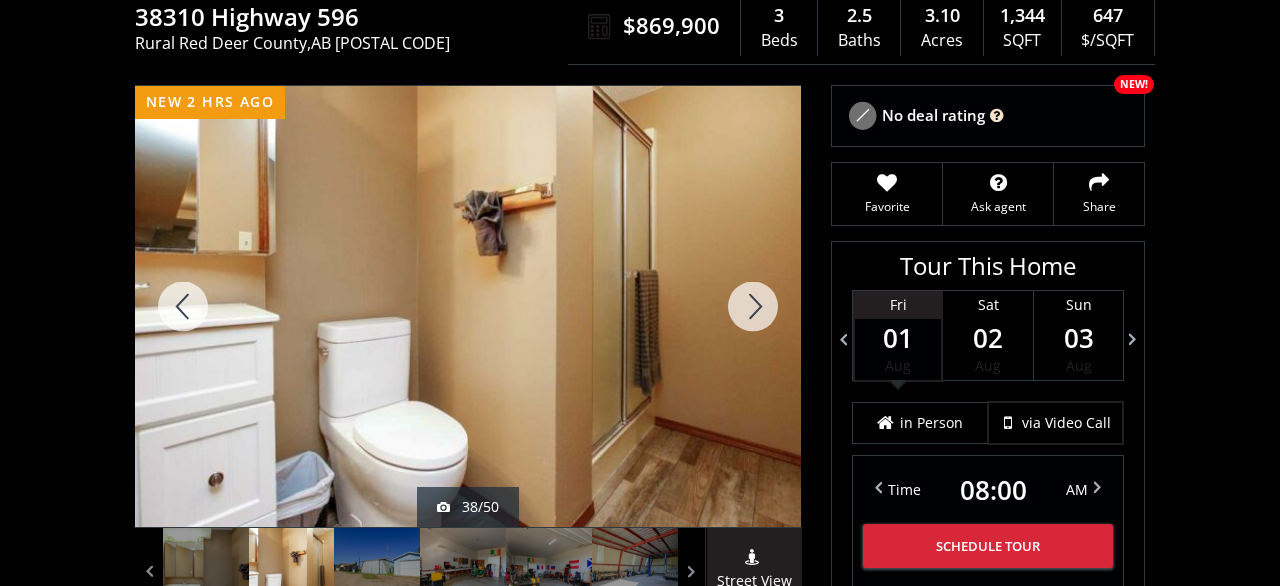 click at bounding box center [753, 306] 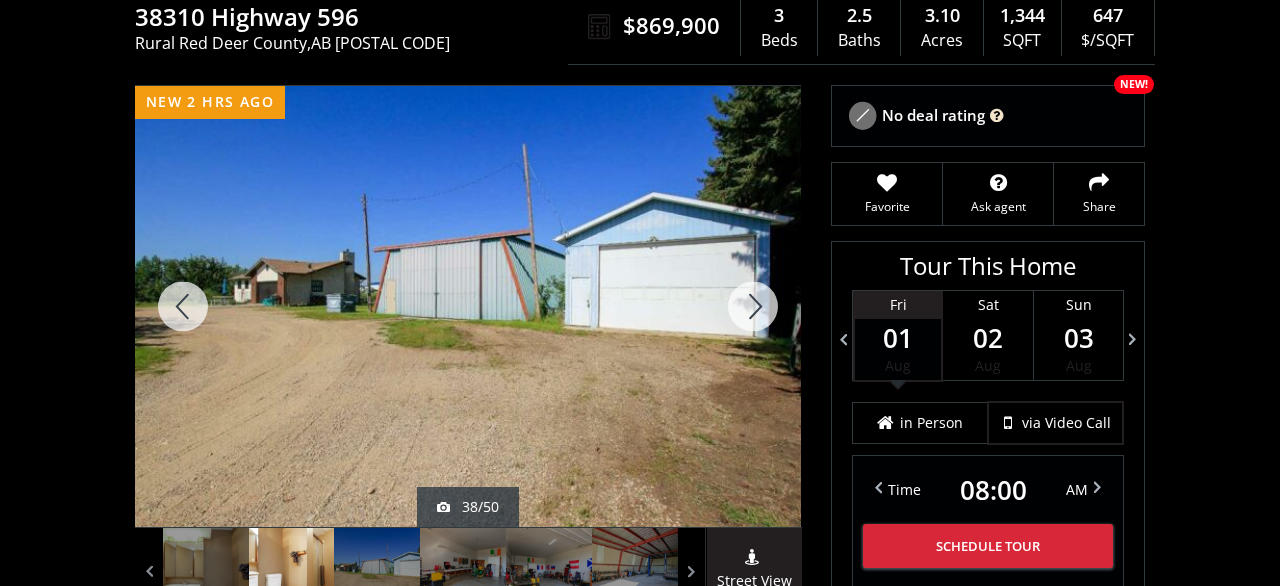 click at bounding box center [753, 306] 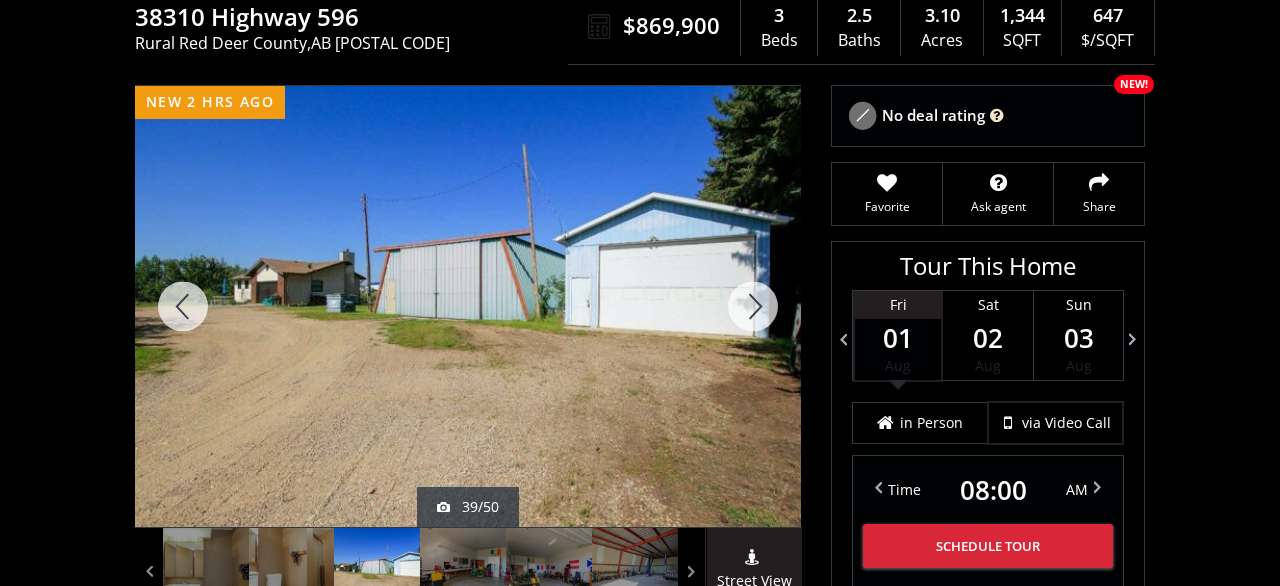 click at bounding box center (753, 306) 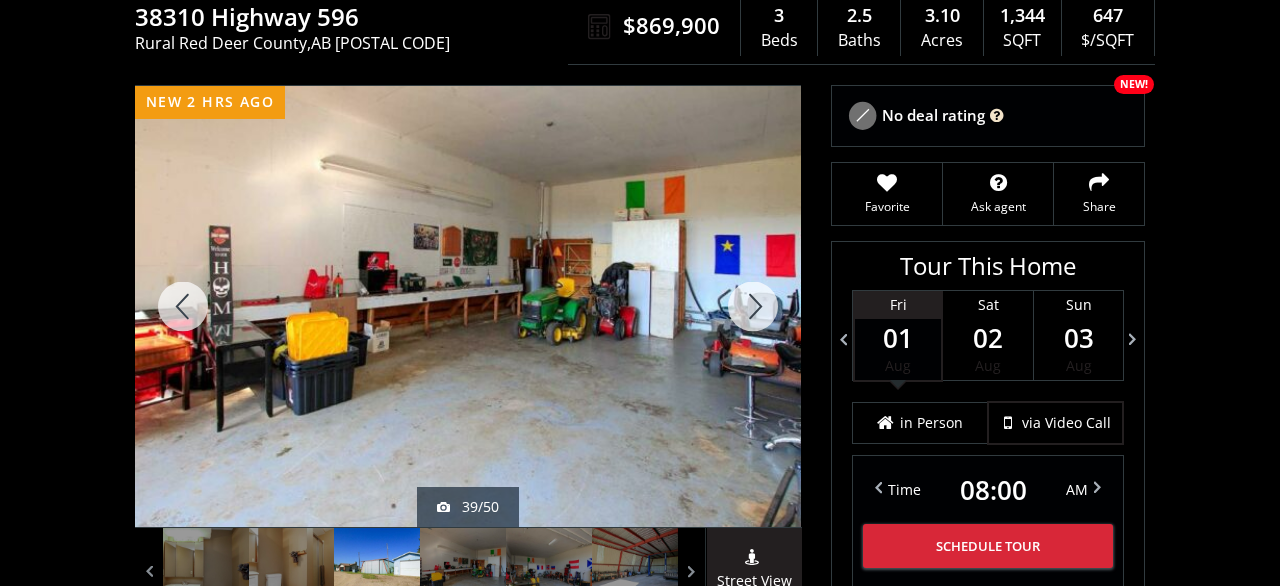 click at bounding box center [753, 306] 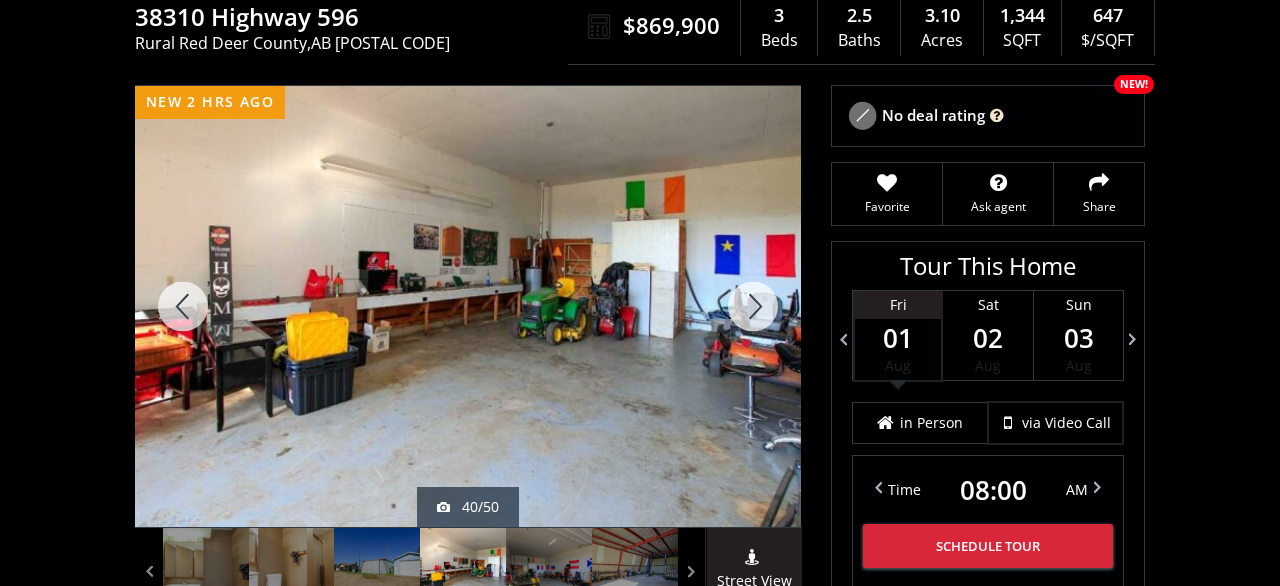 click at bounding box center [753, 306] 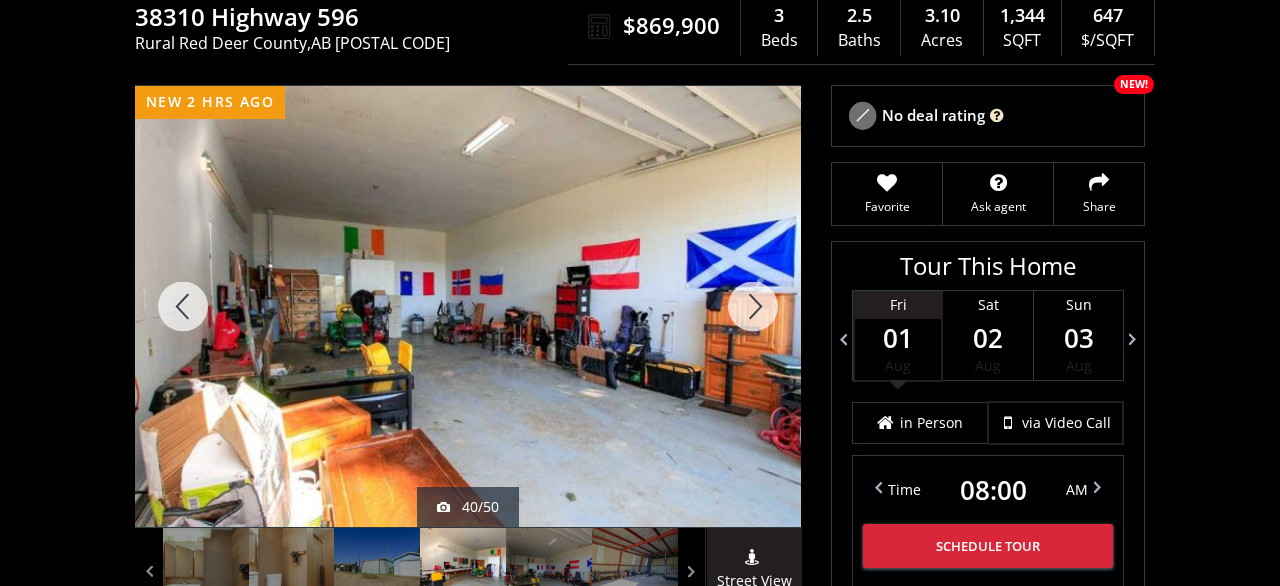 click at bounding box center [753, 306] 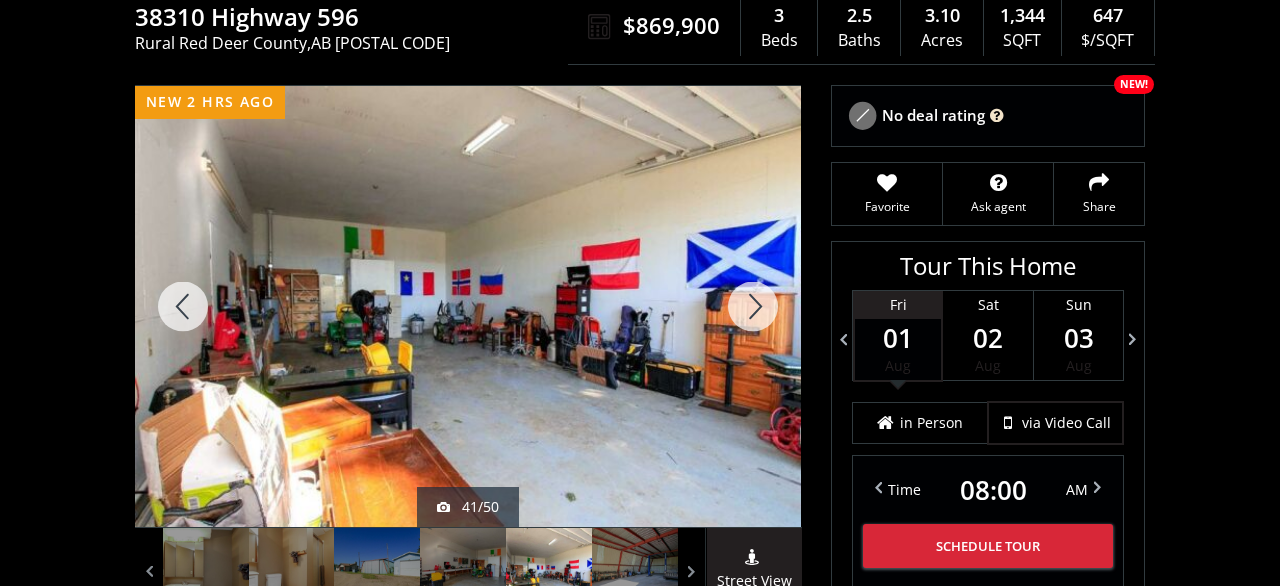 click at bounding box center (753, 306) 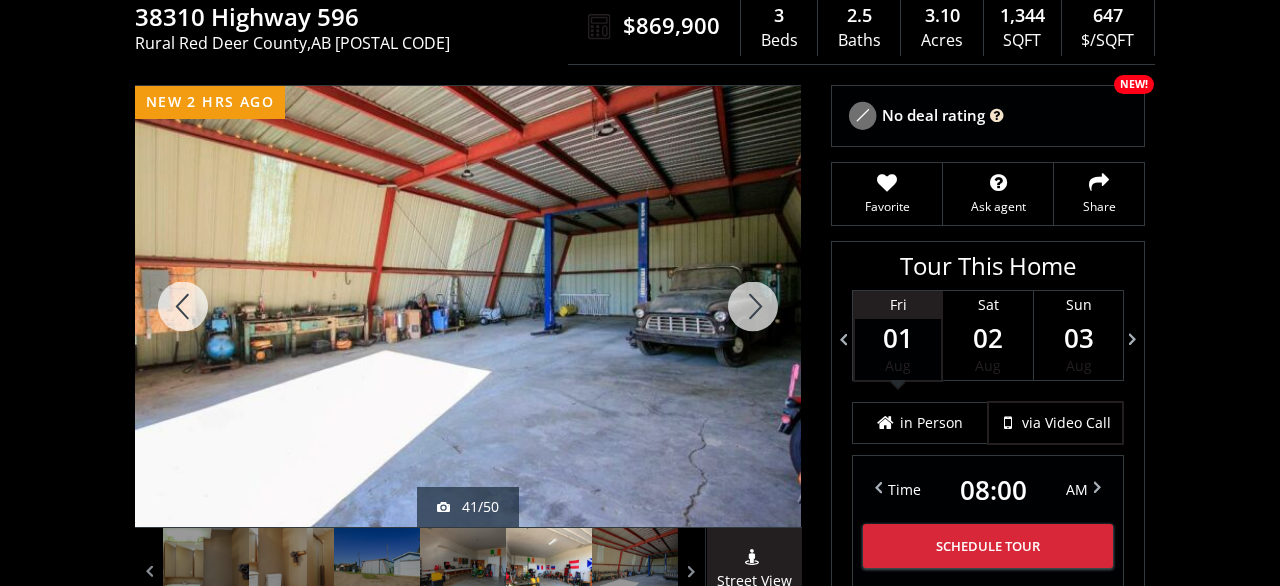 click at bounding box center (753, 306) 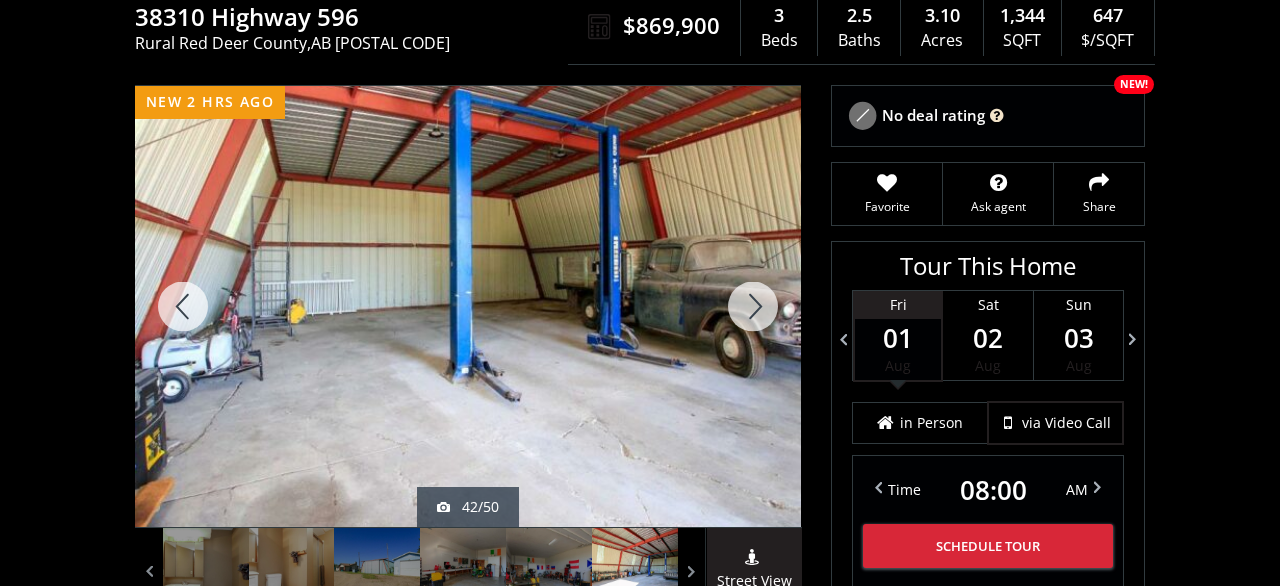 click at bounding box center [753, 306] 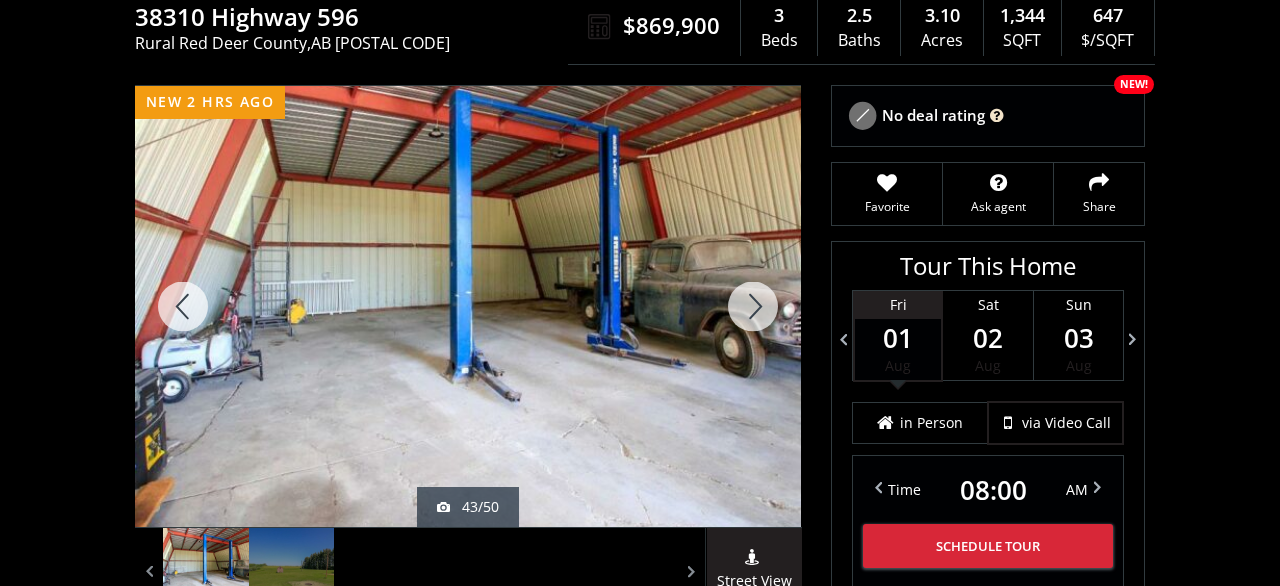 click at bounding box center (753, 306) 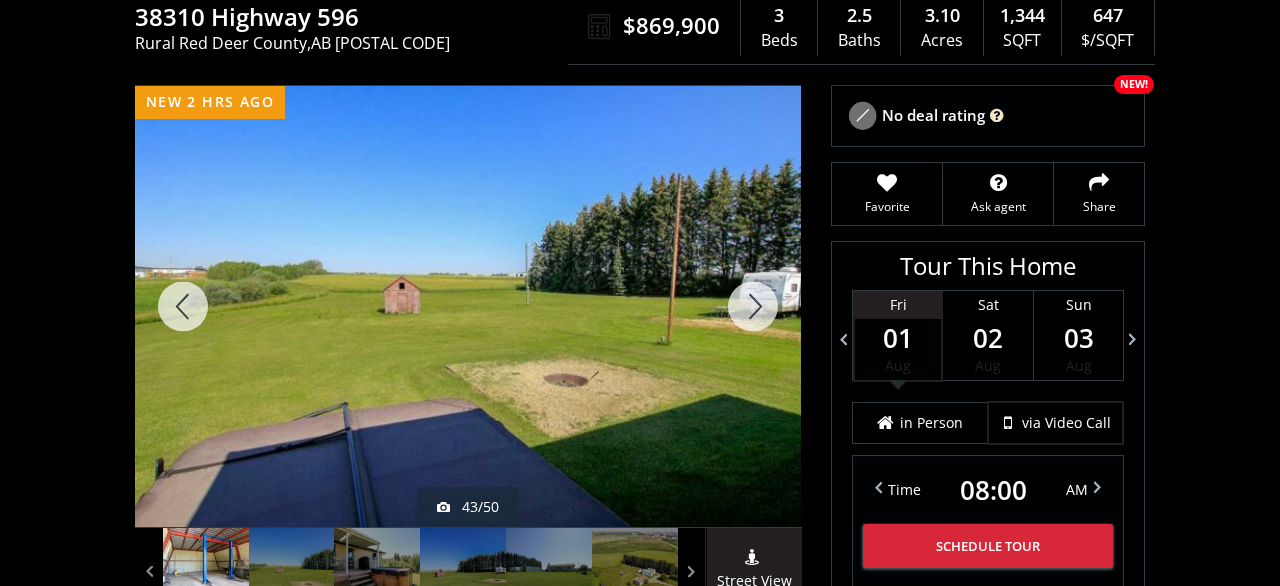 click at bounding box center [753, 306] 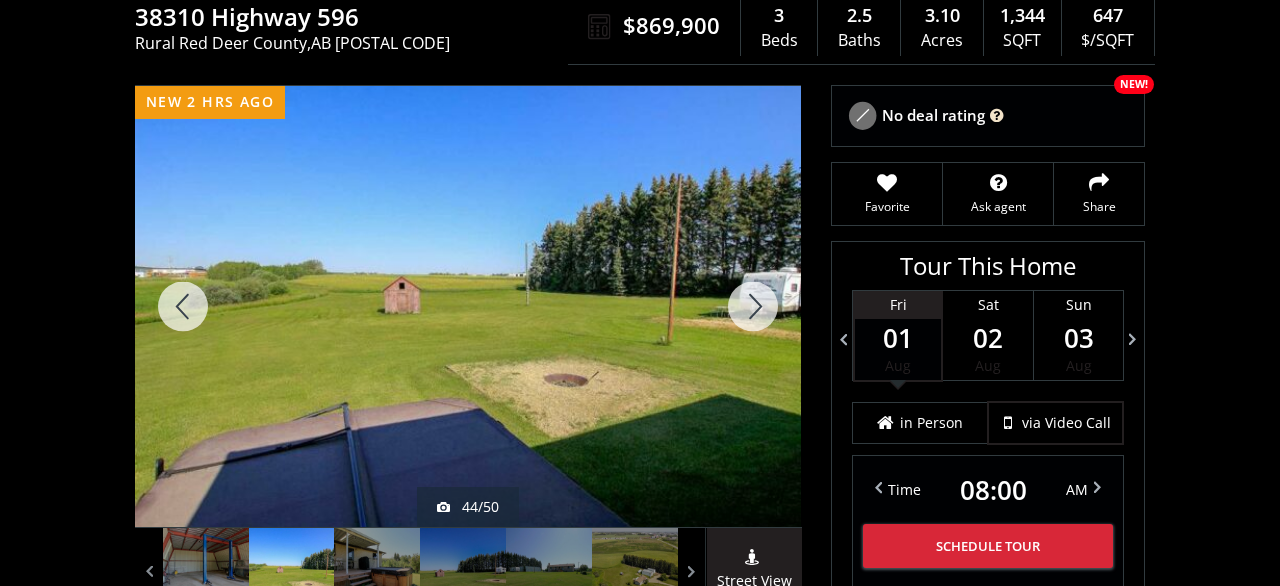 click at bounding box center [753, 306] 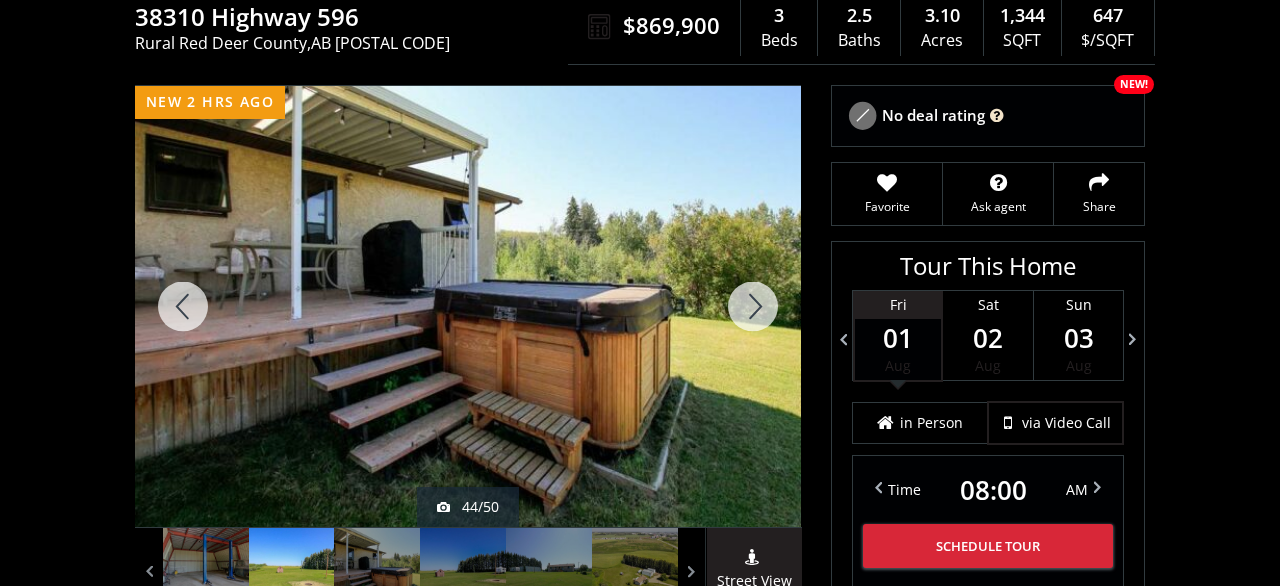 click at bounding box center (753, 306) 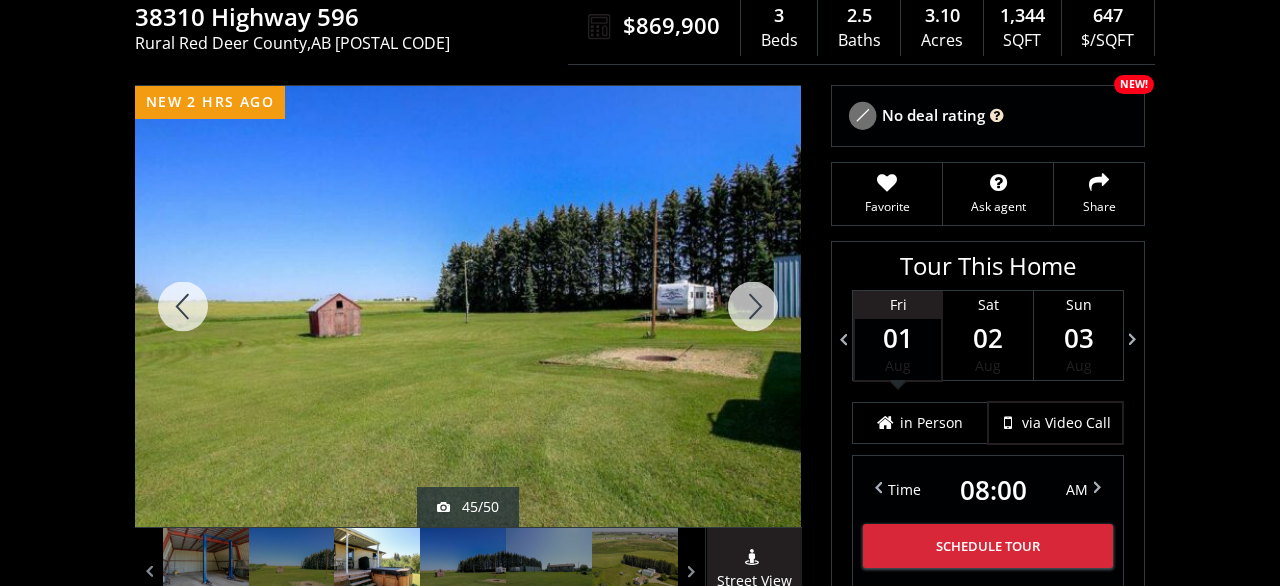 click at bounding box center (753, 306) 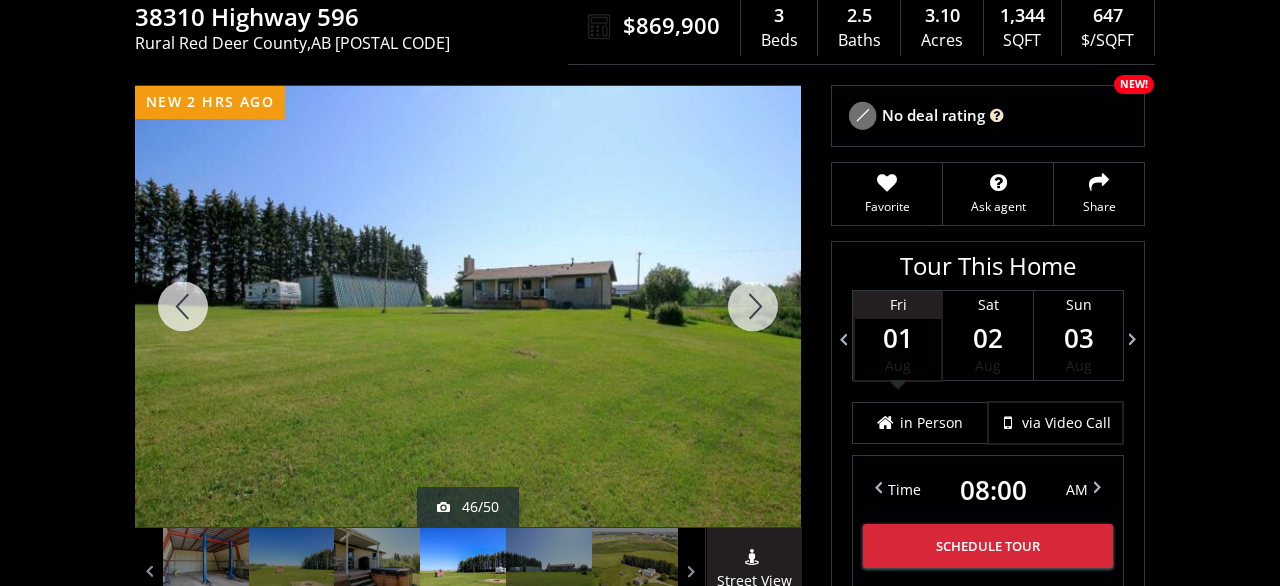 click at bounding box center (753, 306) 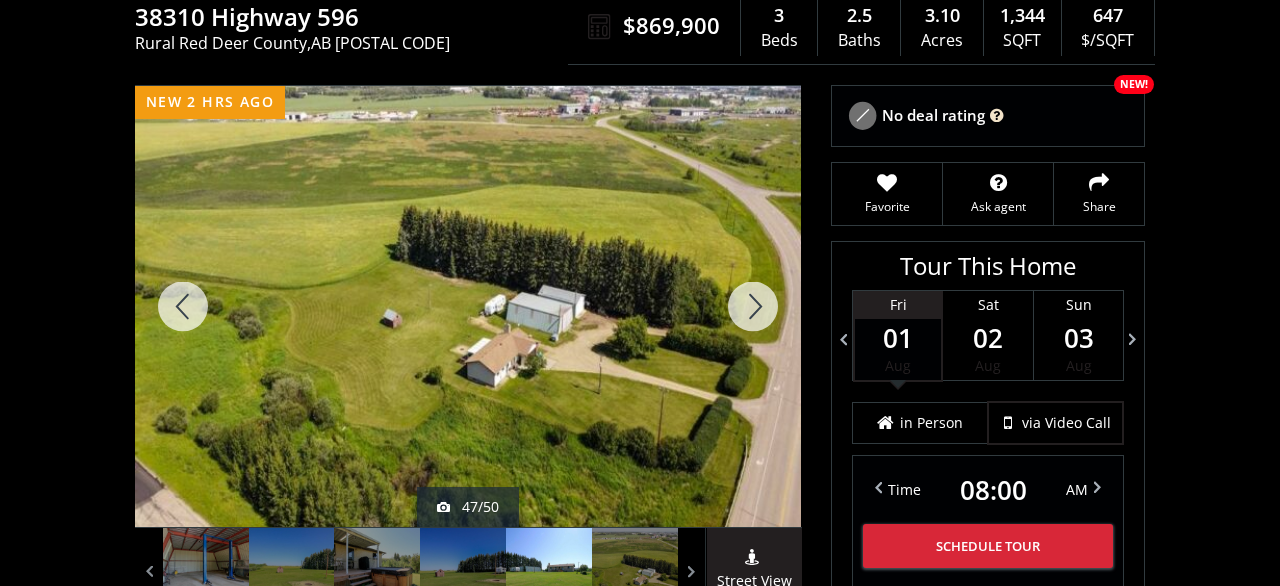 click at bounding box center (753, 306) 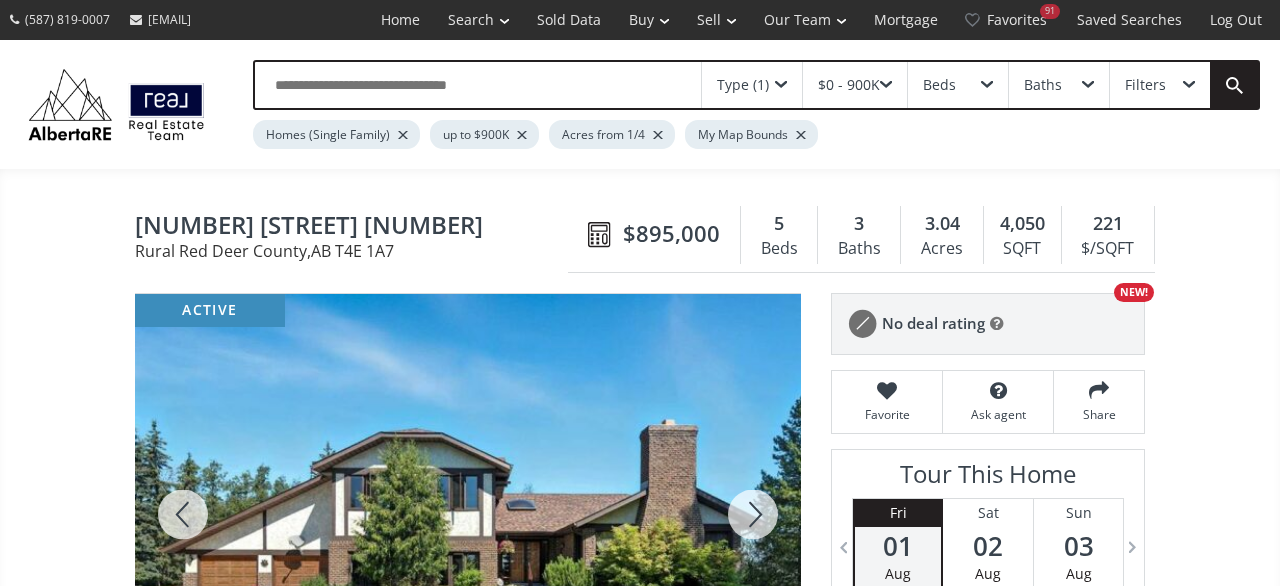 scroll, scrollTop: 0, scrollLeft: 0, axis: both 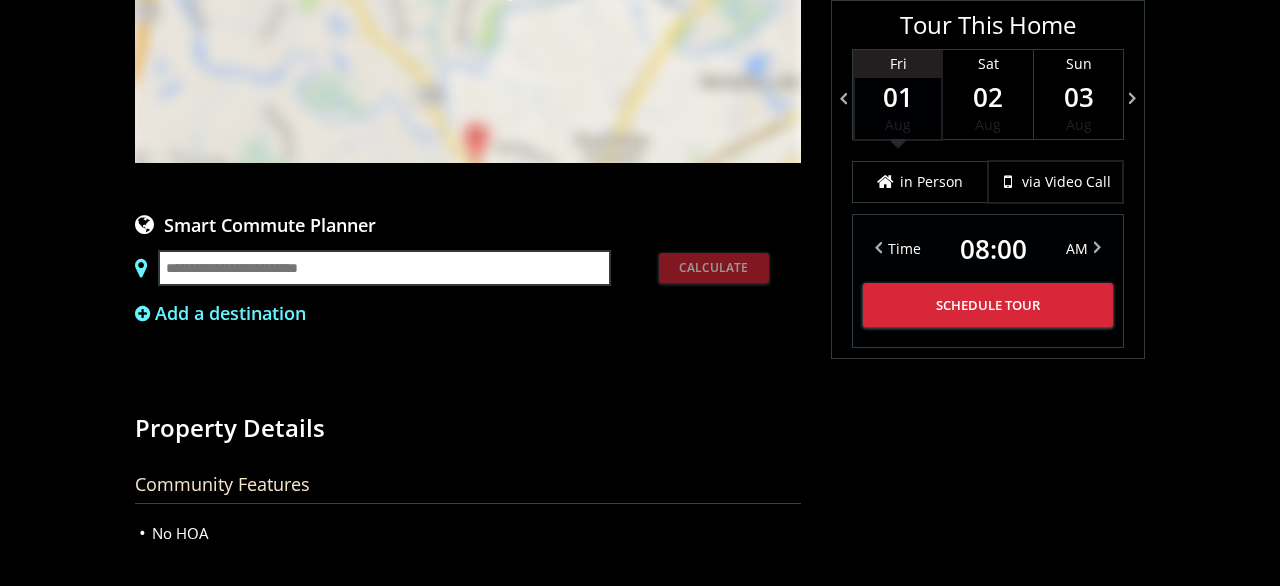 click on "Click for Map" at bounding box center (468, -12) 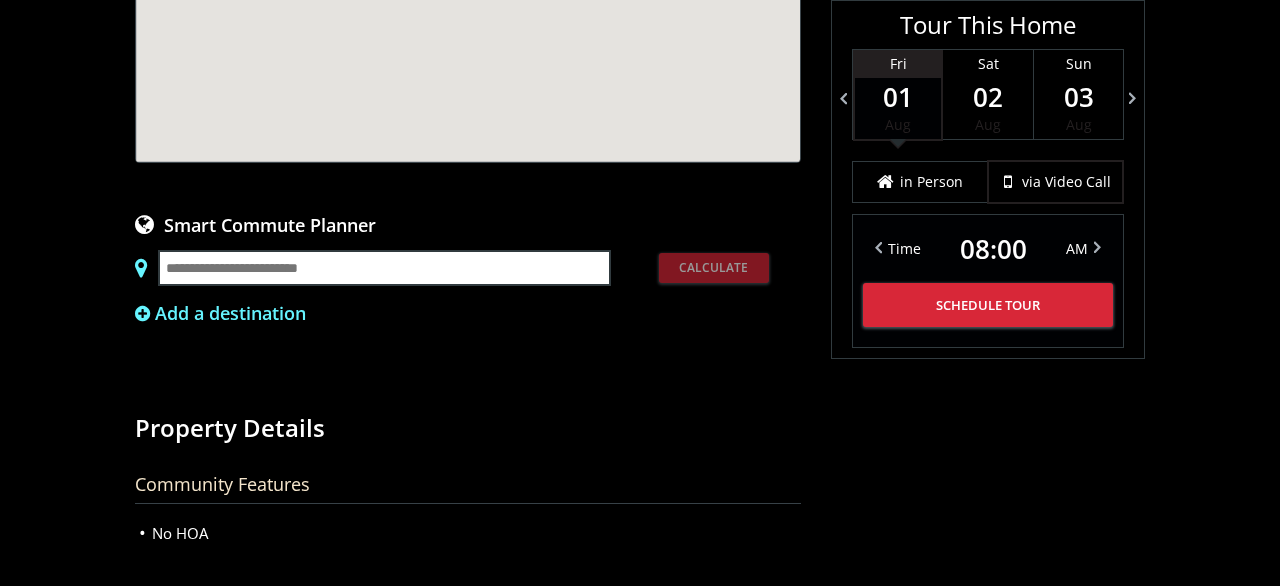 scroll, scrollTop: 1456, scrollLeft: 0, axis: vertical 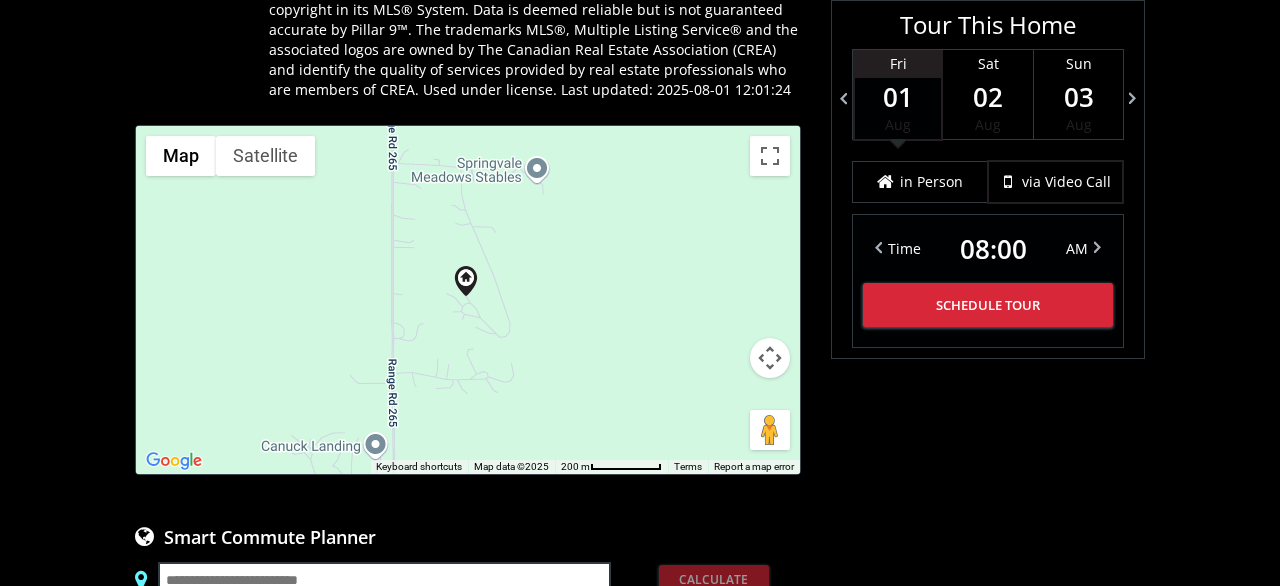 click at bounding box center [770, 358] 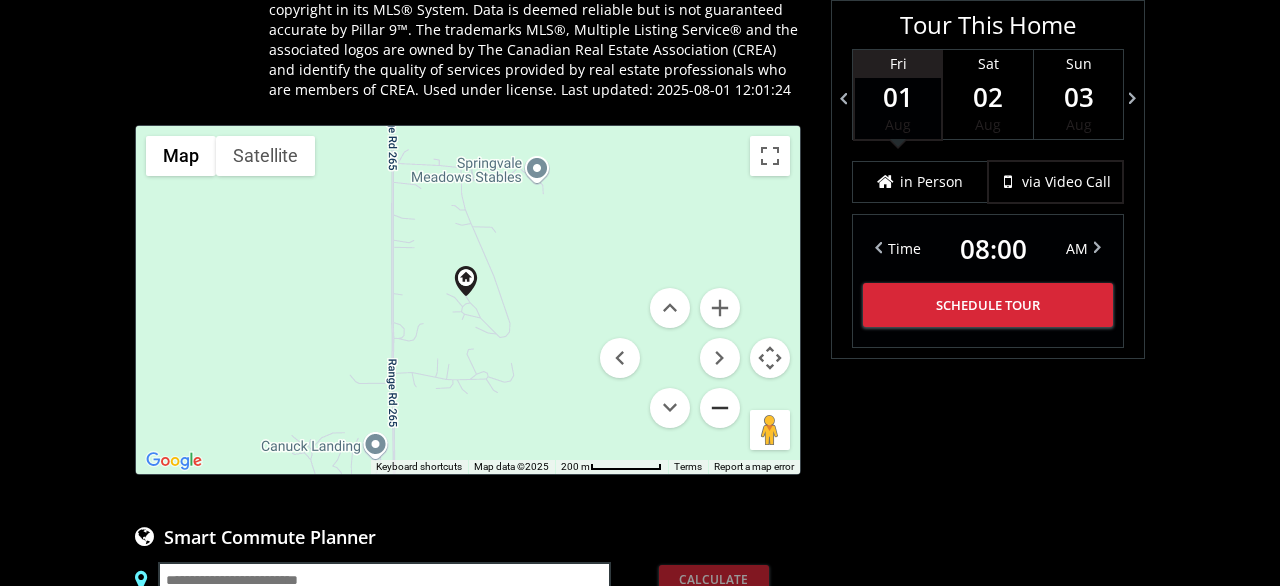 click at bounding box center [720, 408] 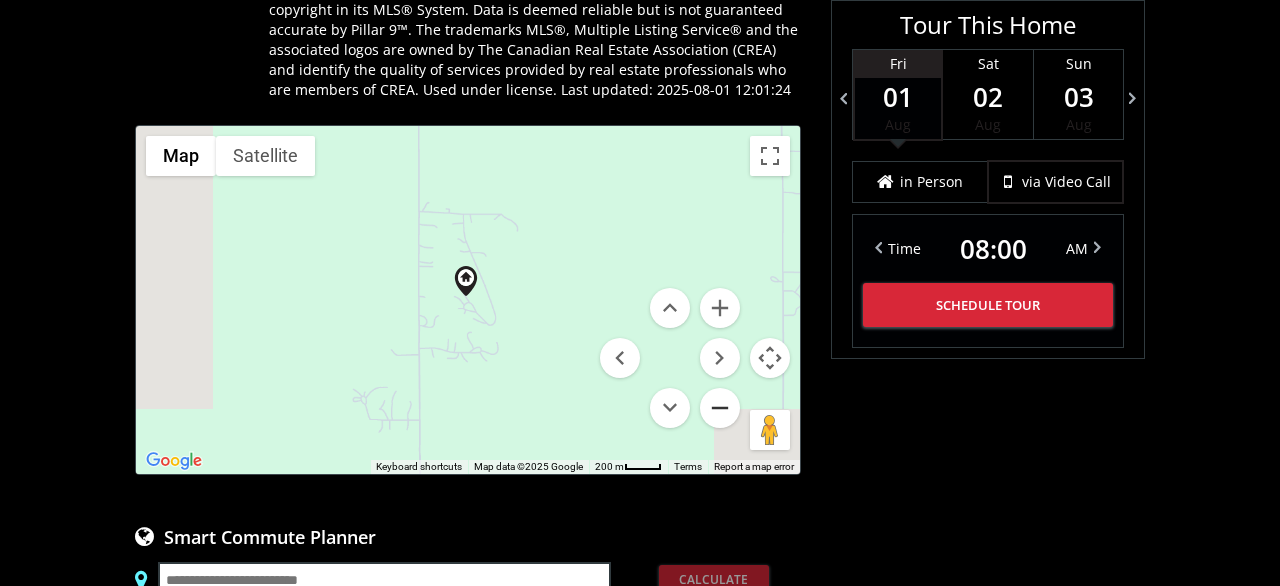 click at bounding box center (720, 408) 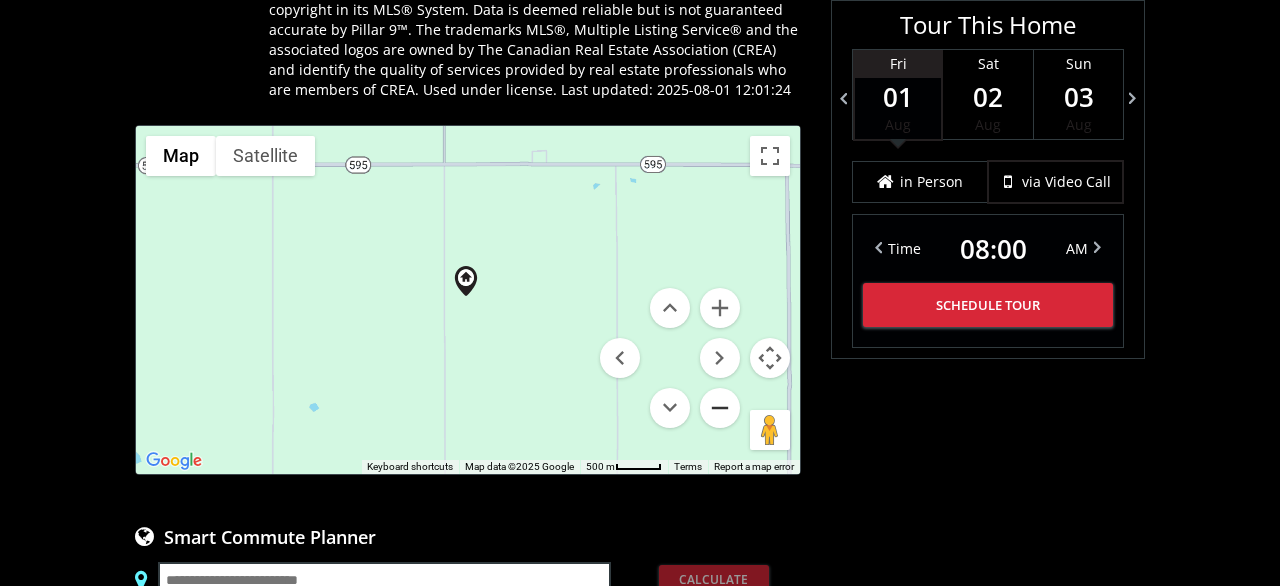 click at bounding box center [720, 408] 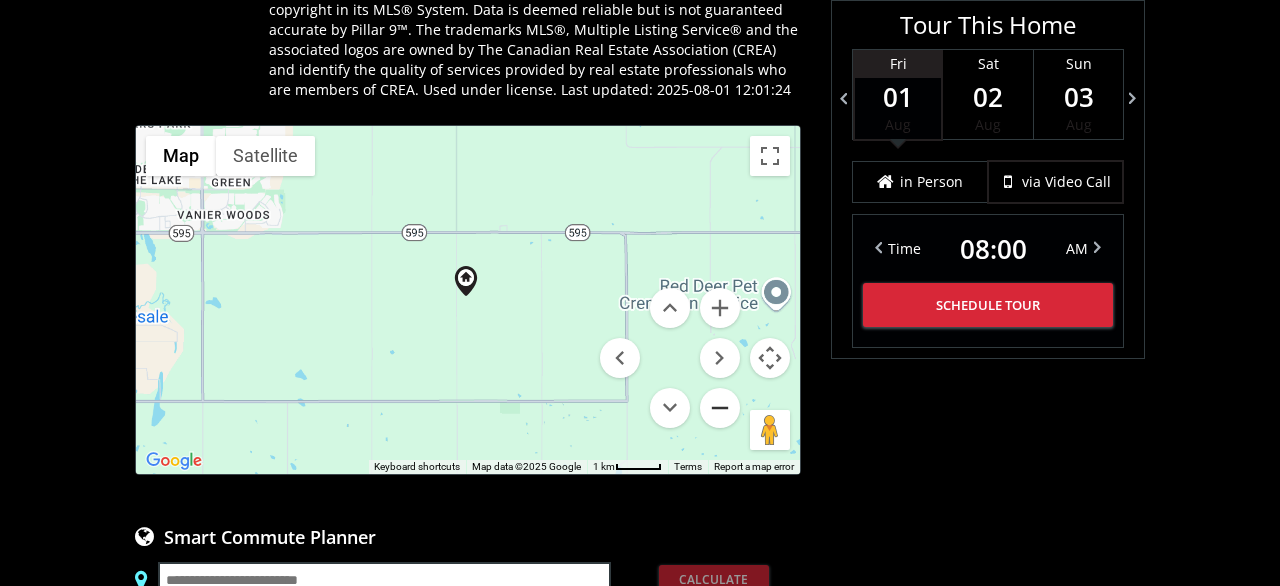click at bounding box center (720, 408) 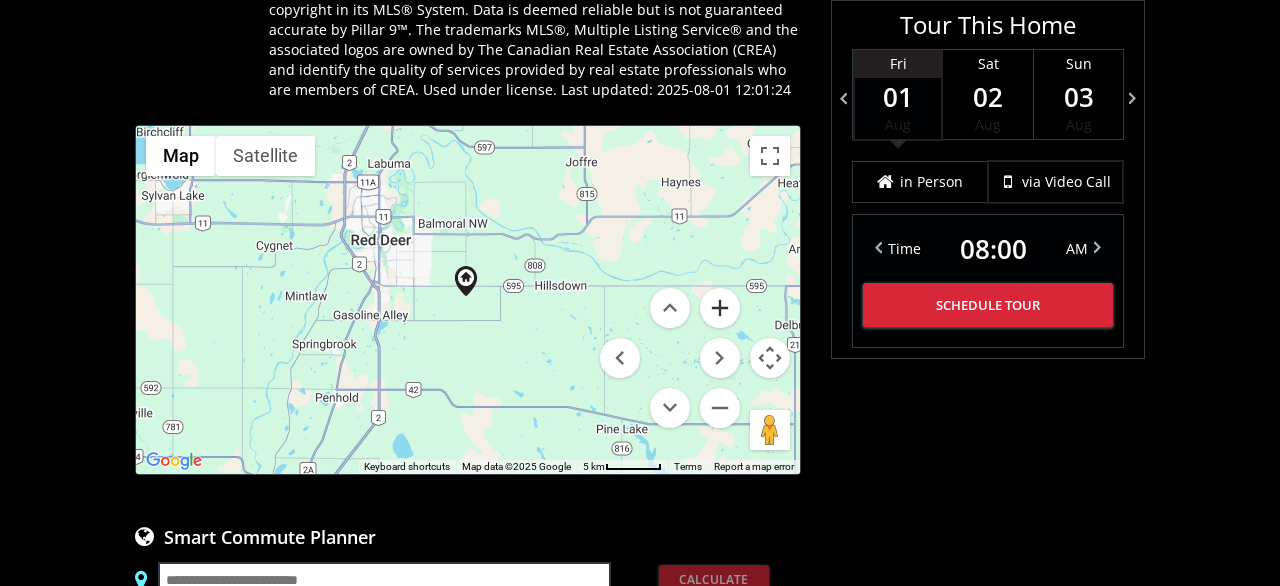 click at bounding box center [720, 308] 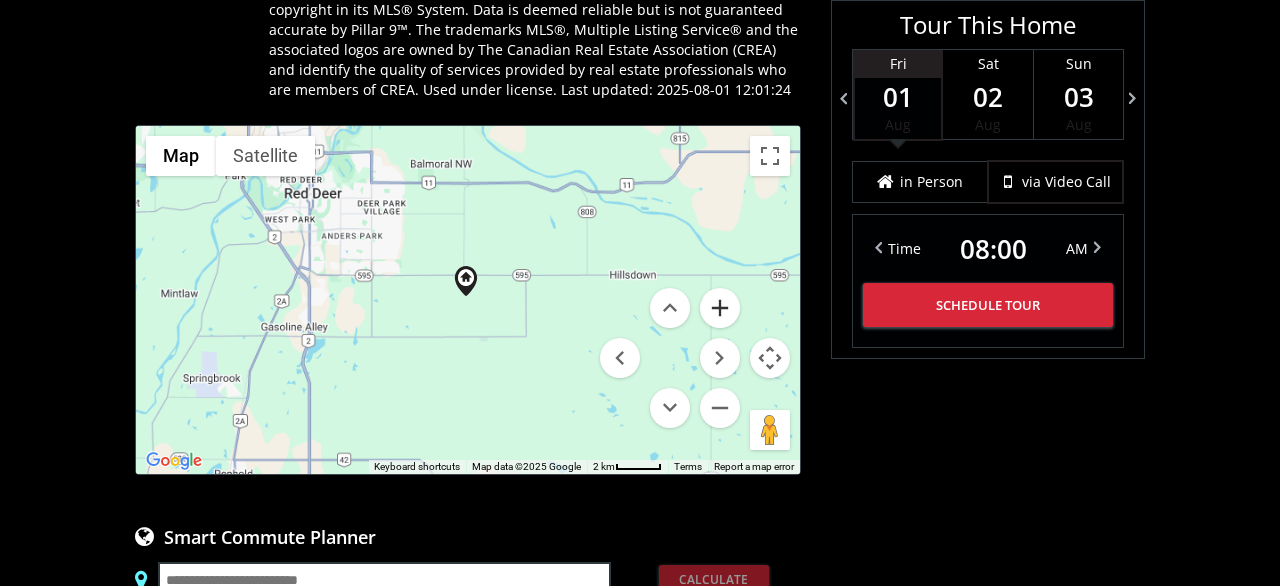 click at bounding box center (720, 308) 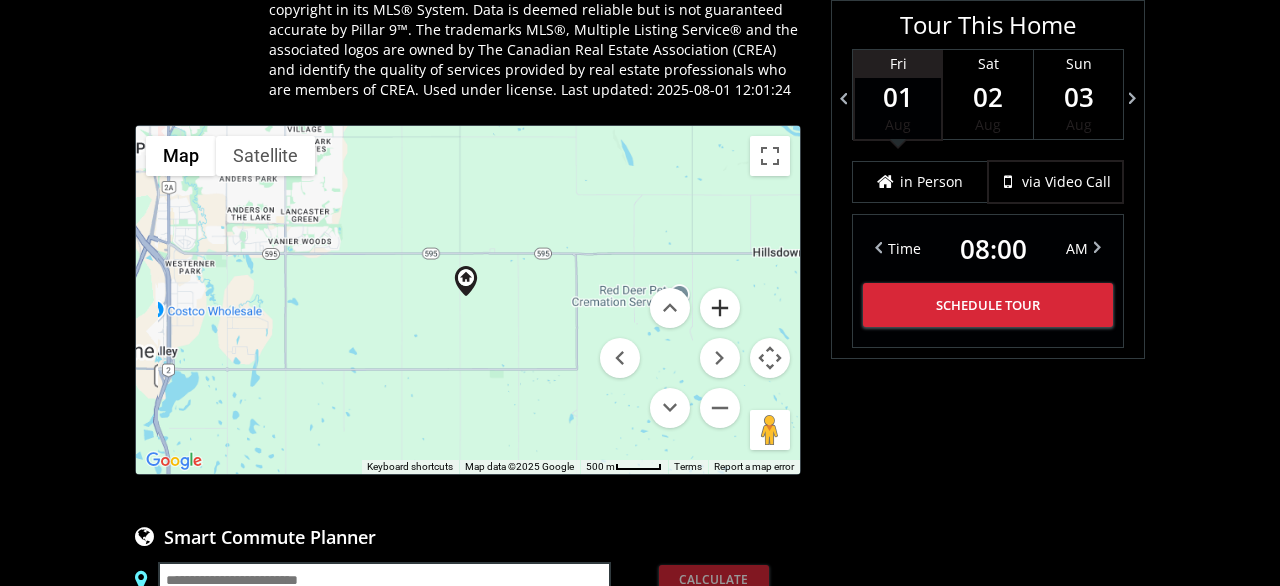 click at bounding box center (720, 308) 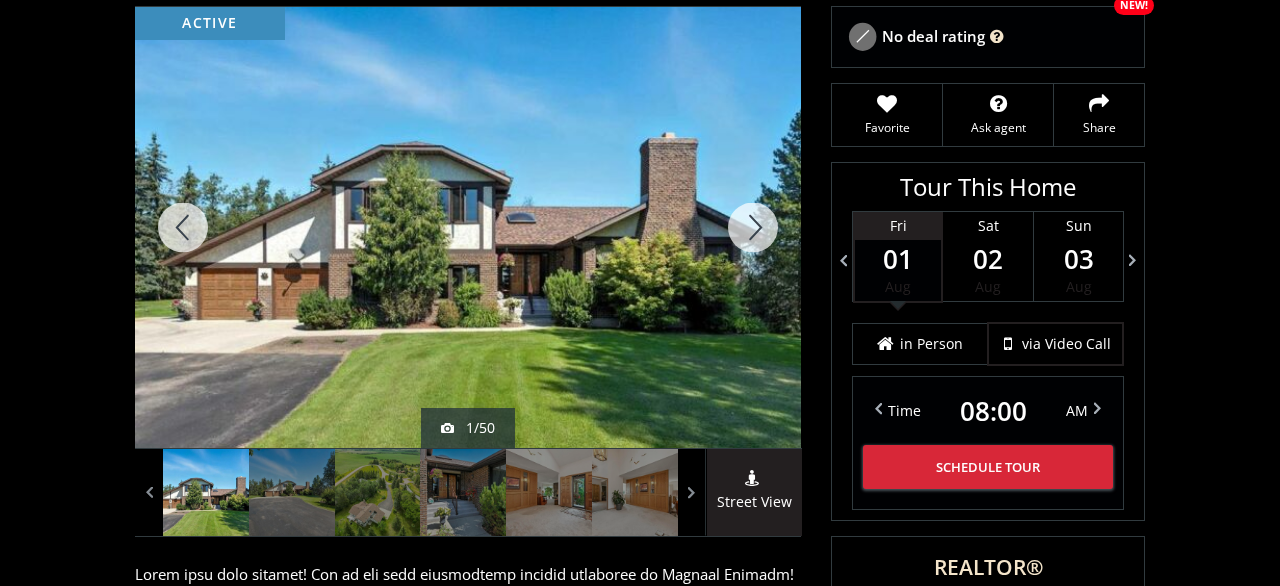 scroll, scrollTop: 208, scrollLeft: 0, axis: vertical 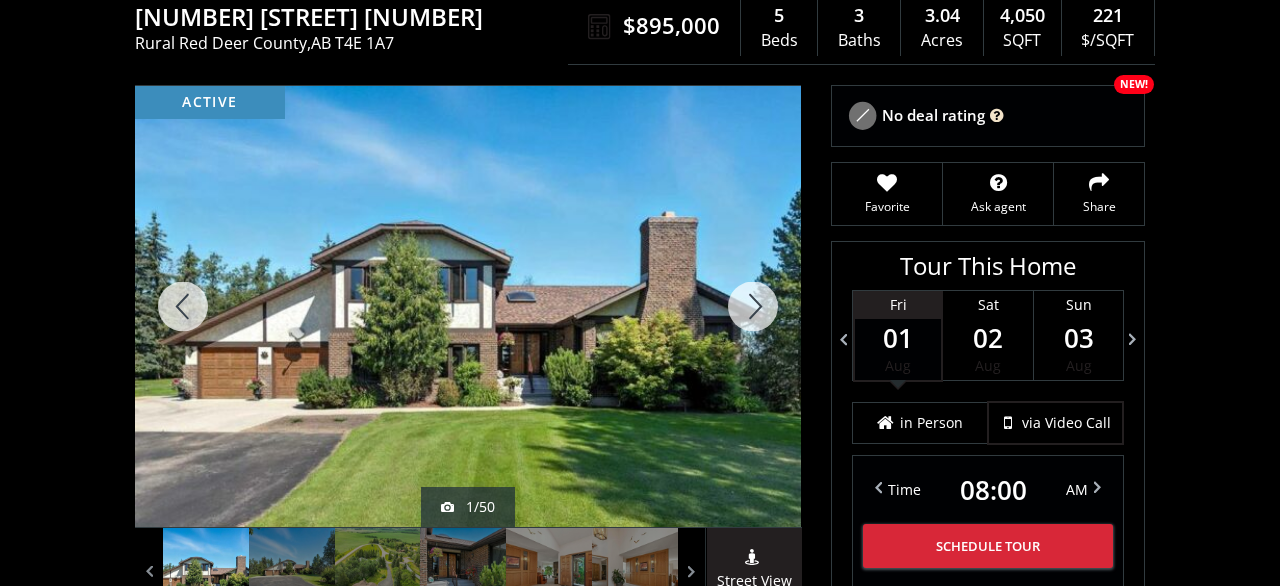 click at bounding box center [468, 306] 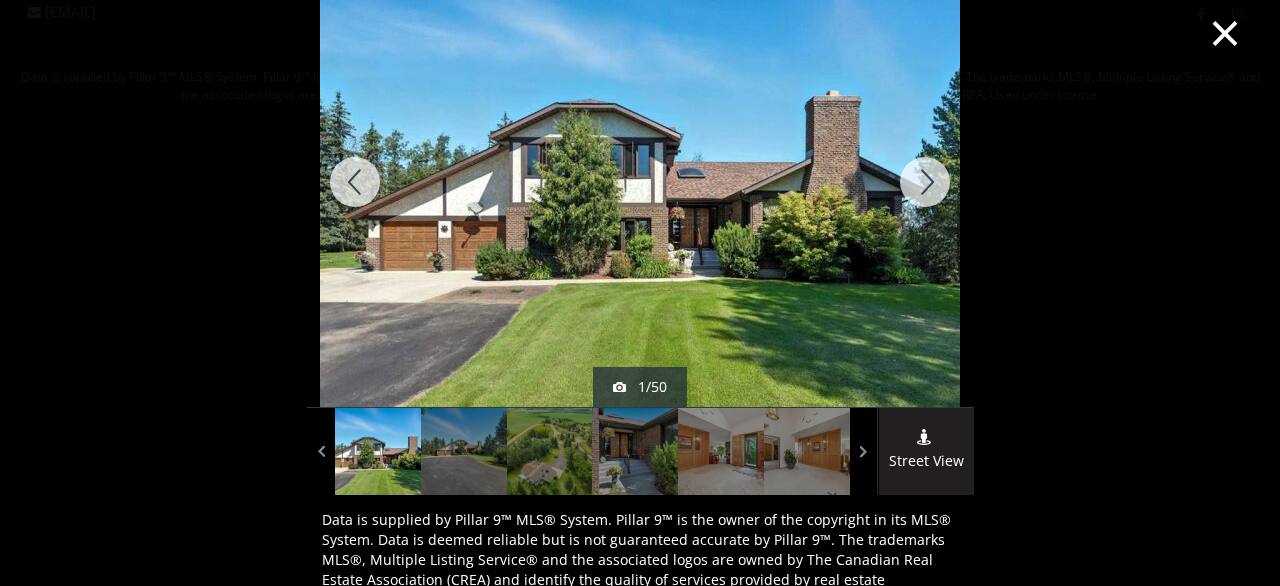 click at bounding box center (925, 182) 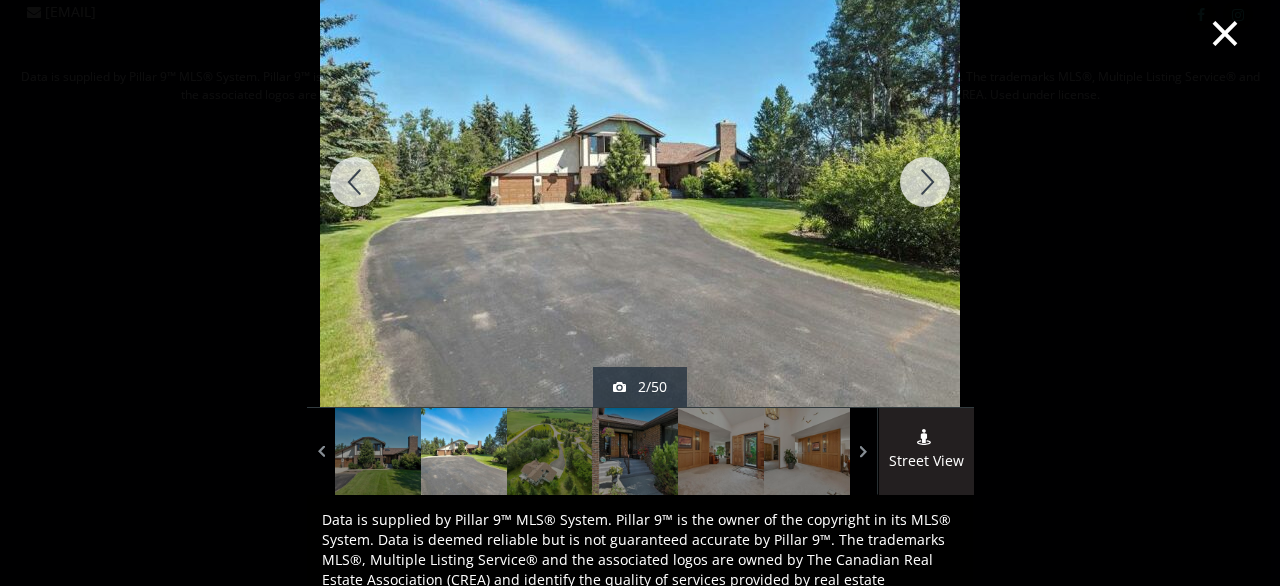 click at bounding box center [925, 182] 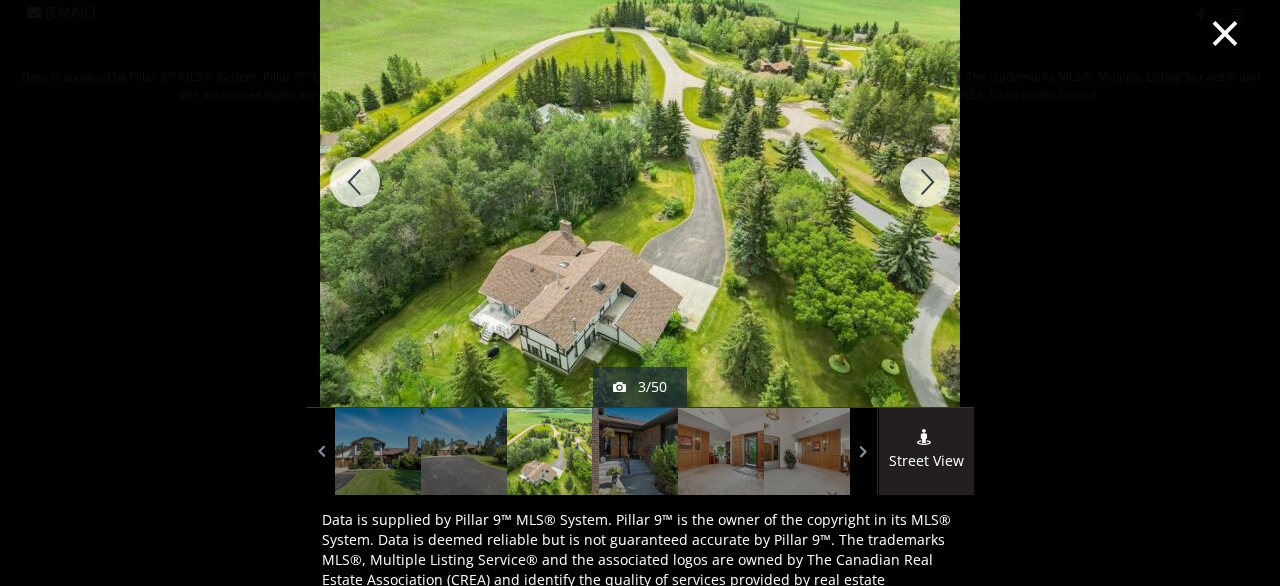 click at bounding box center [925, 182] 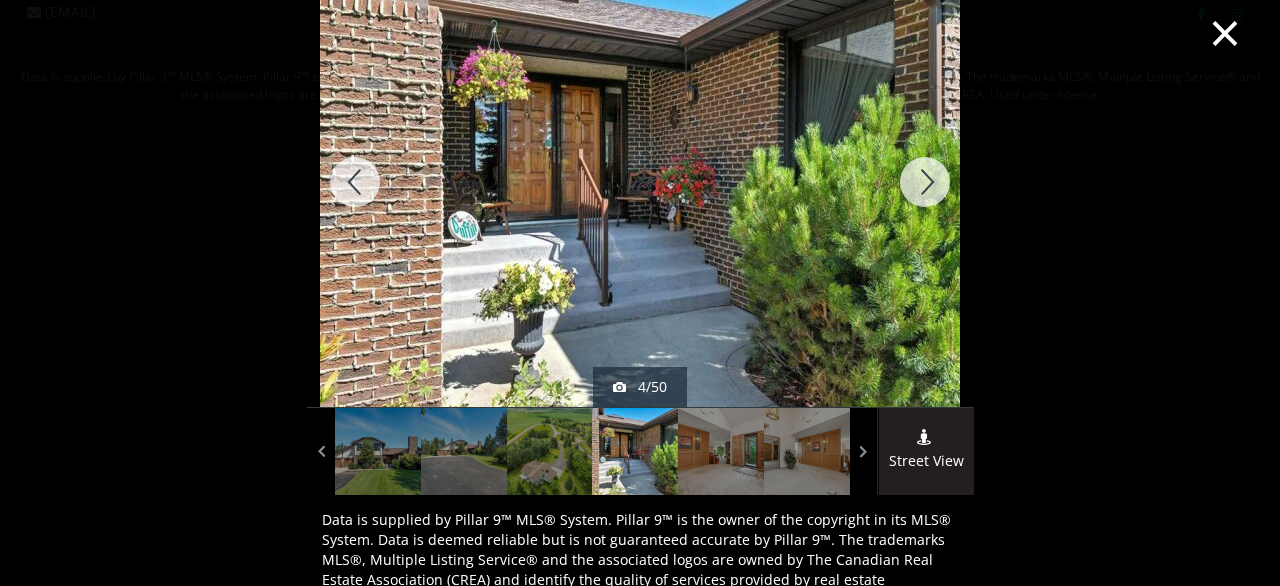 click at bounding box center [925, 182] 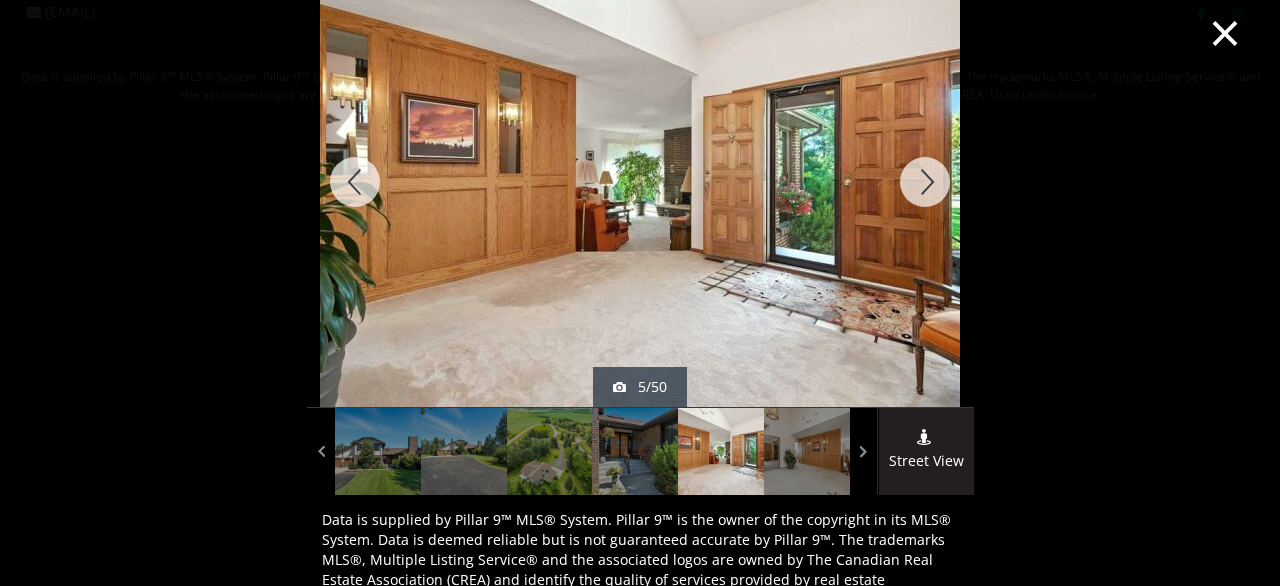click at bounding box center [925, 182] 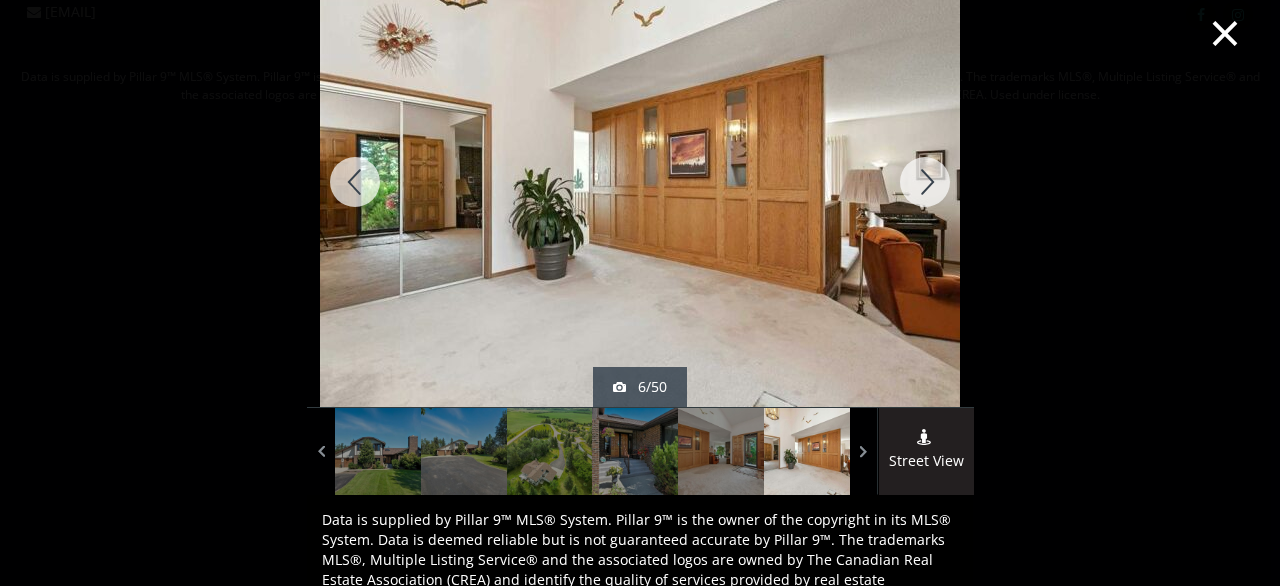 click at bounding box center [925, 182] 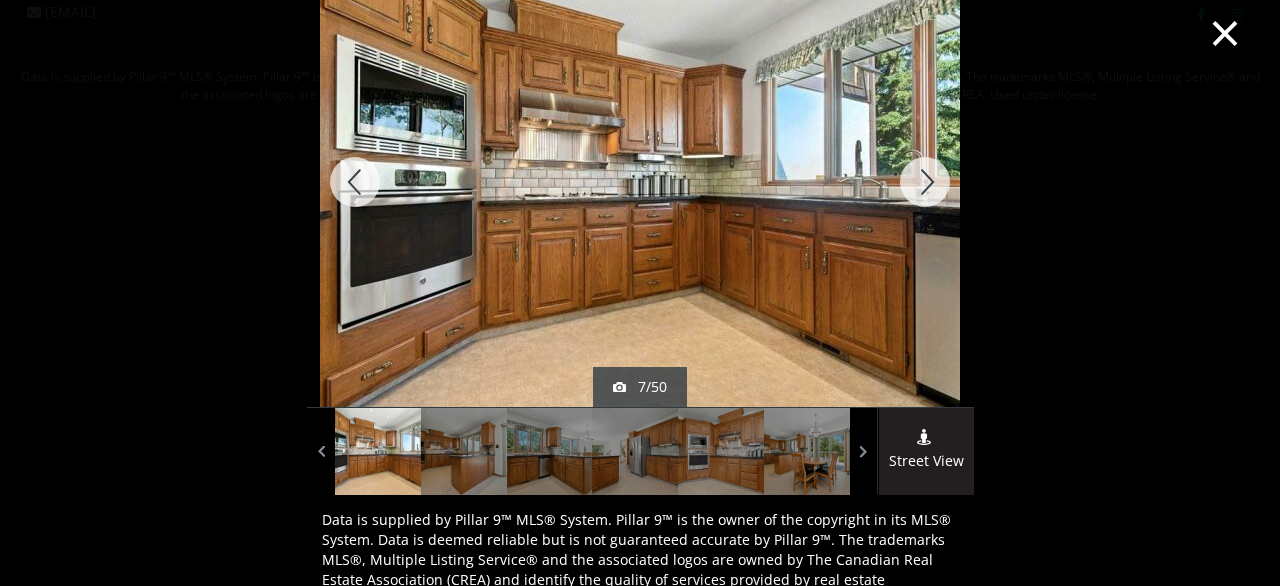 click at bounding box center (925, 182) 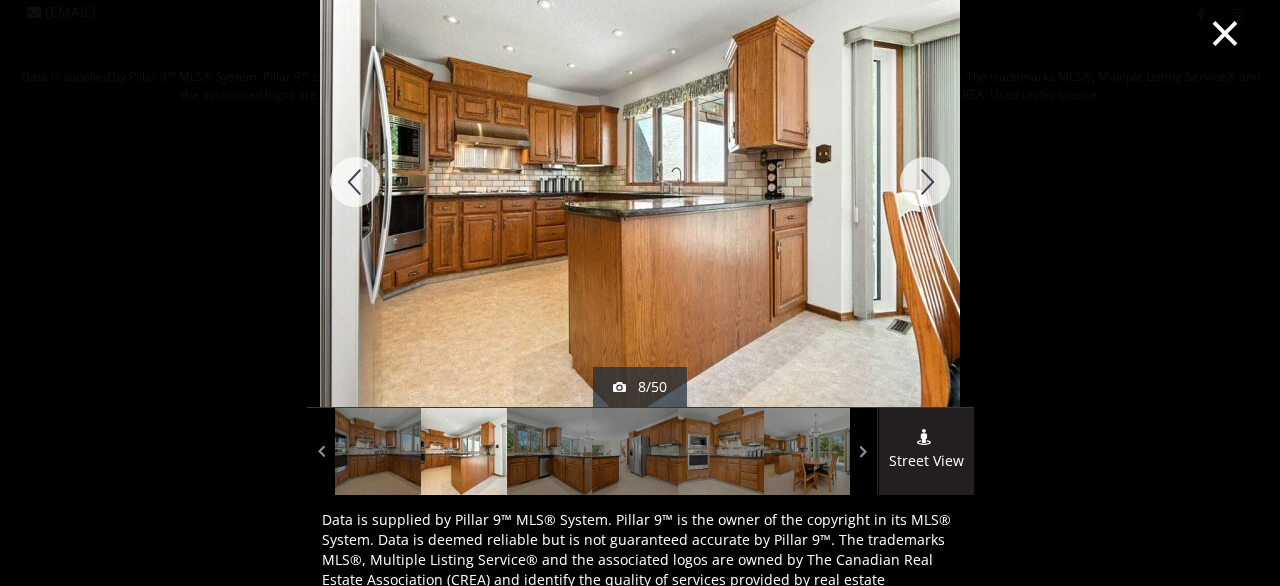 click at bounding box center [925, 182] 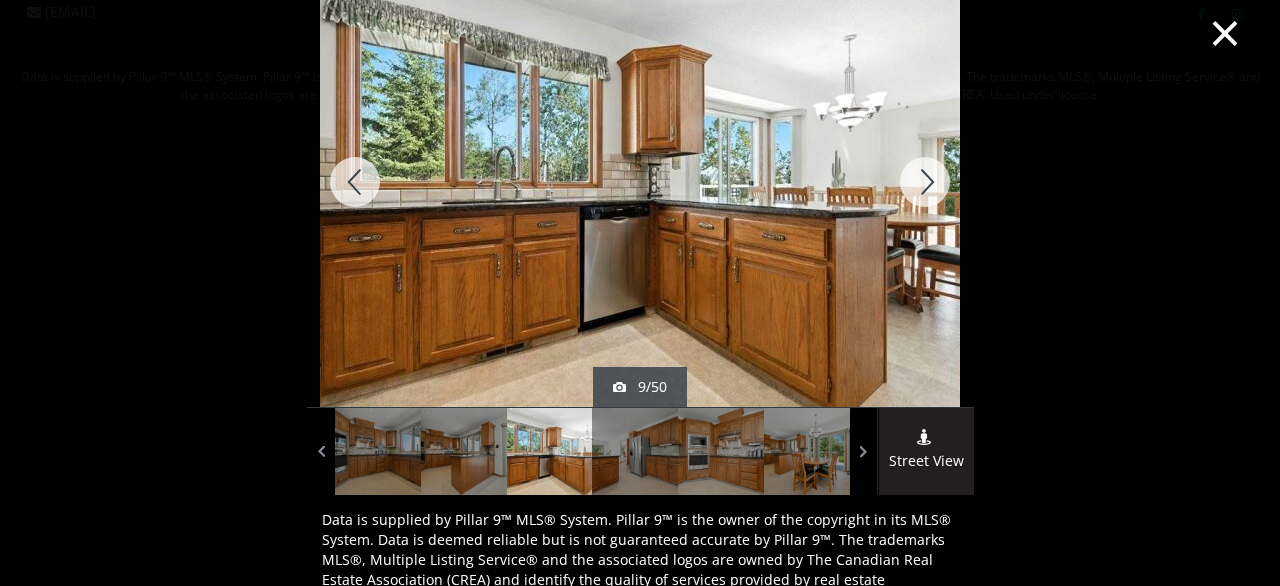 click at bounding box center (925, 182) 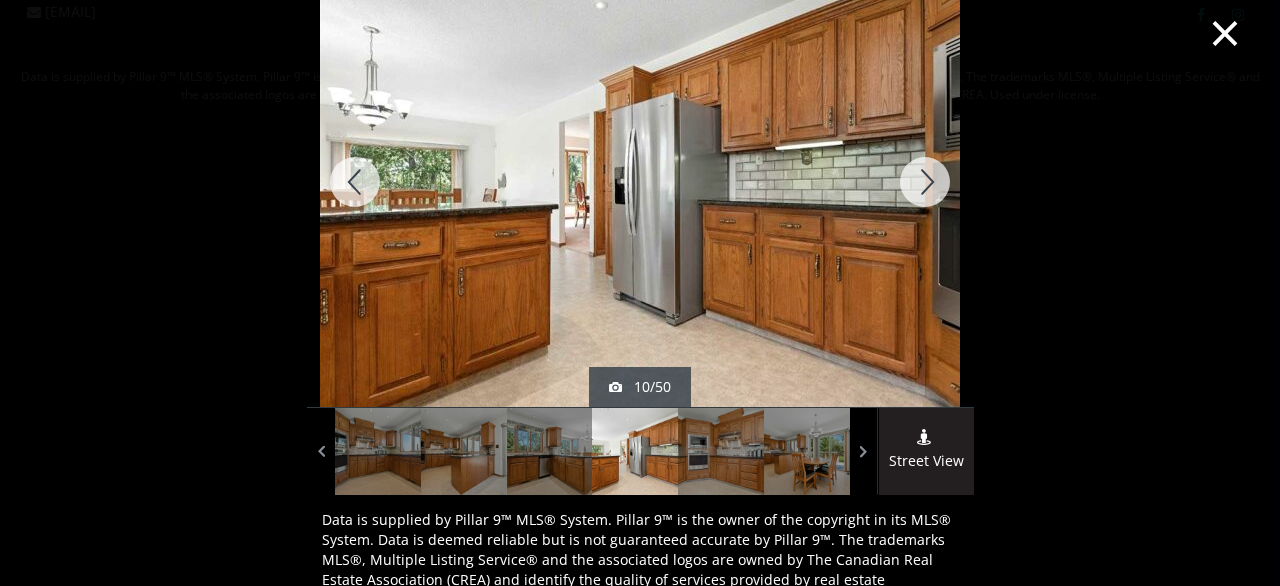 click at bounding box center (925, 182) 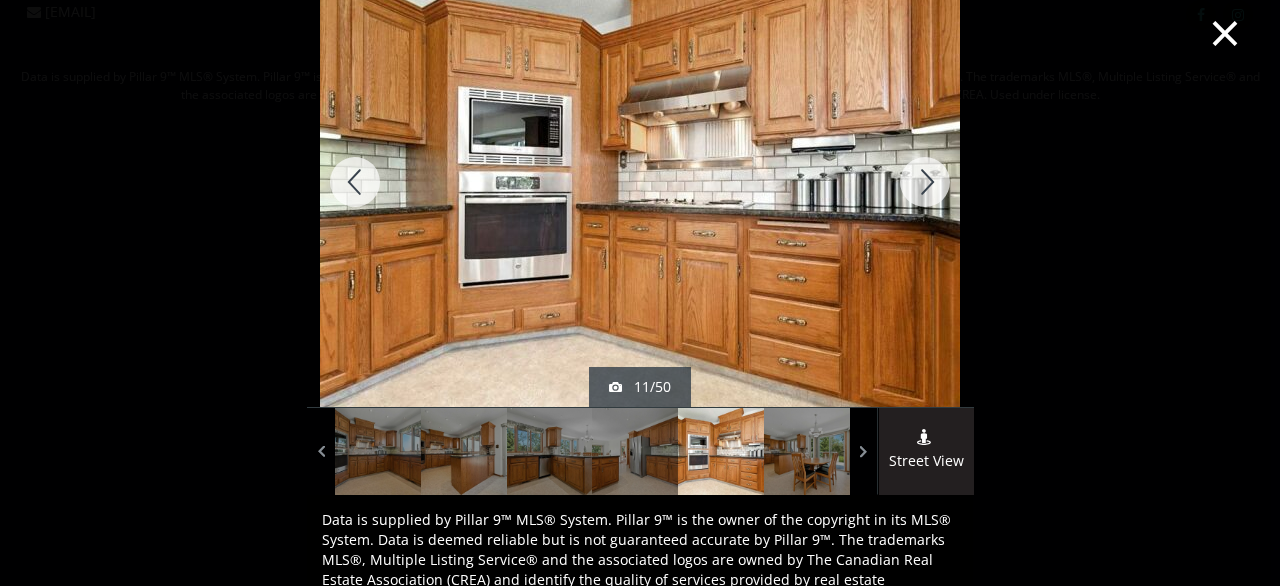 click at bounding box center [925, 182] 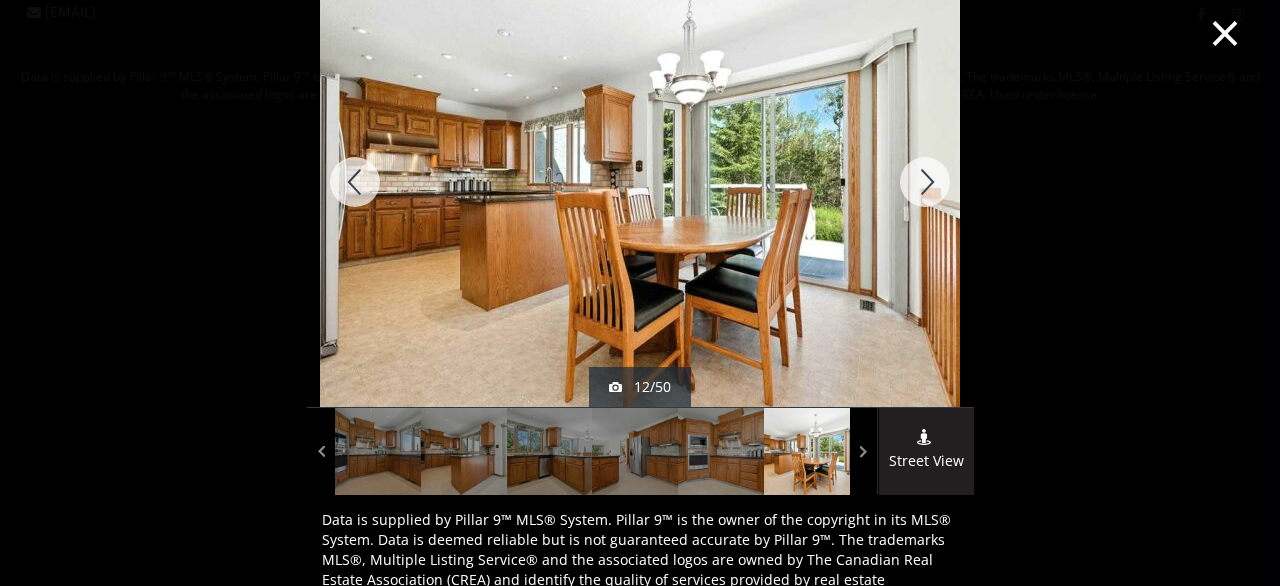 click at bounding box center (925, 182) 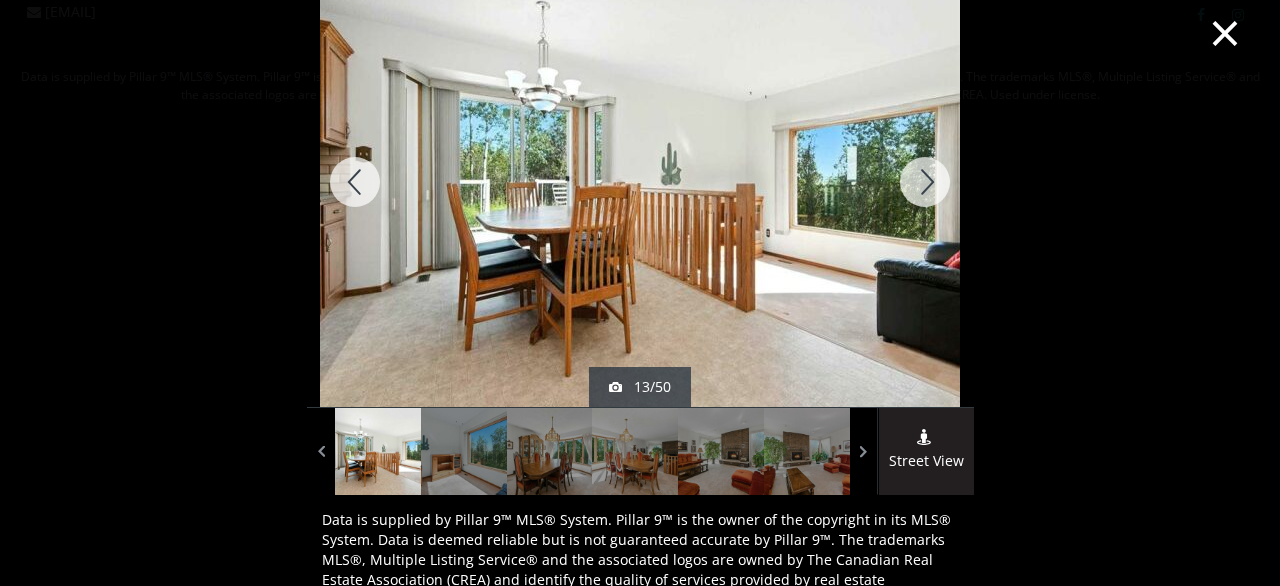 click at bounding box center (925, 182) 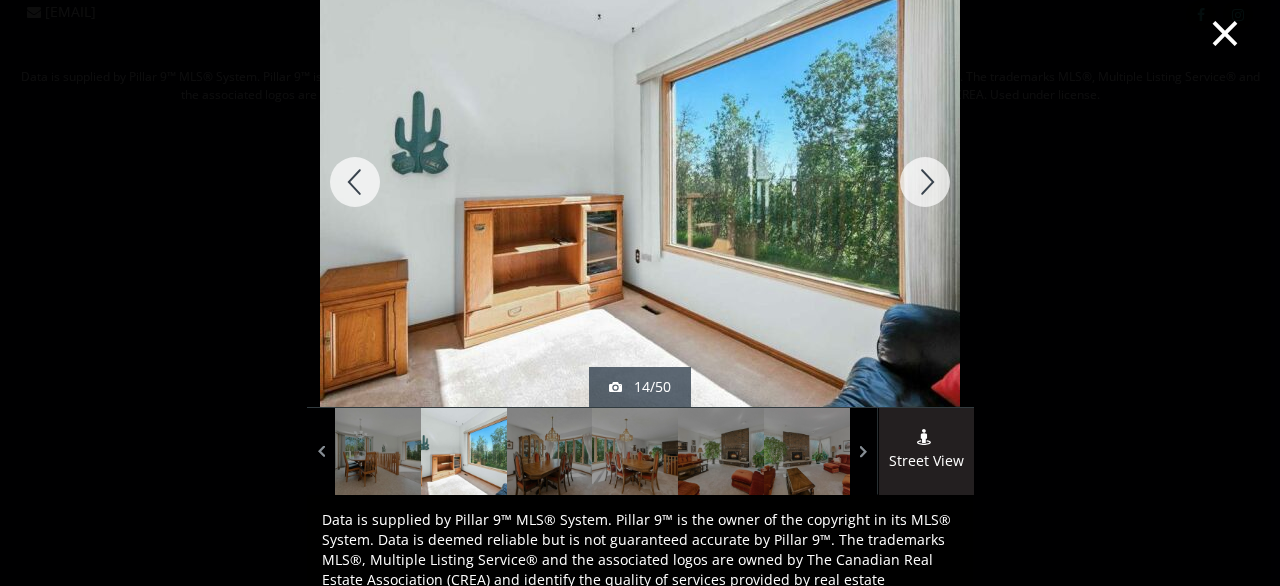 click at bounding box center (925, 182) 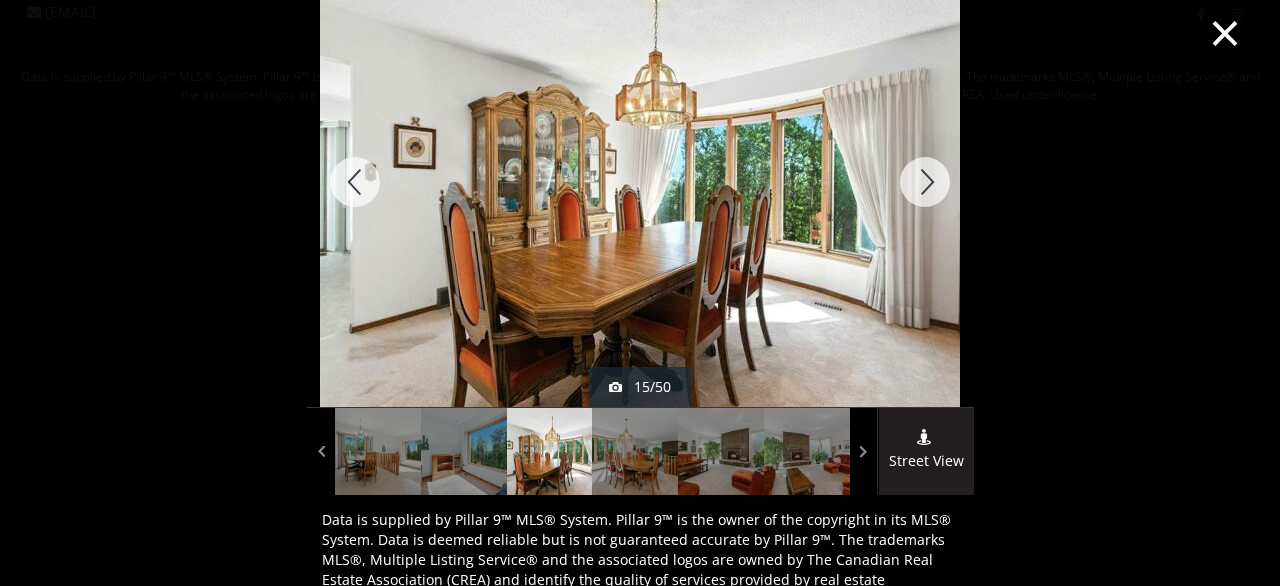 click at bounding box center [925, 182] 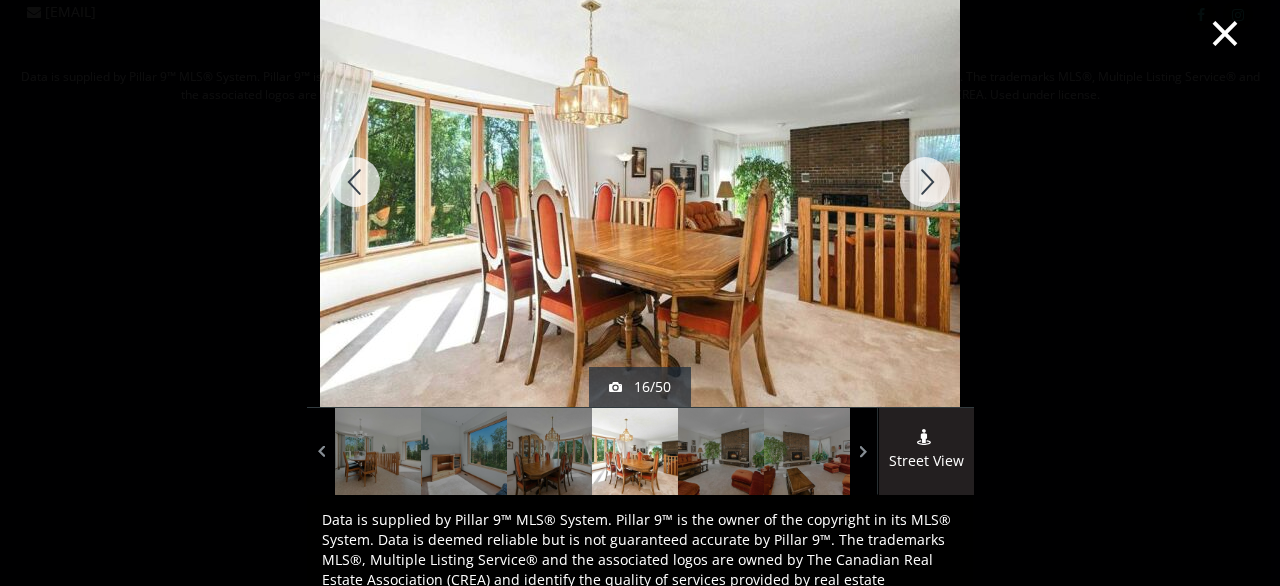 click at bounding box center [925, 182] 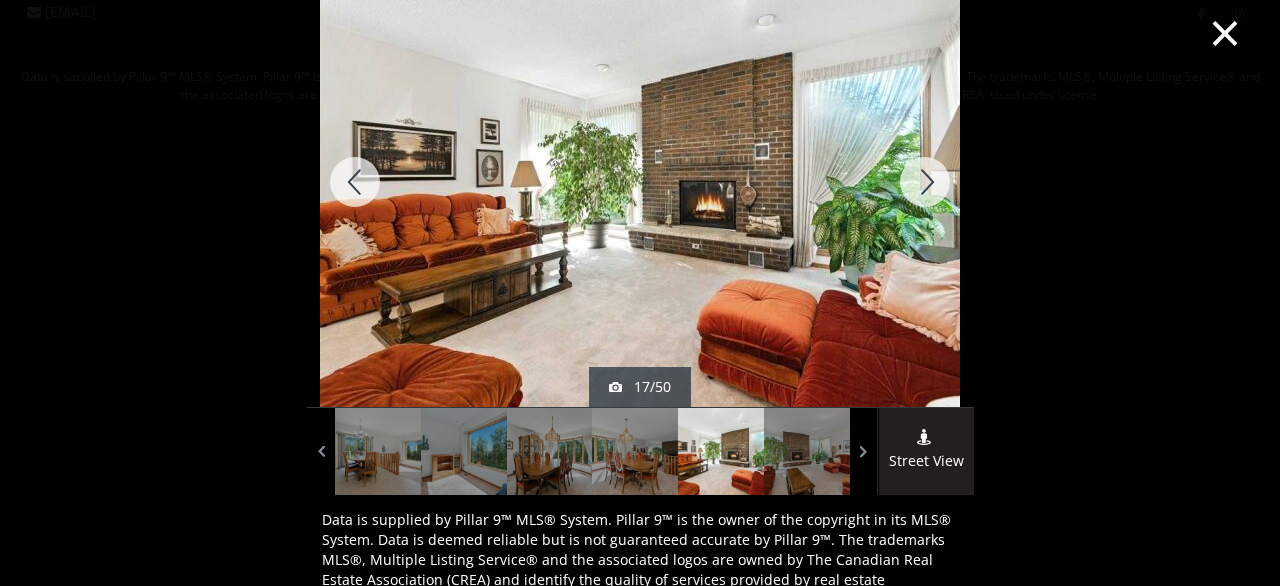 click at bounding box center (925, 182) 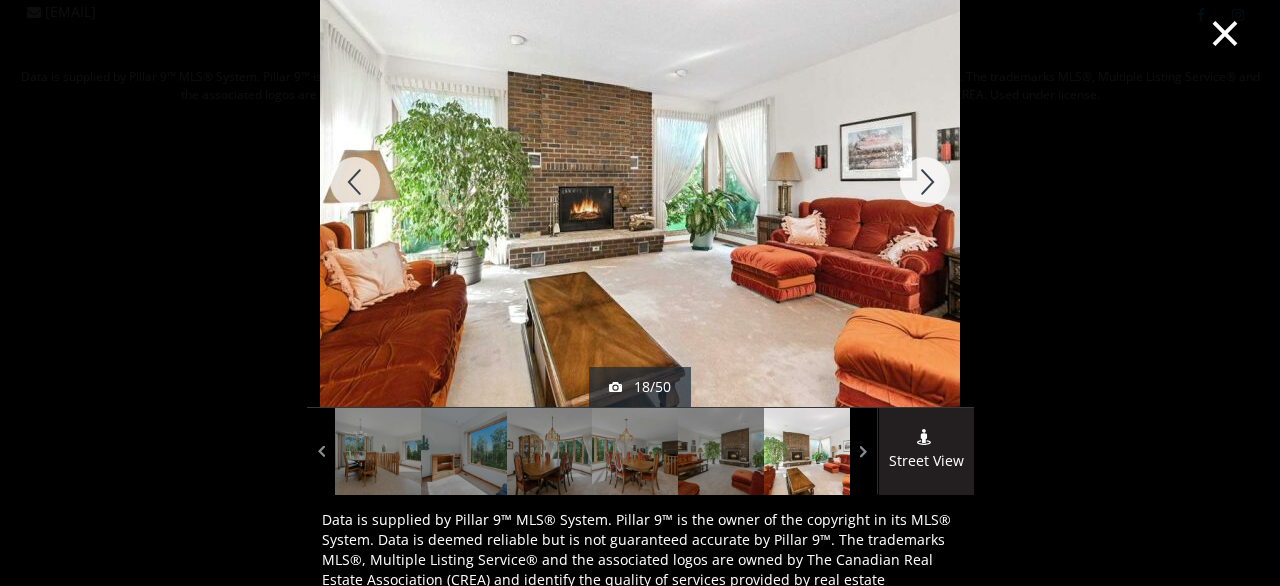 click at bounding box center (925, 182) 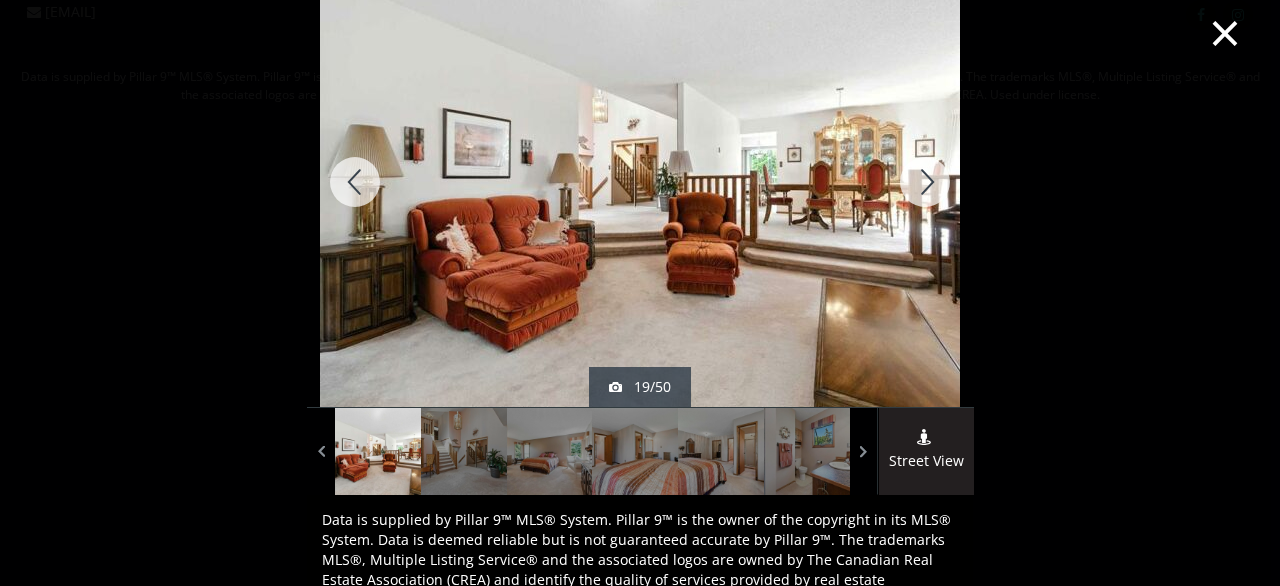 click at bounding box center (925, 182) 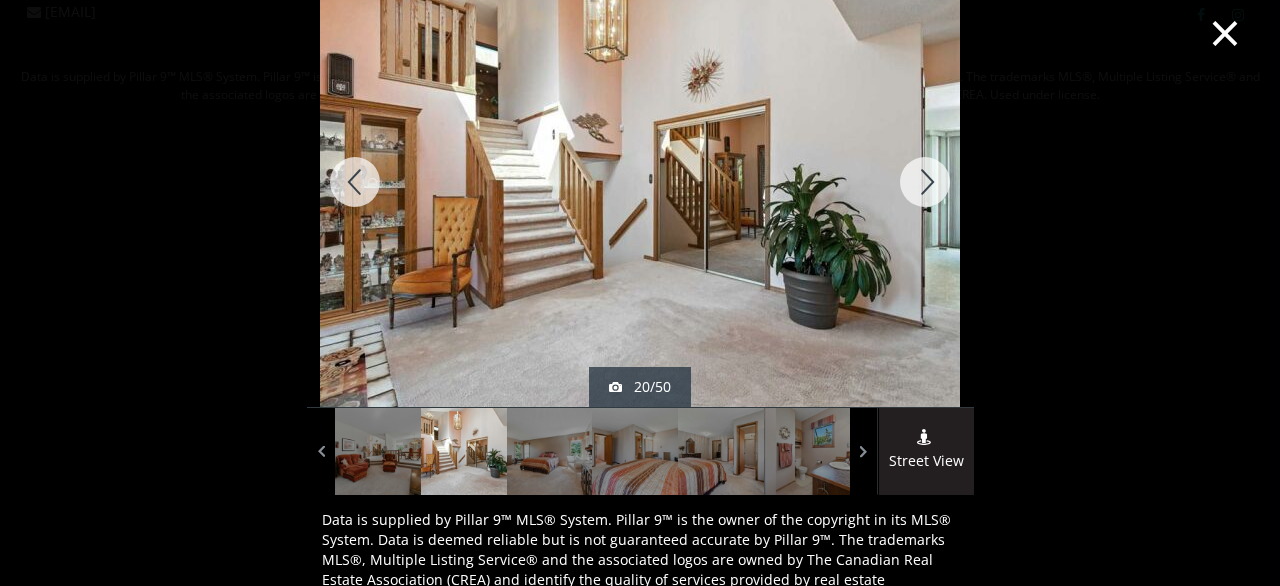 click at bounding box center [925, 182] 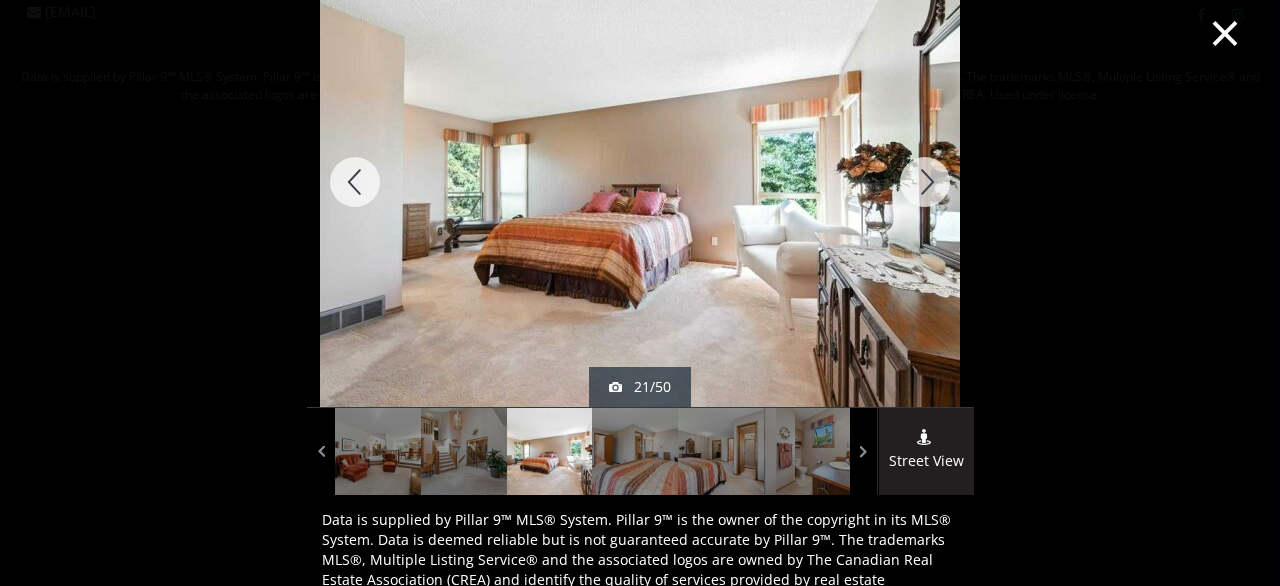 click at bounding box center (925, 182) 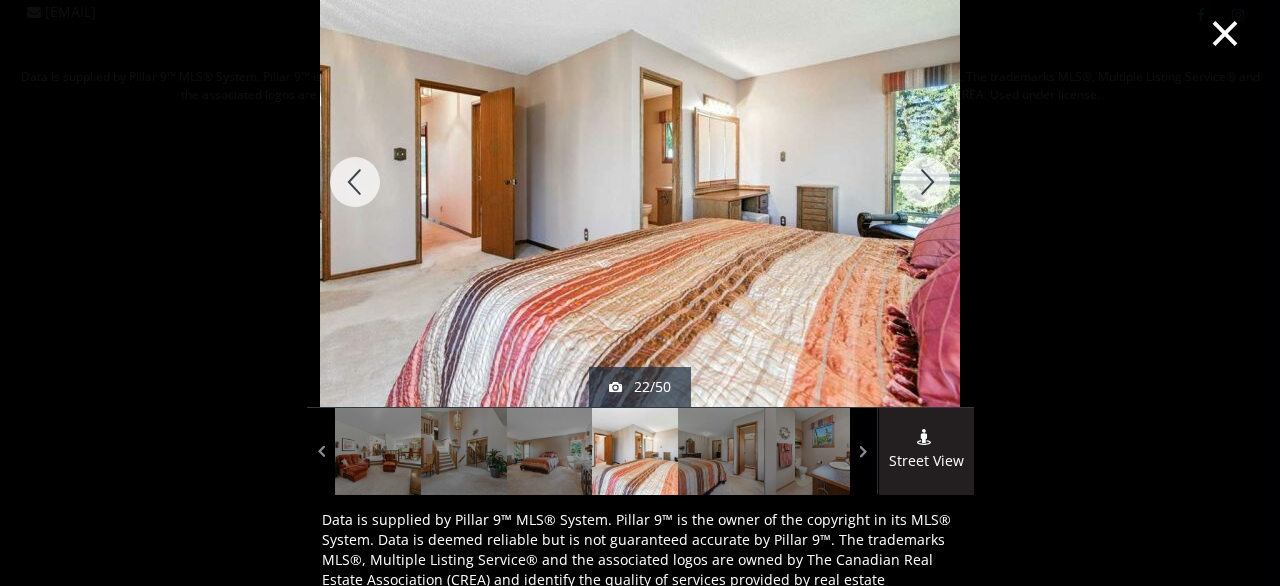 click at bounding box center (925, 182) 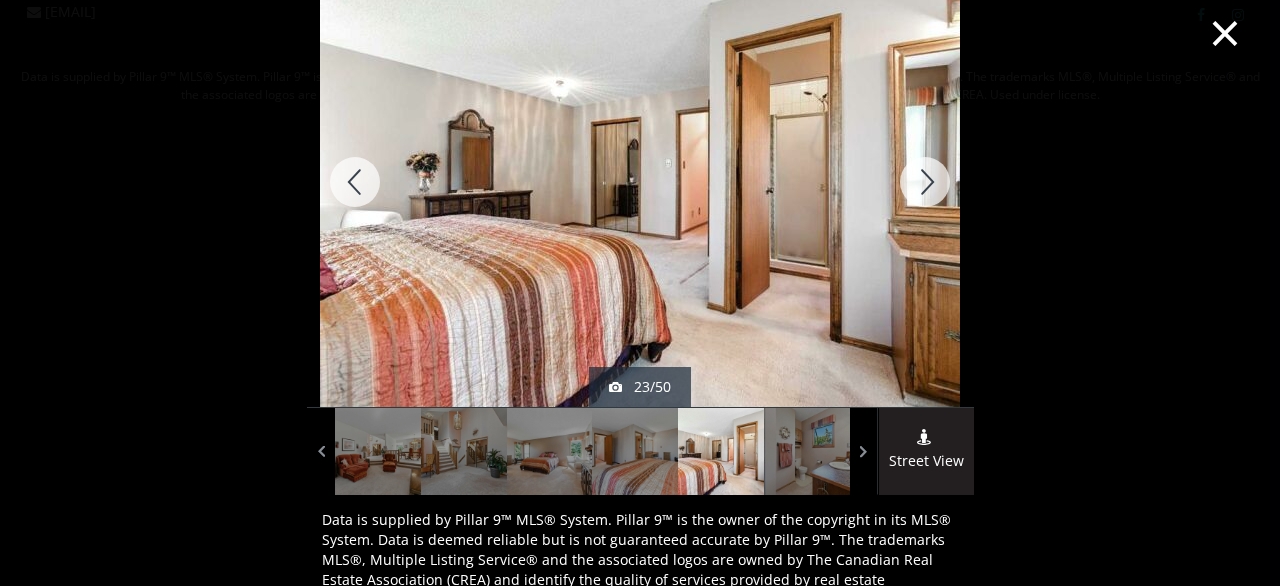 click at bounding box center [925, 182] 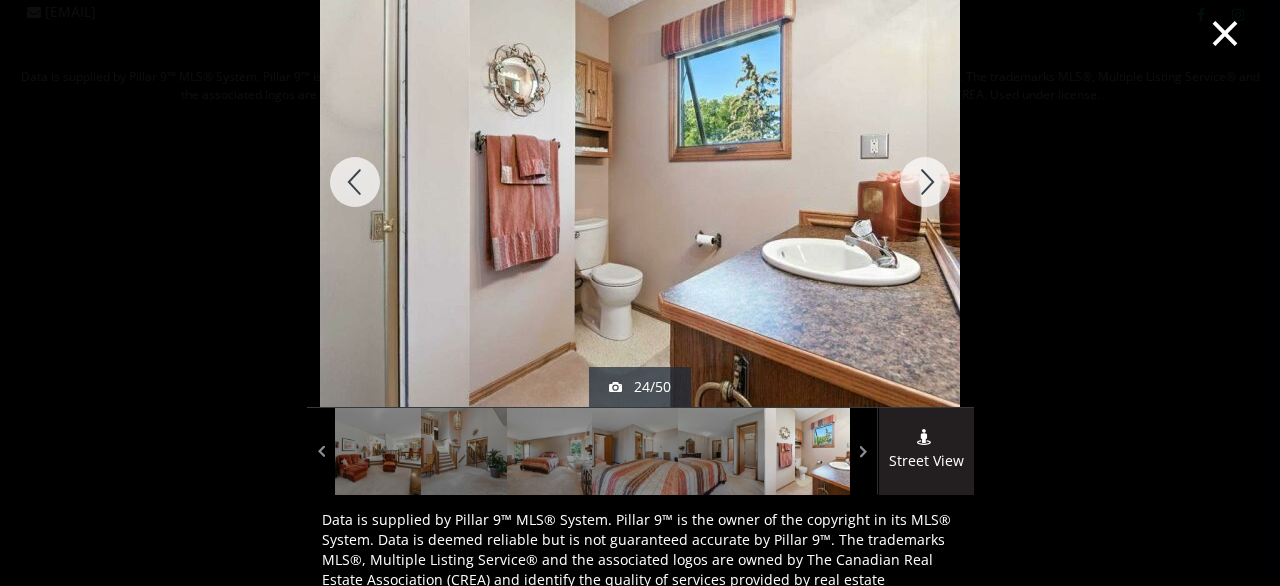 click at bounding box center [925, 182] 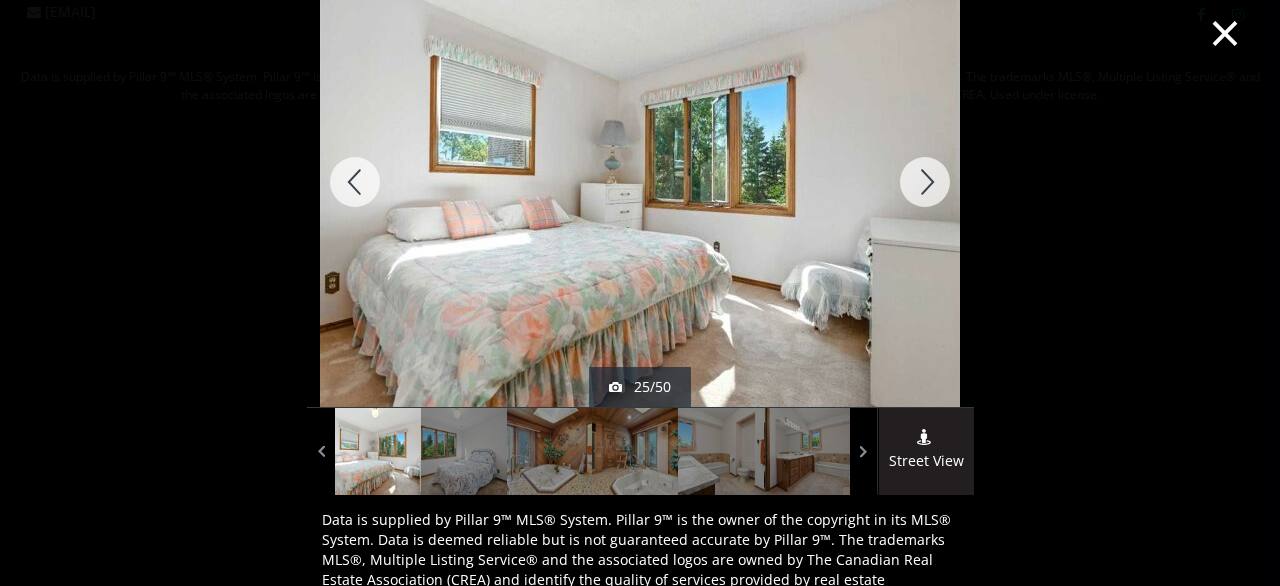 click at bounding box center [925, 182] 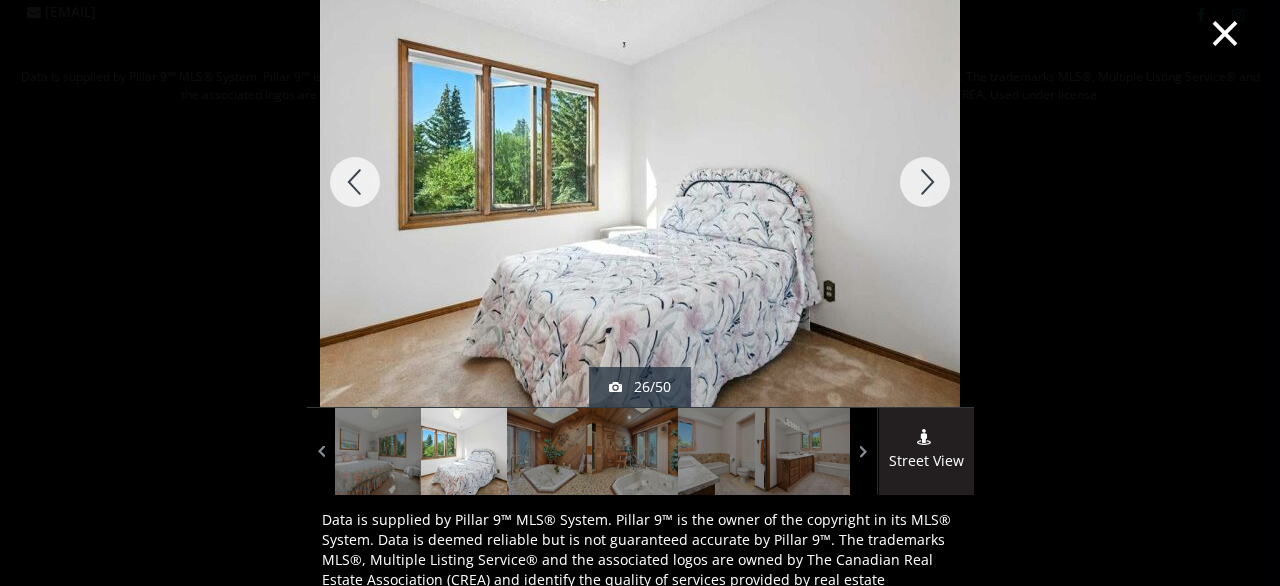 click at bounding box center [925, 182] 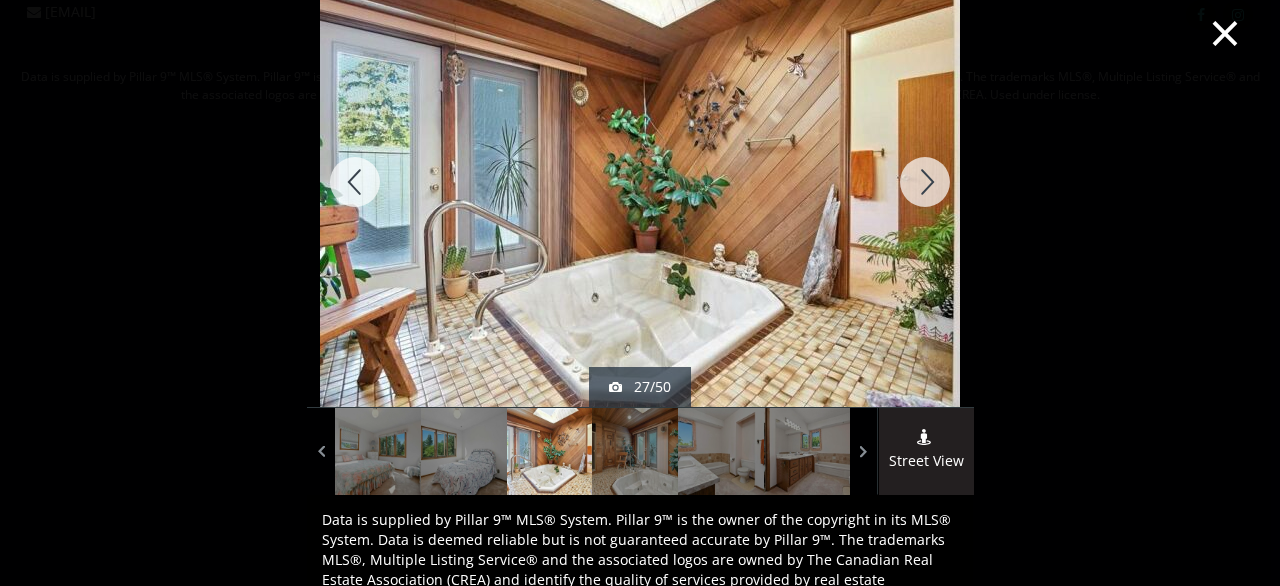click at bounding box center (925, 182) 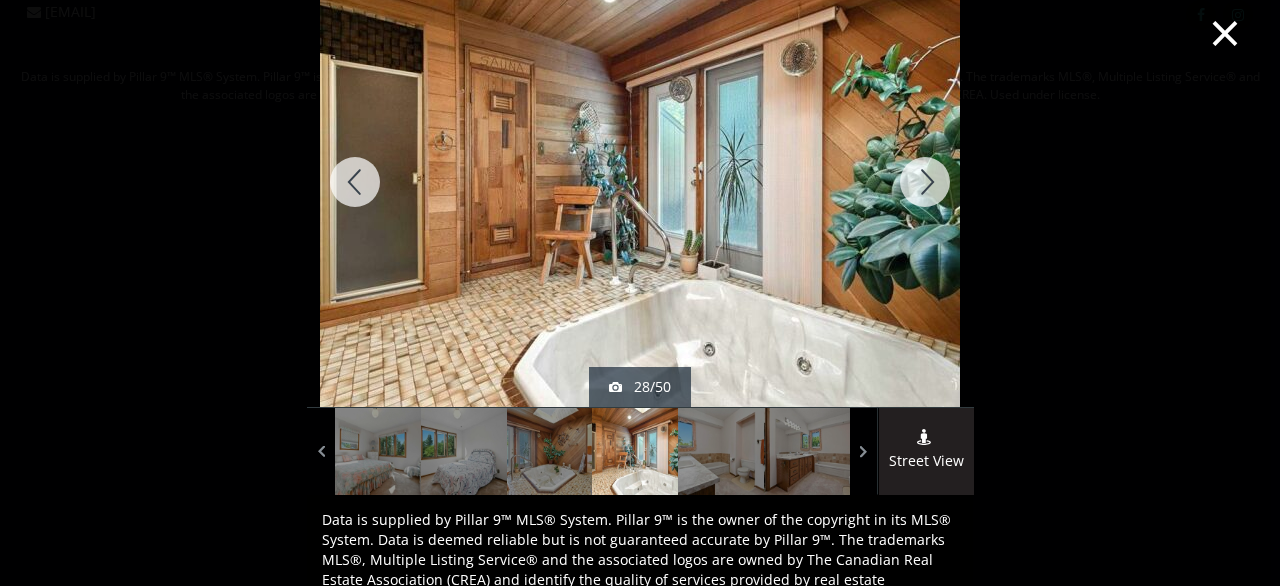 click at bounding box center (925, 182) 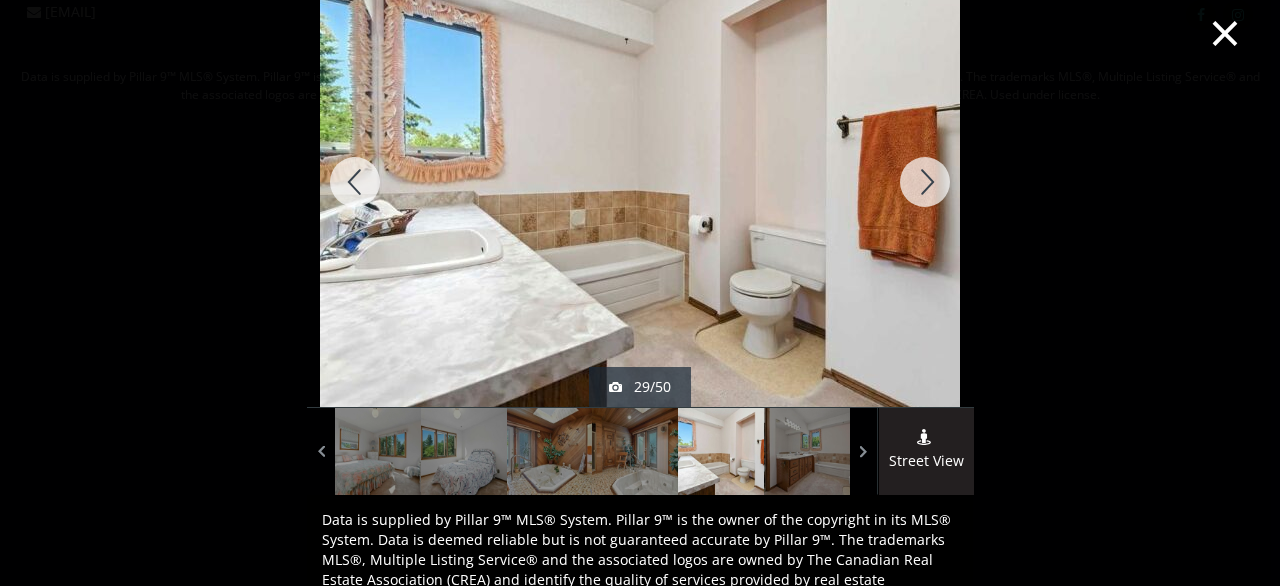 click at bounding box center (925, 182) 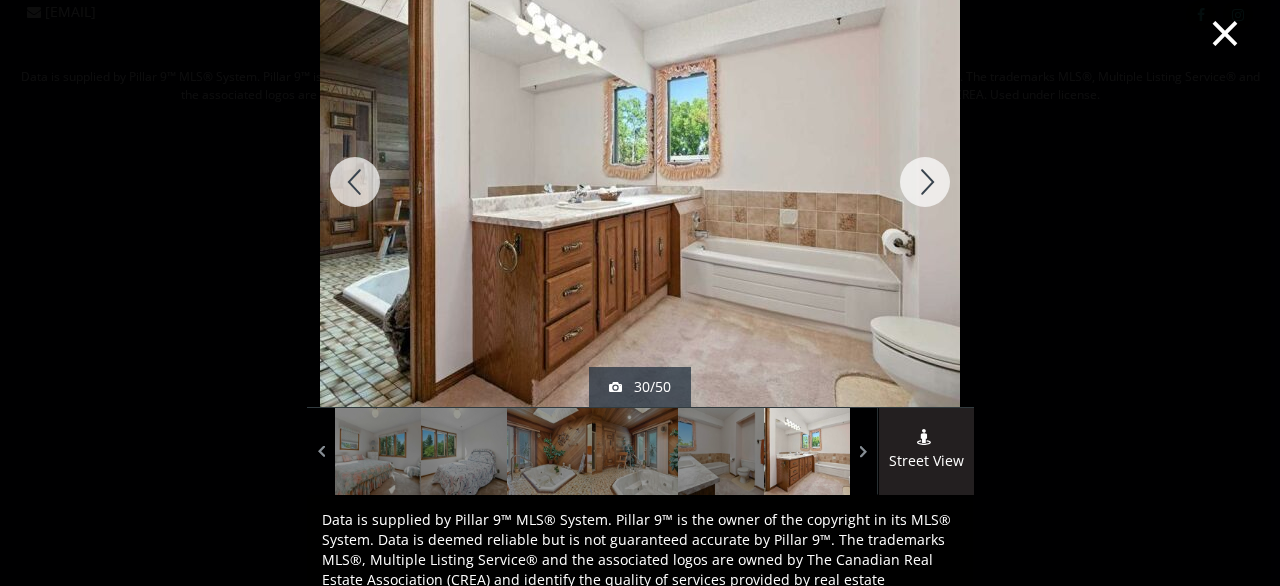 click at bounding box center (925, 182) 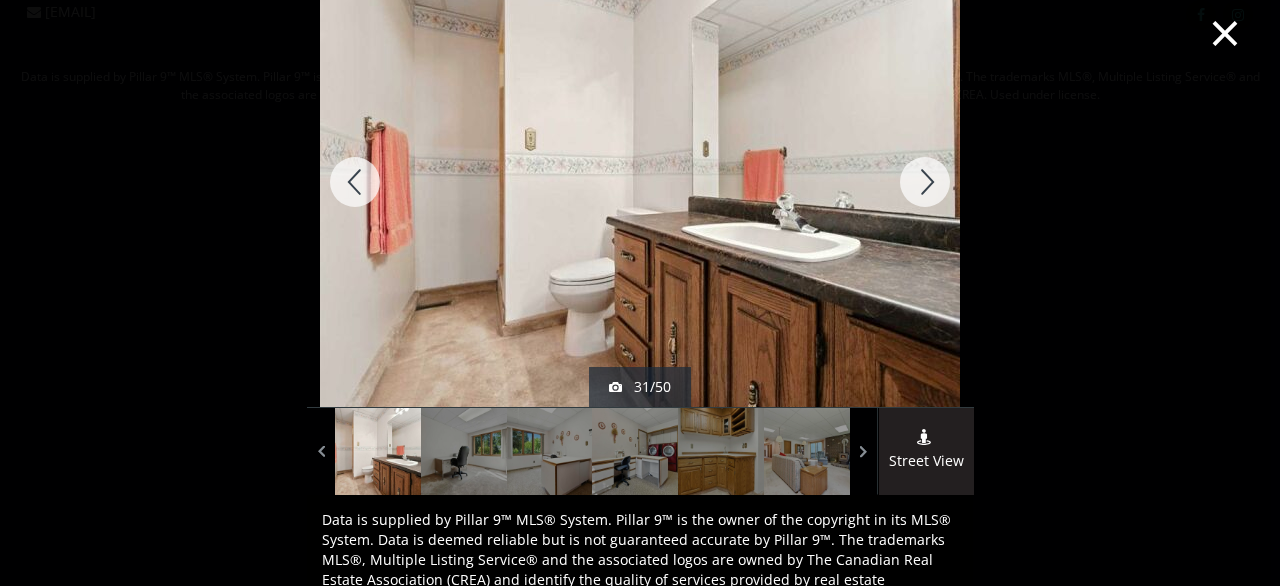 click at bounding box center (355, 182) 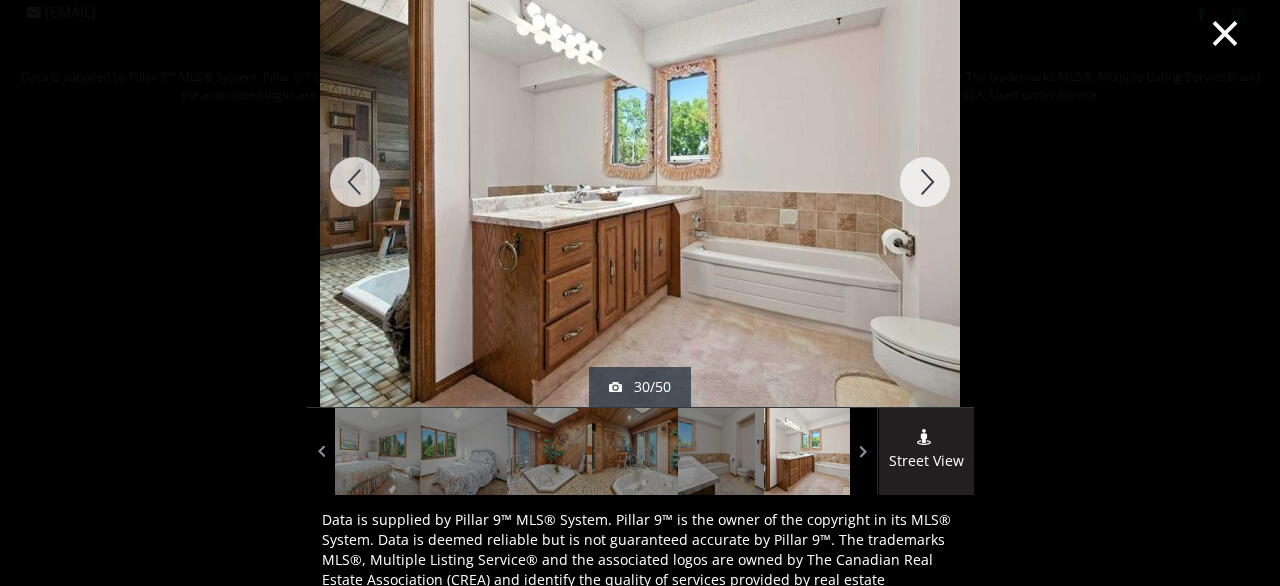 click at bounding box center (925, 182) 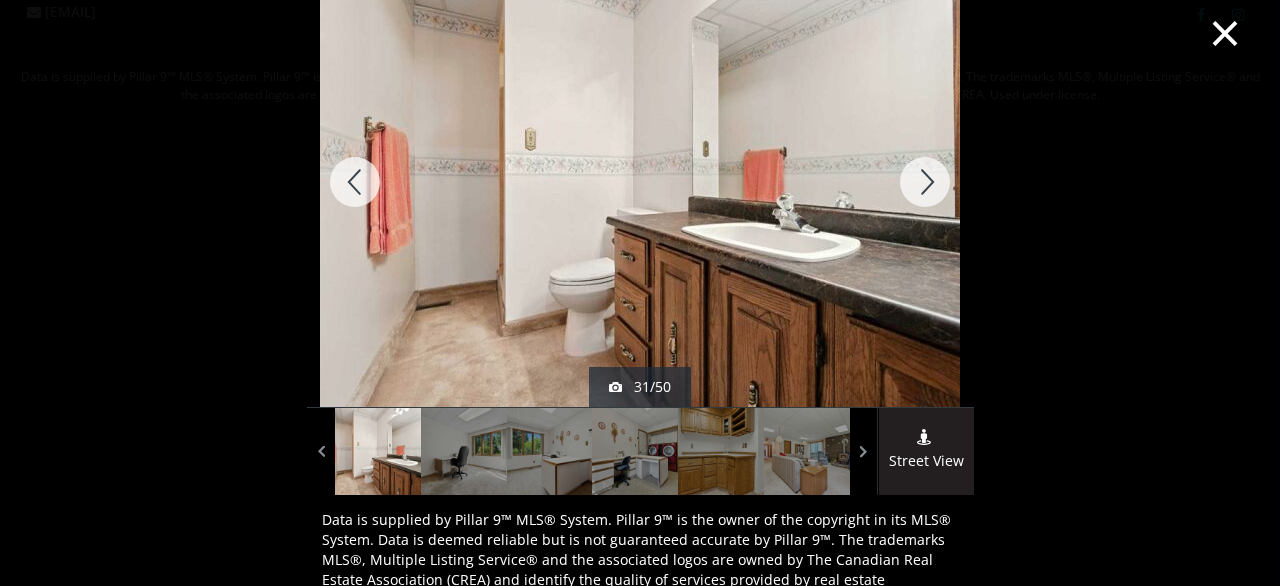 click at bounding box center [925, 182] 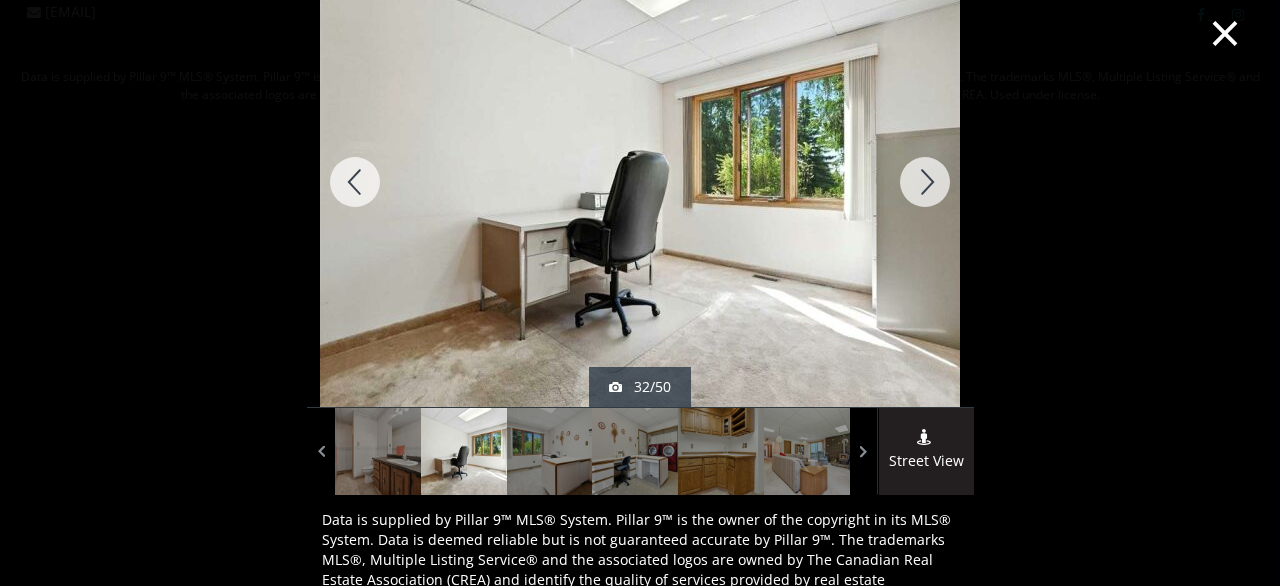 click at bounding box center (925, 182) 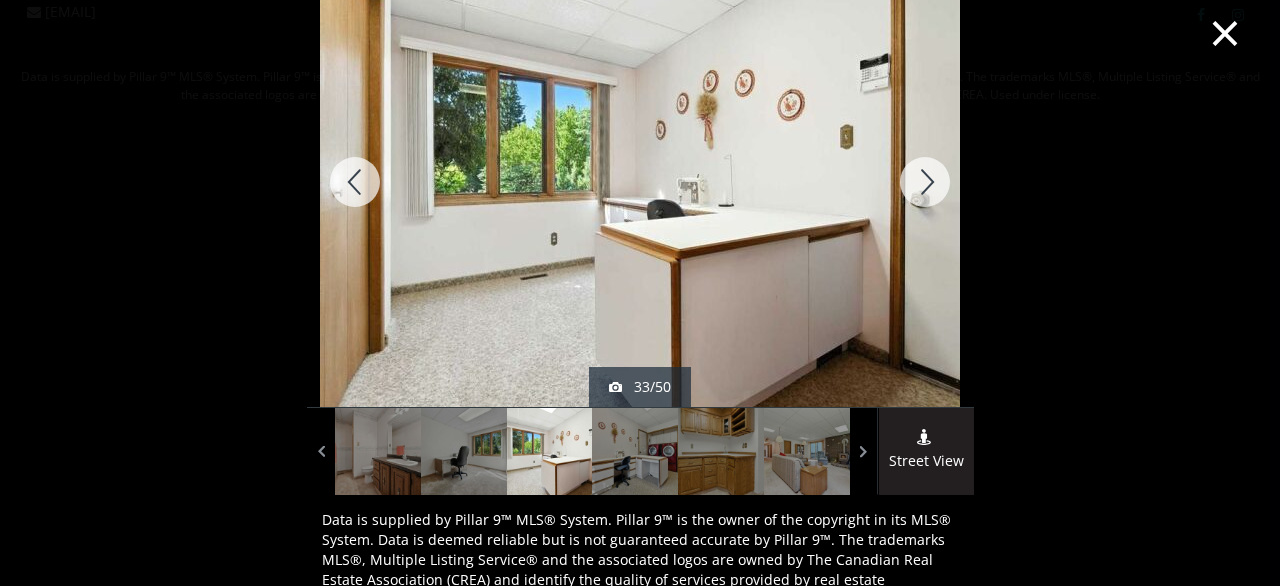 click at bounding box center (925, 182) 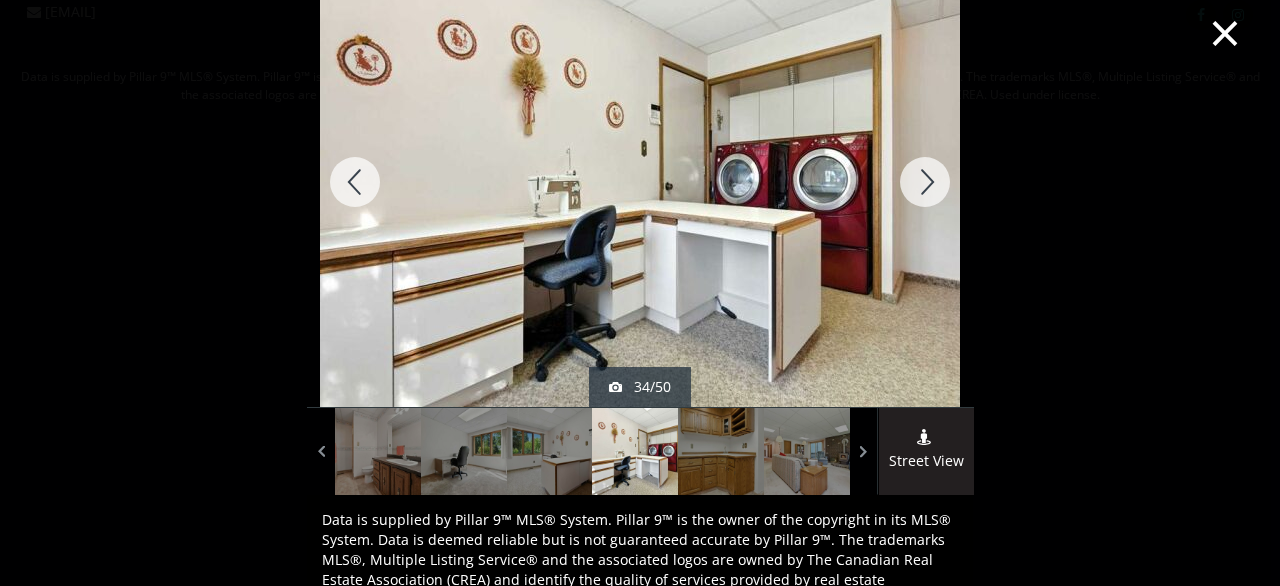 click at bounding box center [925, 182] 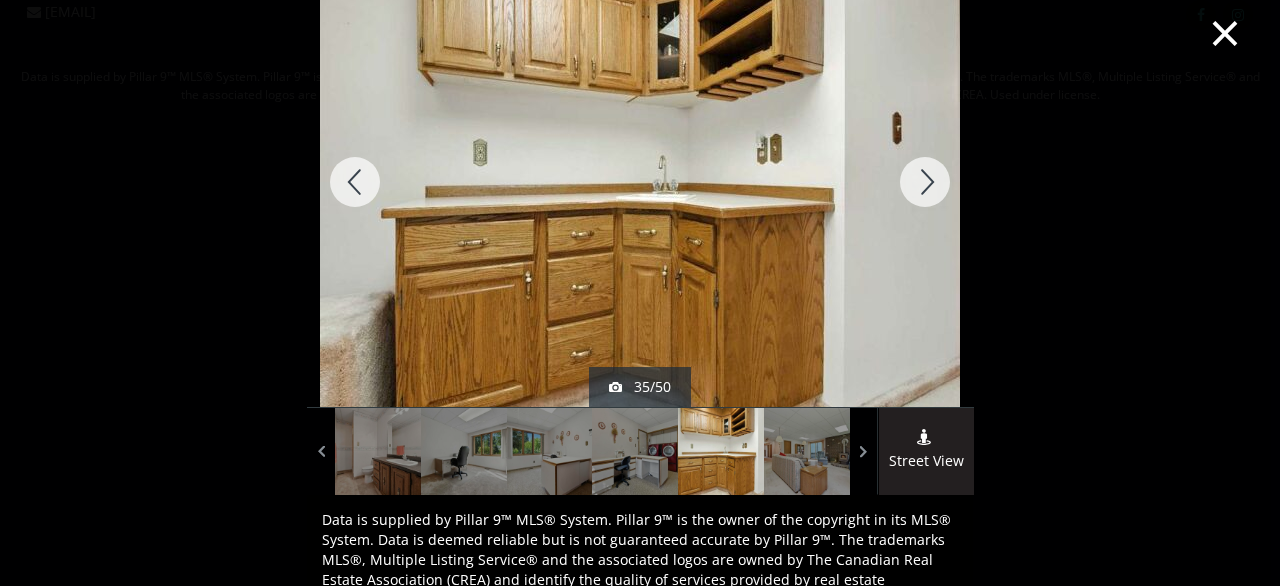 click at bounding box center (925, 182) 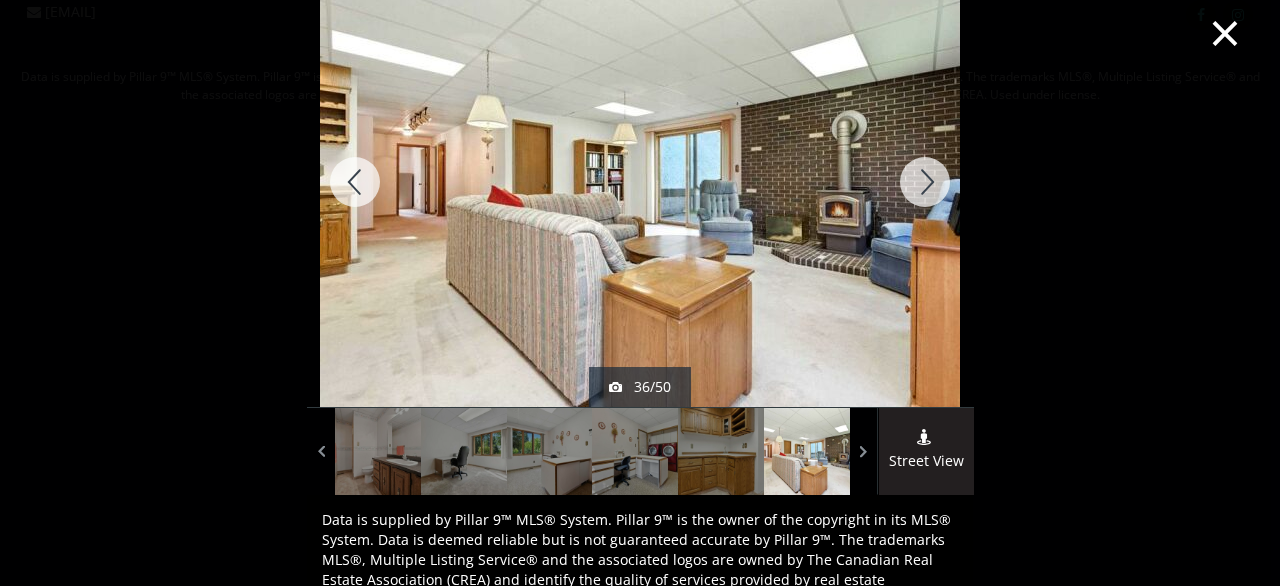 click at bounding box center [925, 182] 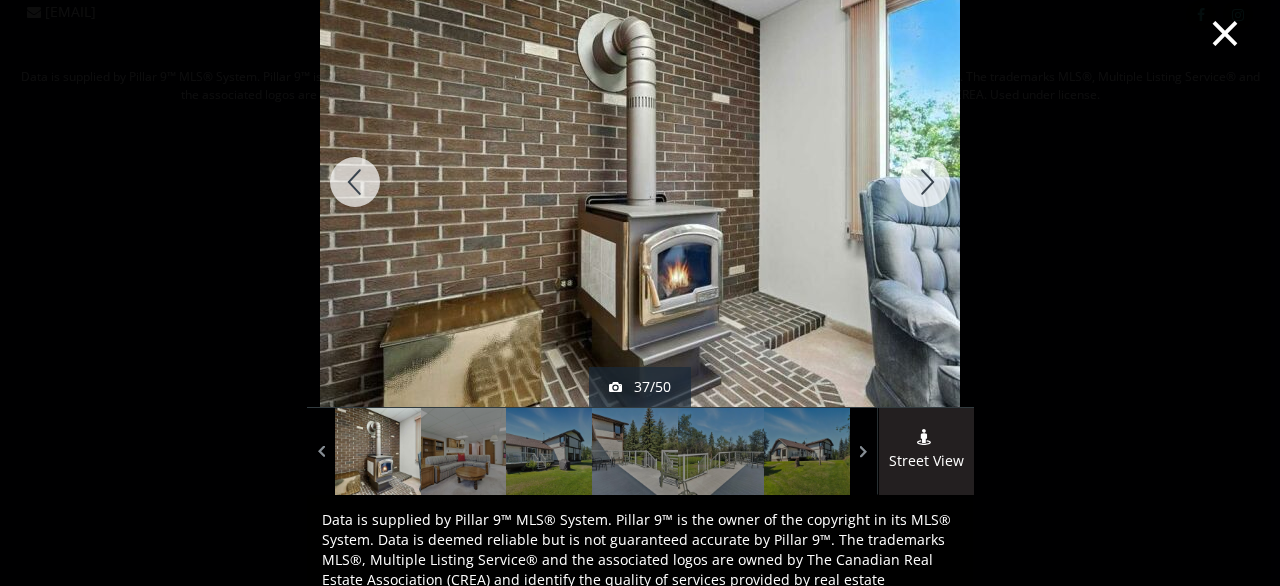 click at bounding box center (925, 182) 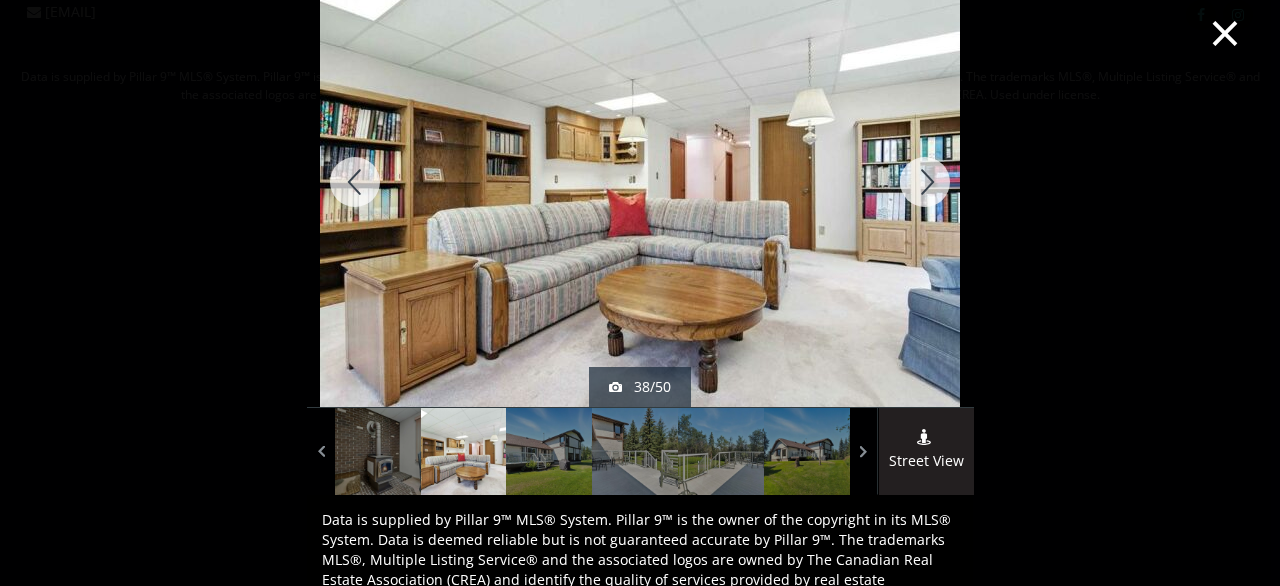 click at bounding box center [925, 182] 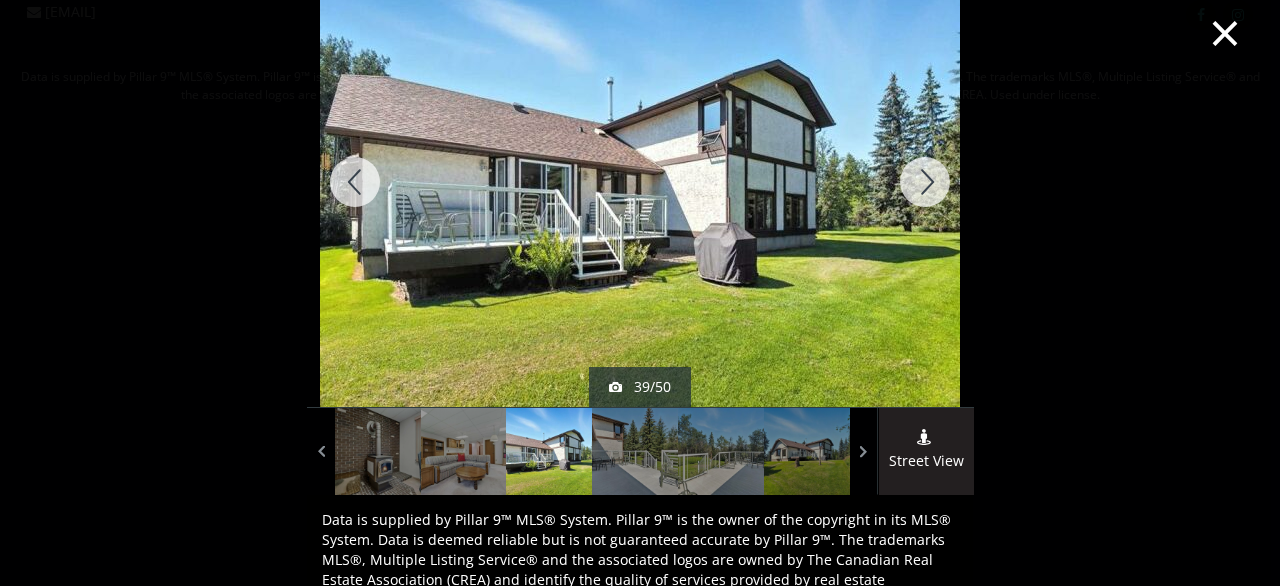 click at bounding box center (925, 182) 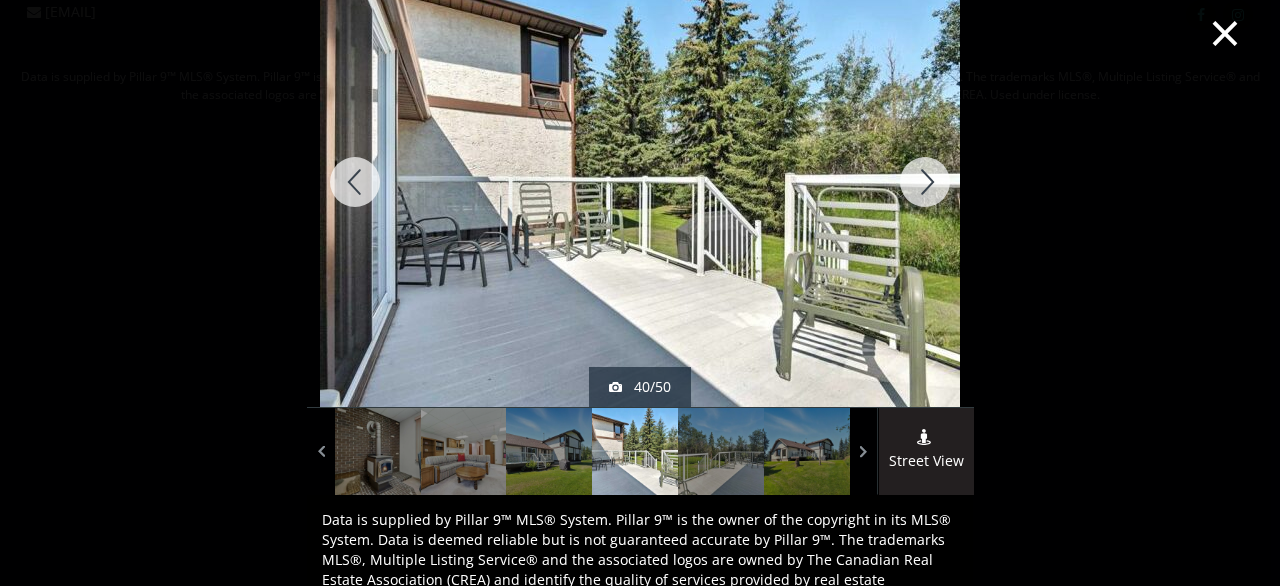 click at bounding box center (925, 182) 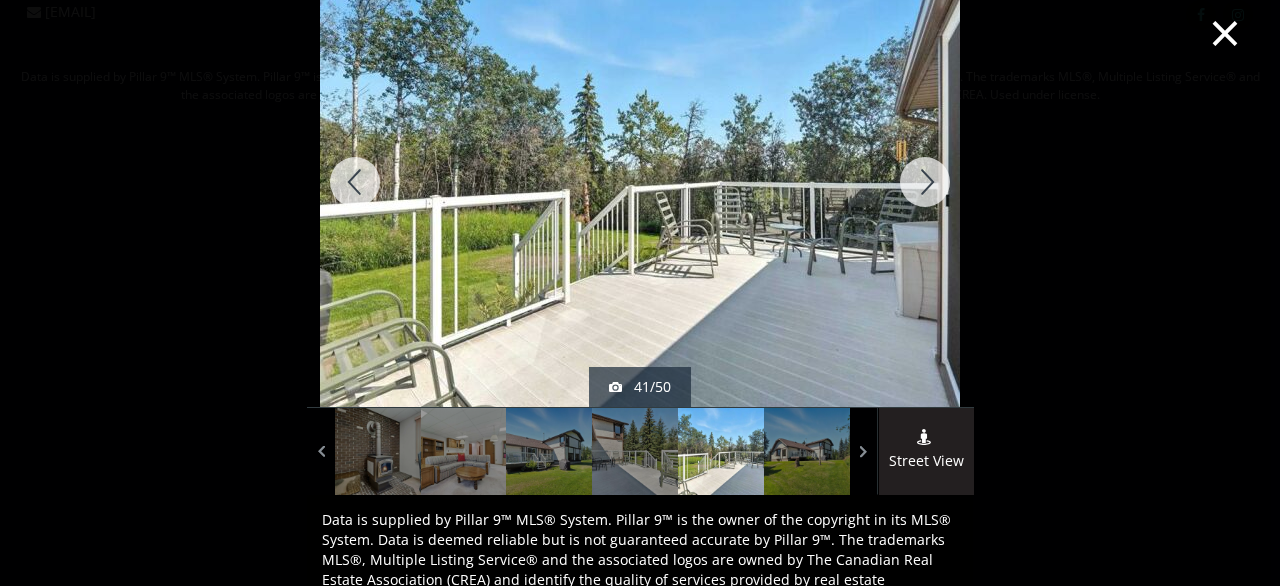 click at bounding box center (925, 182) 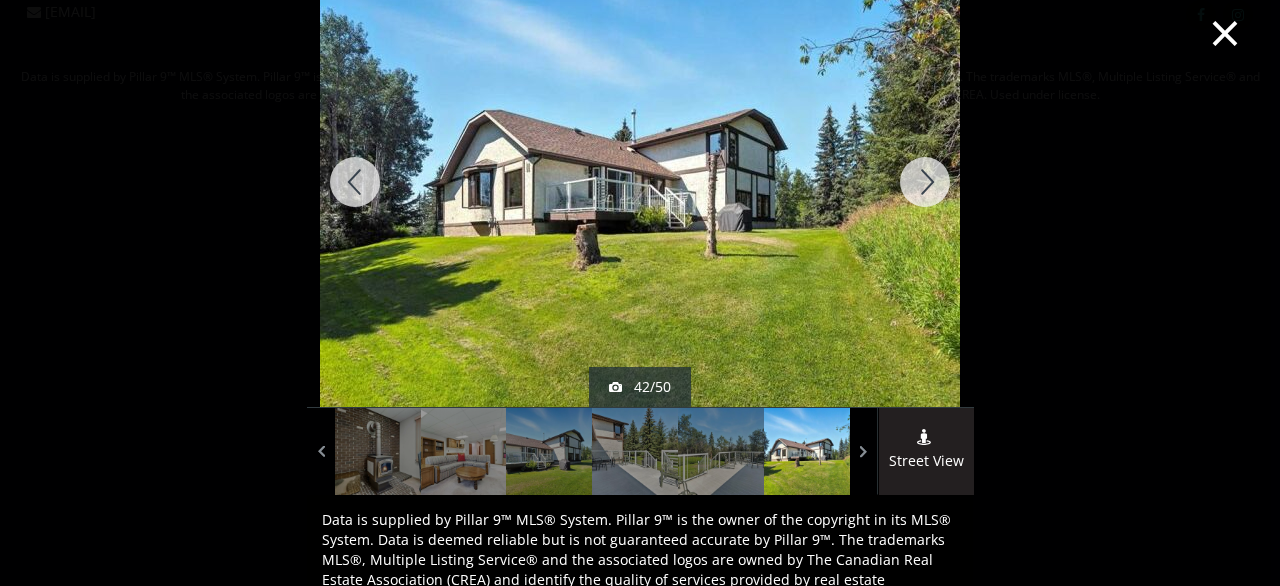click at bounding box center [925, 182] 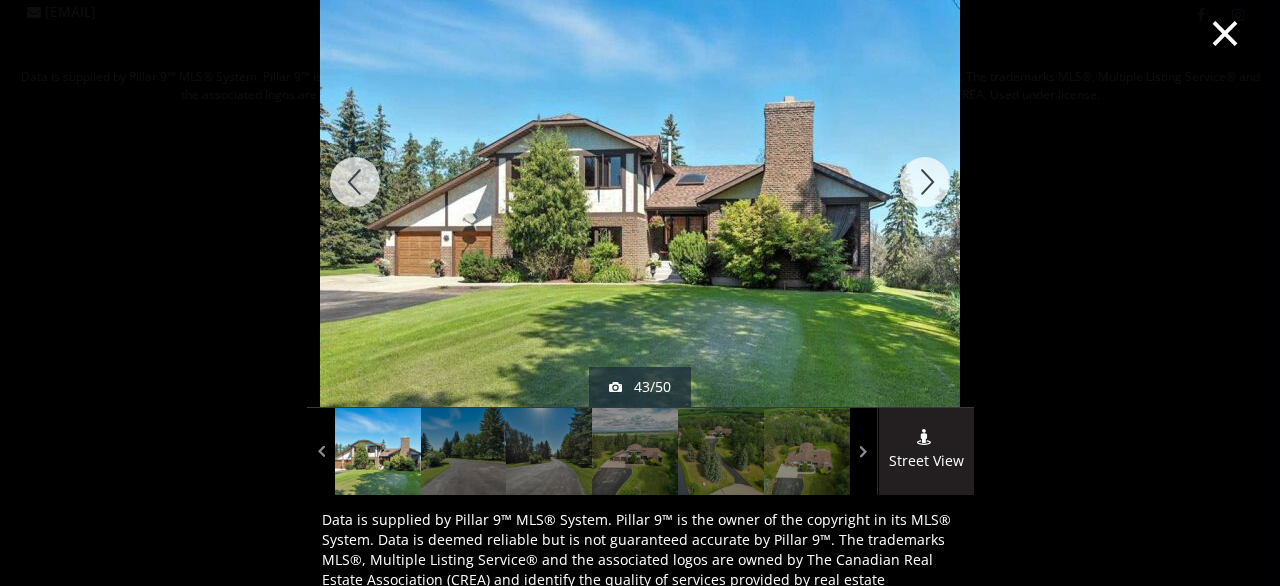 click at bounding box center [925, 182] 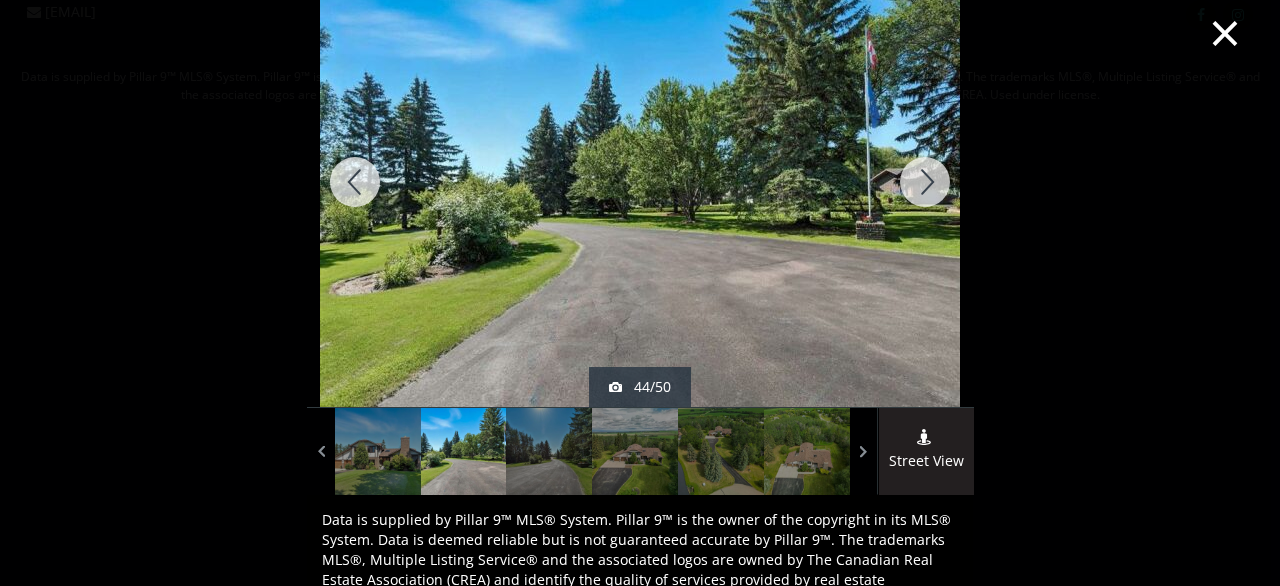 click at bounding box center [925, 182] 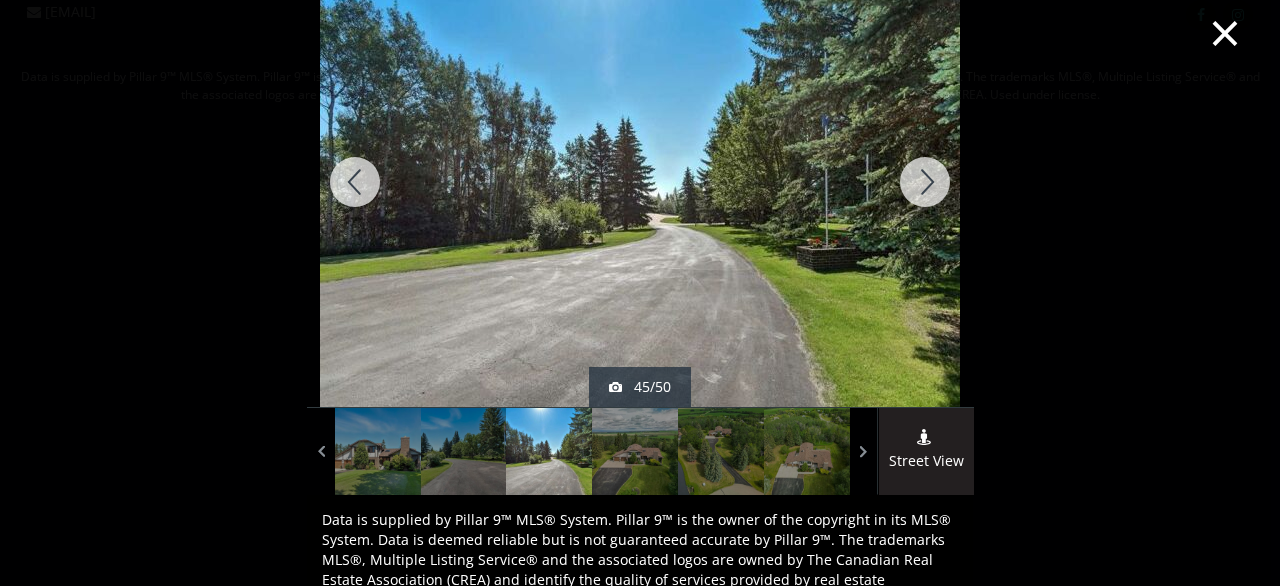 click at bounding box center [925, 182] 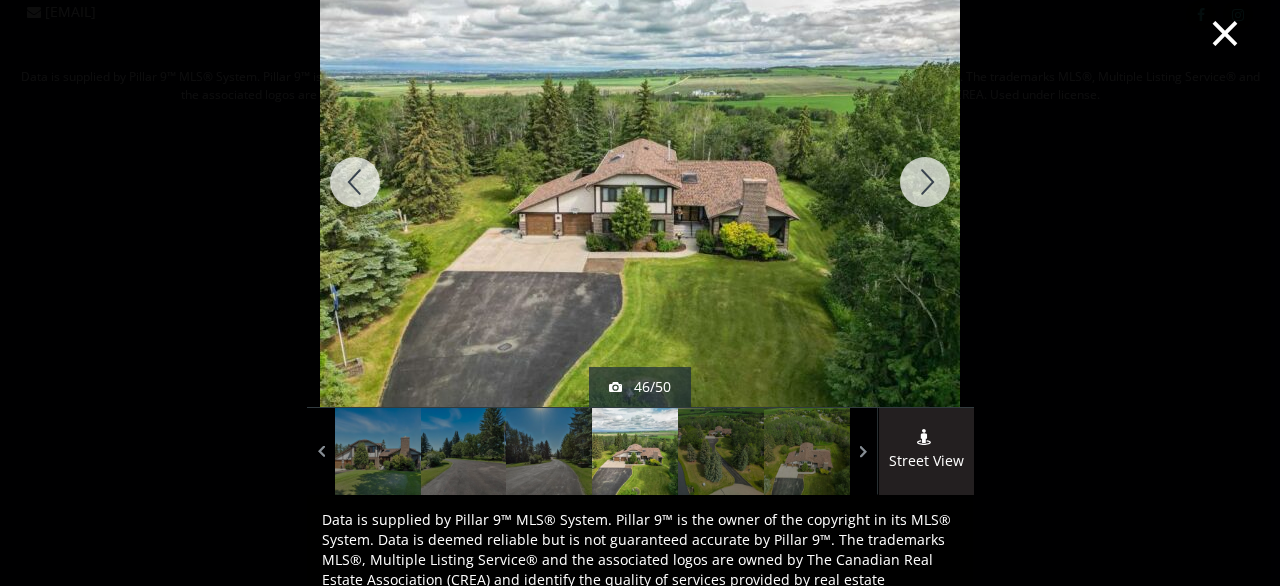 click at bounding box center [925, 182] 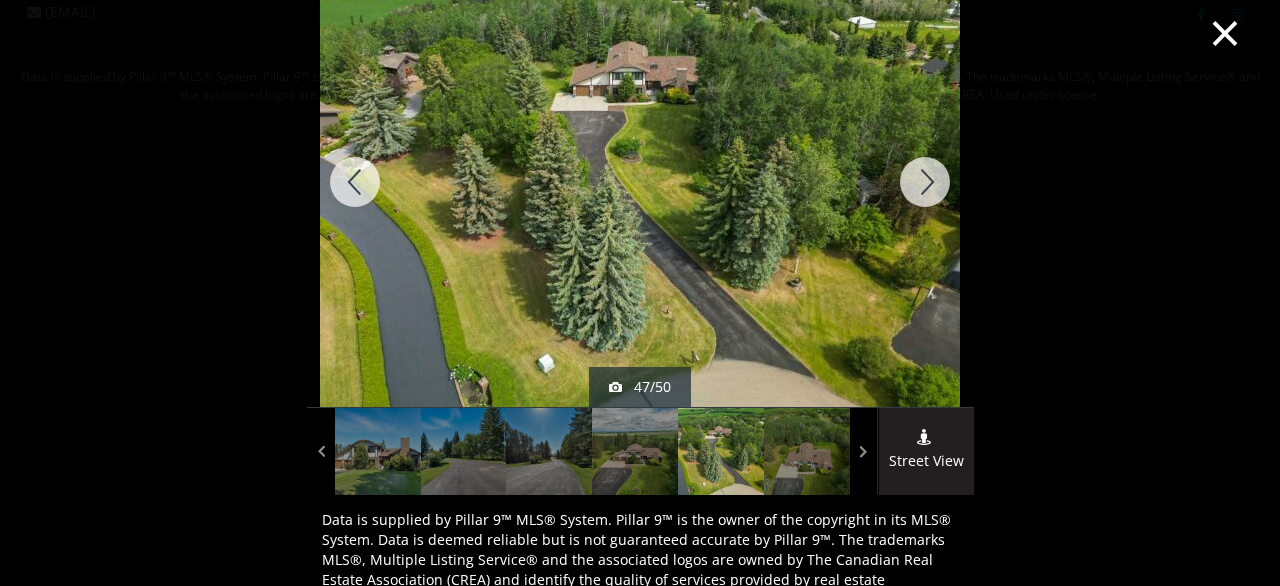 click at bounding box center [925, 182] 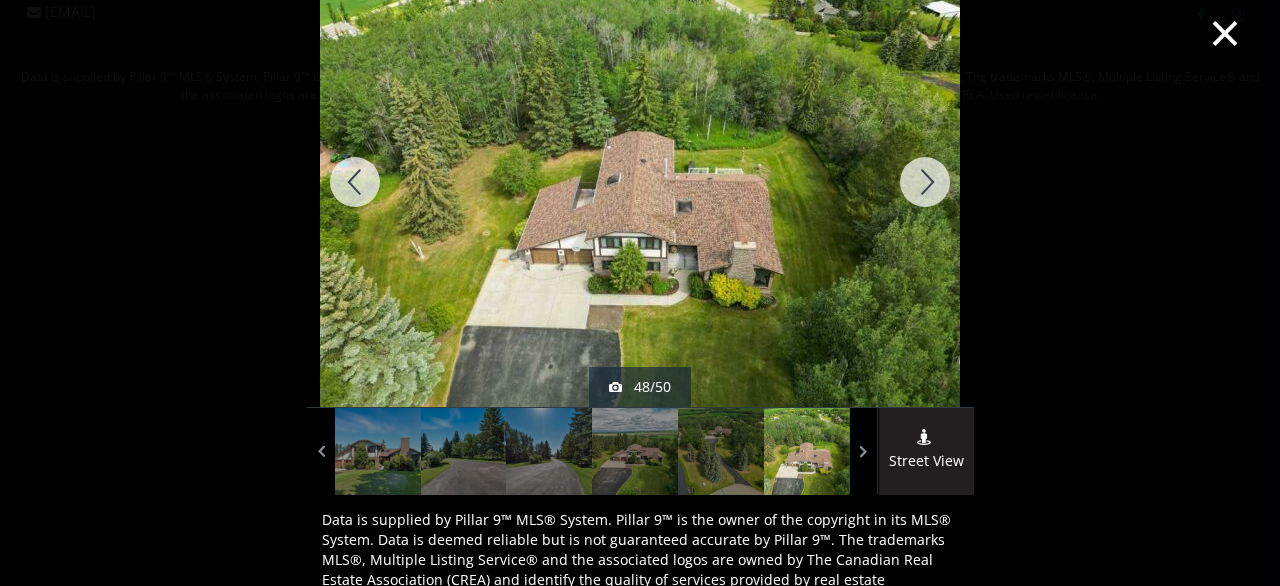 click at bounding box center (925, 182) 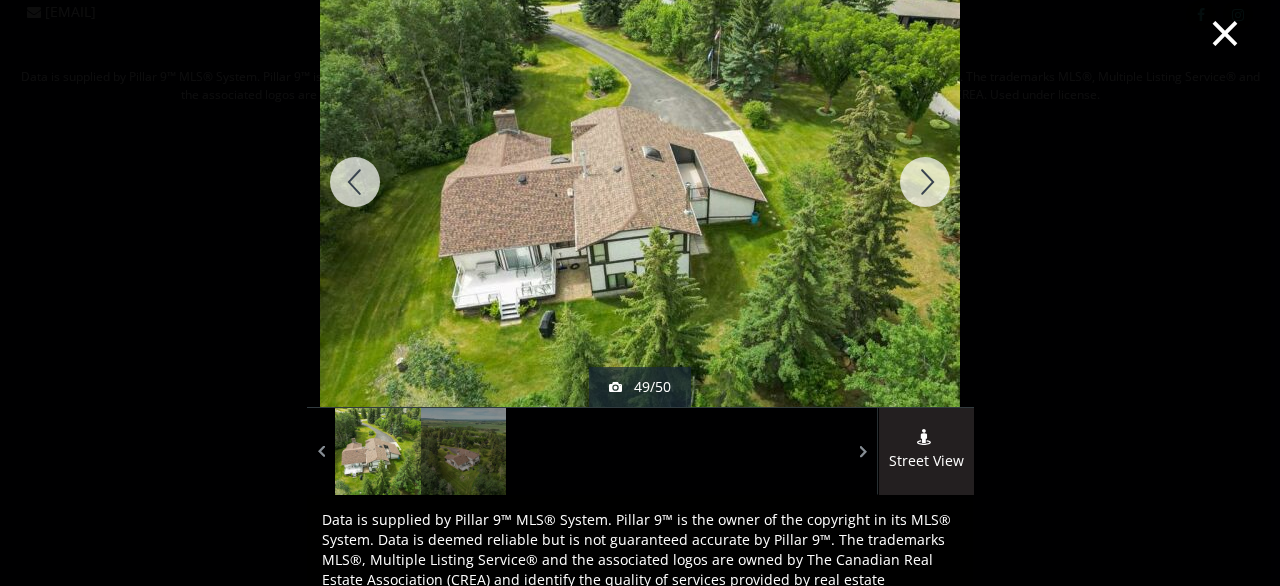 click at bounding box center (925, 182) 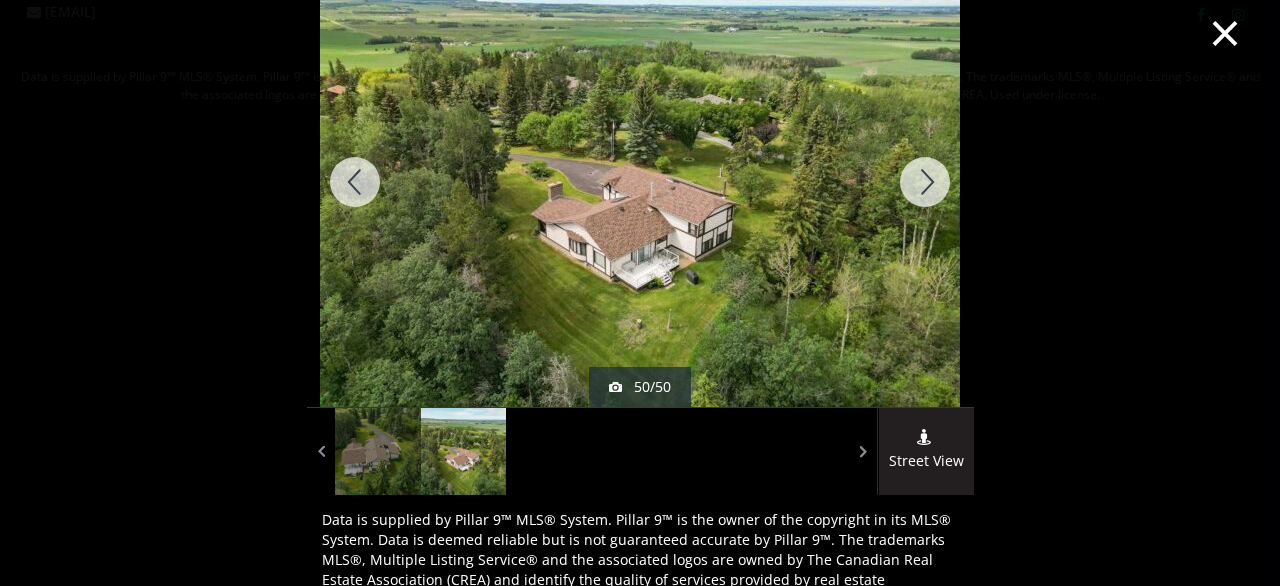 click at bounding box center [925, 182] 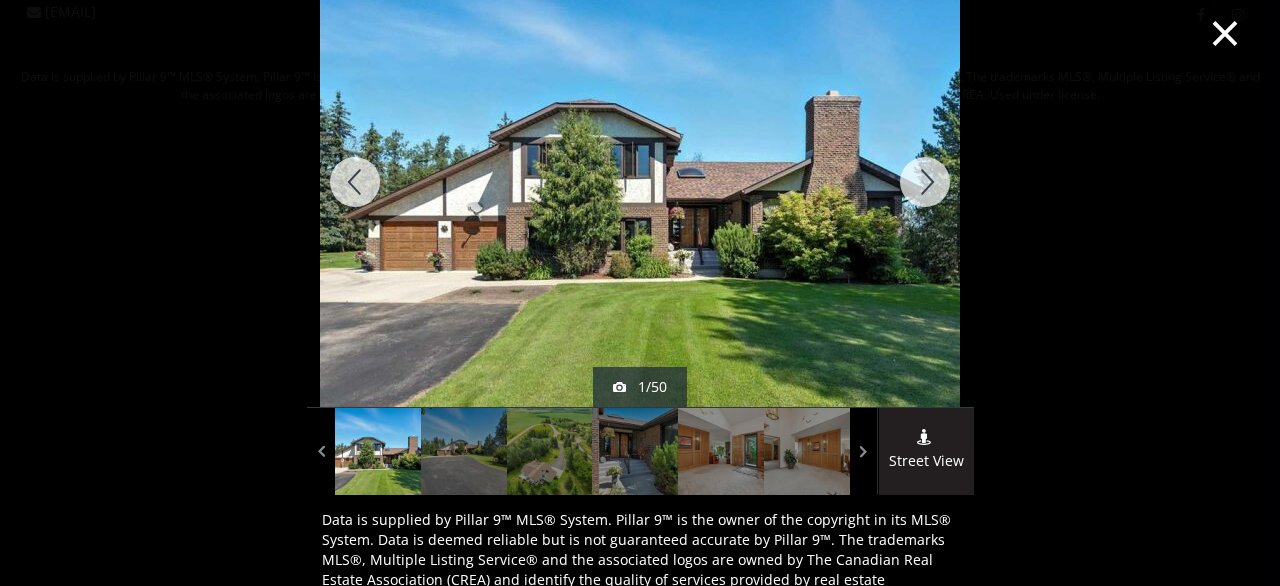 click at bounding box center [925, 182] 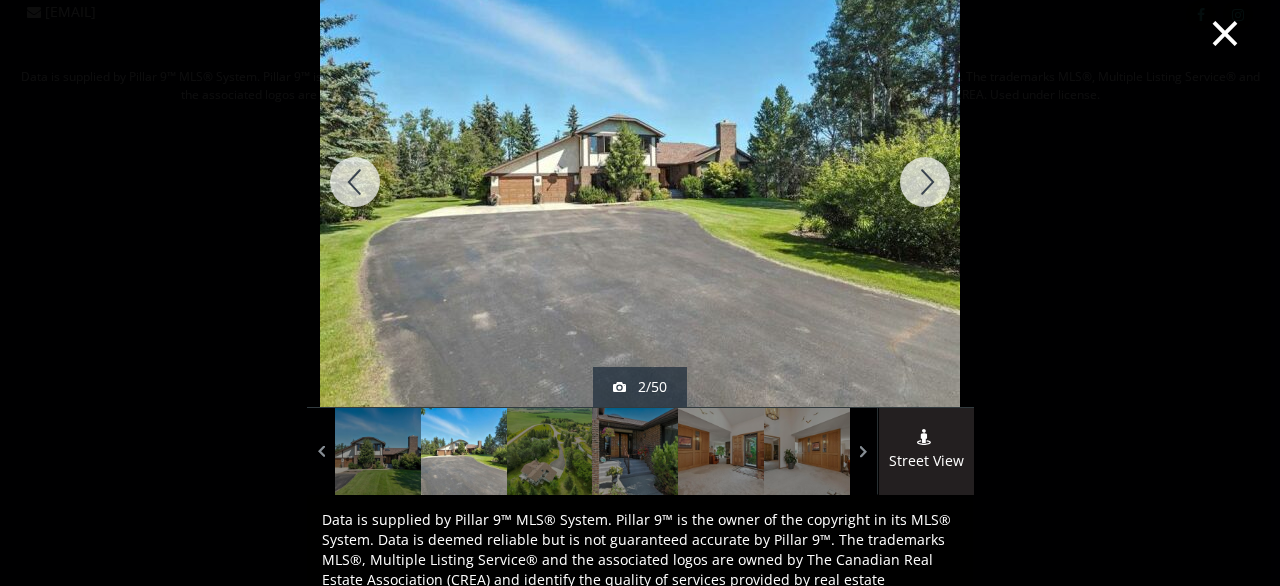 click on "×" at bounding box center (1225, 31) 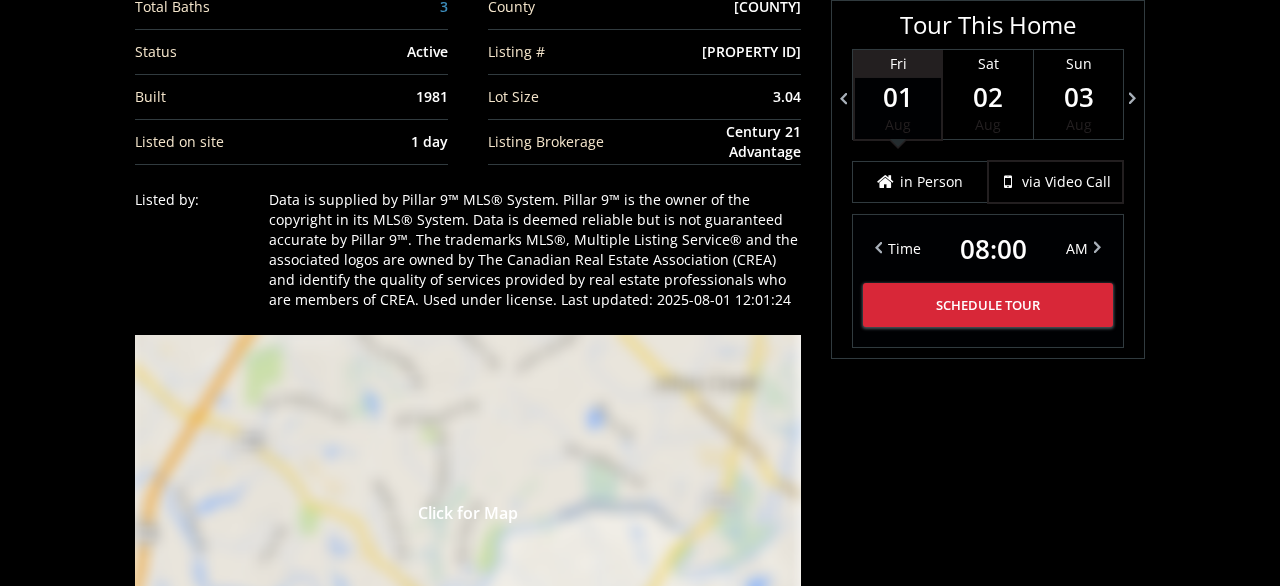 scroll, scrollTop: 1369, scrollLeft: 0, axis: vertical 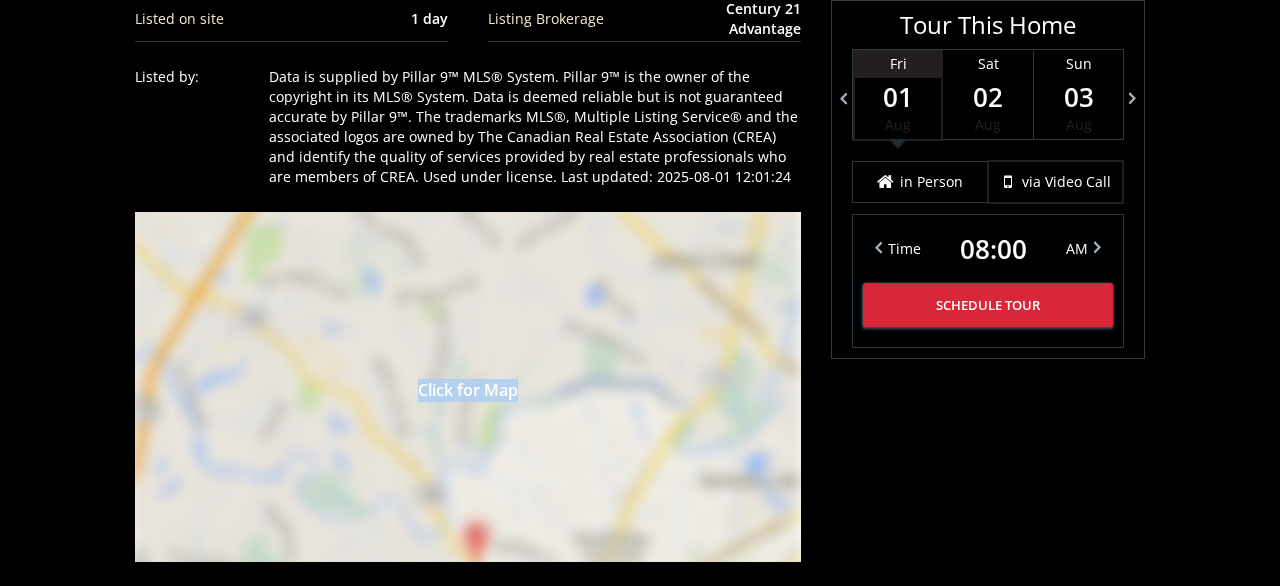 drag, startPoint x: 648, startPoint y: 368, endPoint x: 643, endPoint y: 385, distance: 17.720045 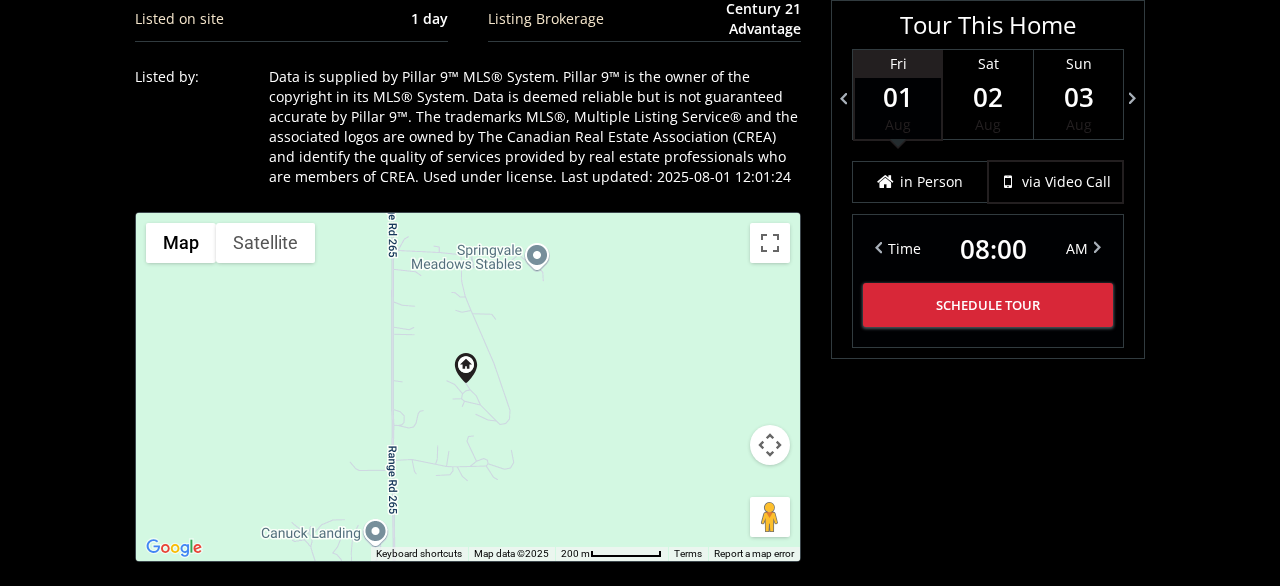click at bounding box center (770, 445) 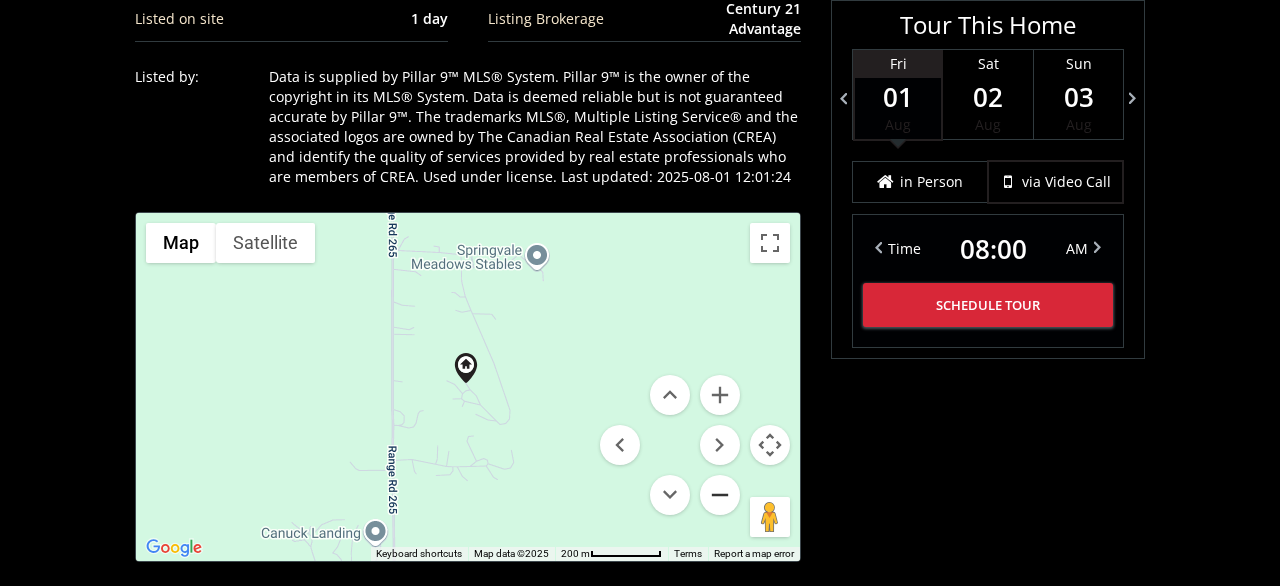 click at bounding box center [720, 495] 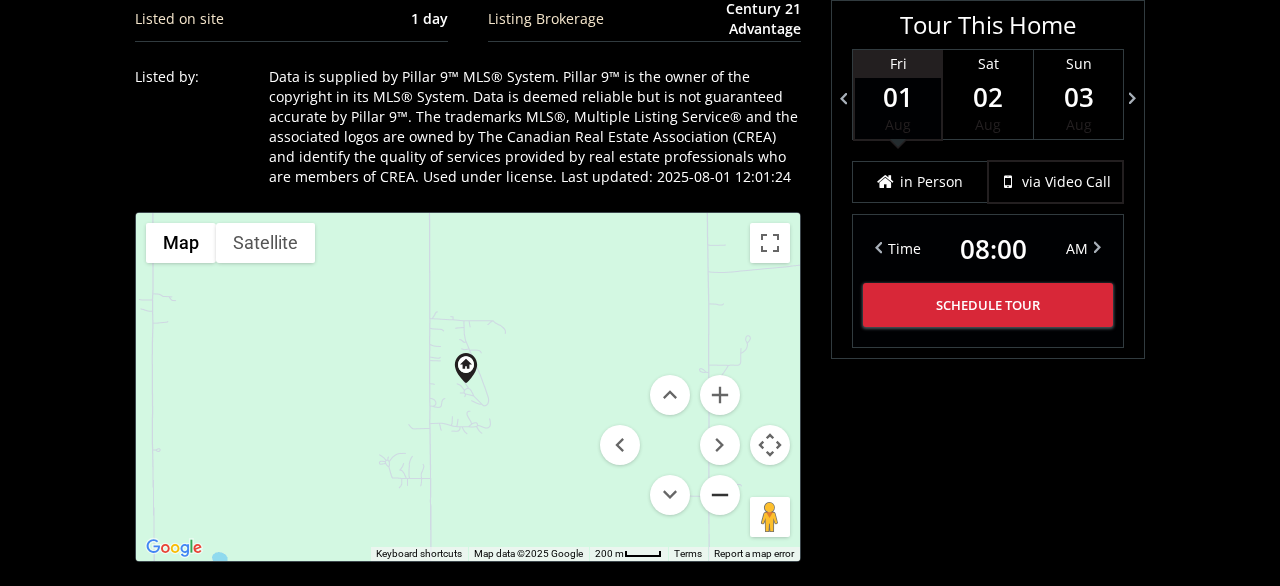 click at bounding box center (720, 495) 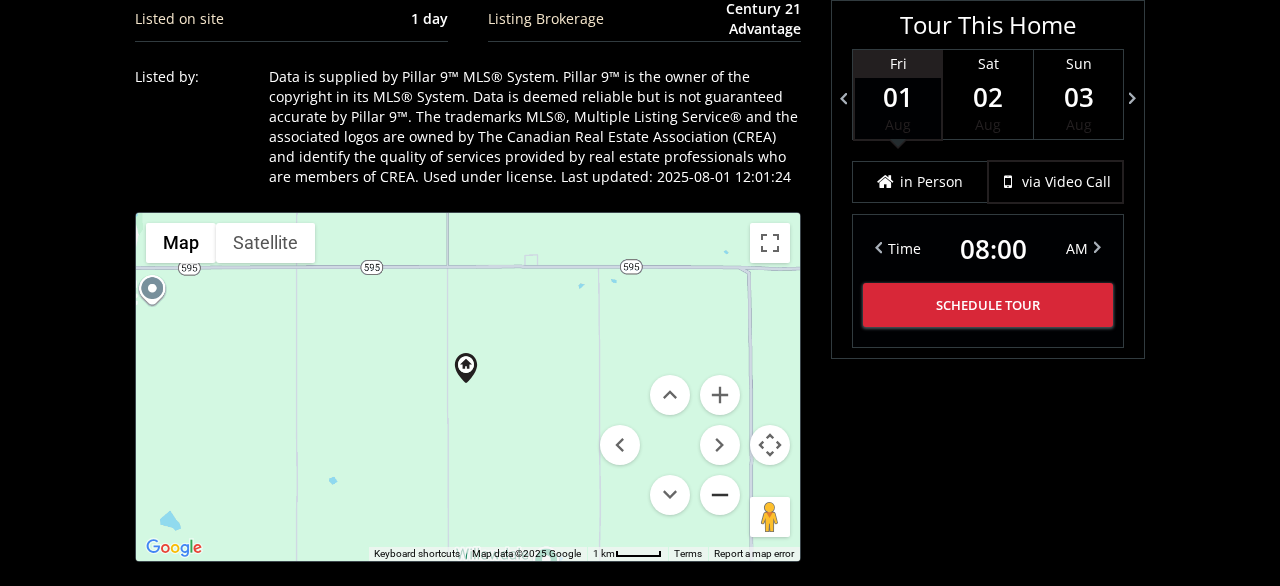 click at bounding box center [720, 495] 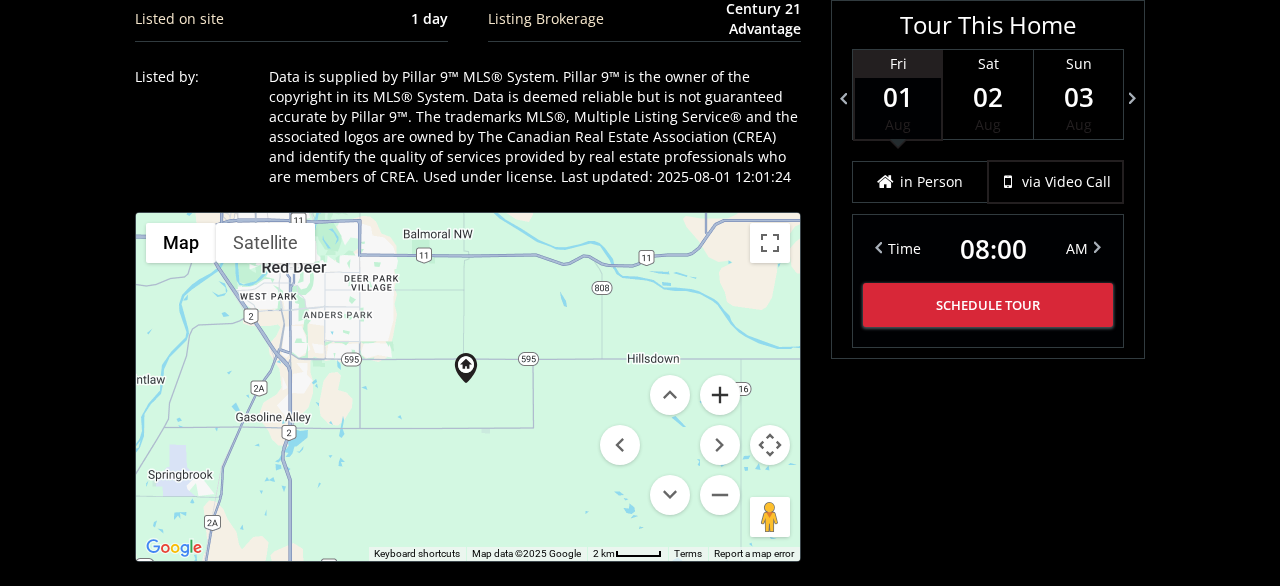 click at bounding box center (720, 395) 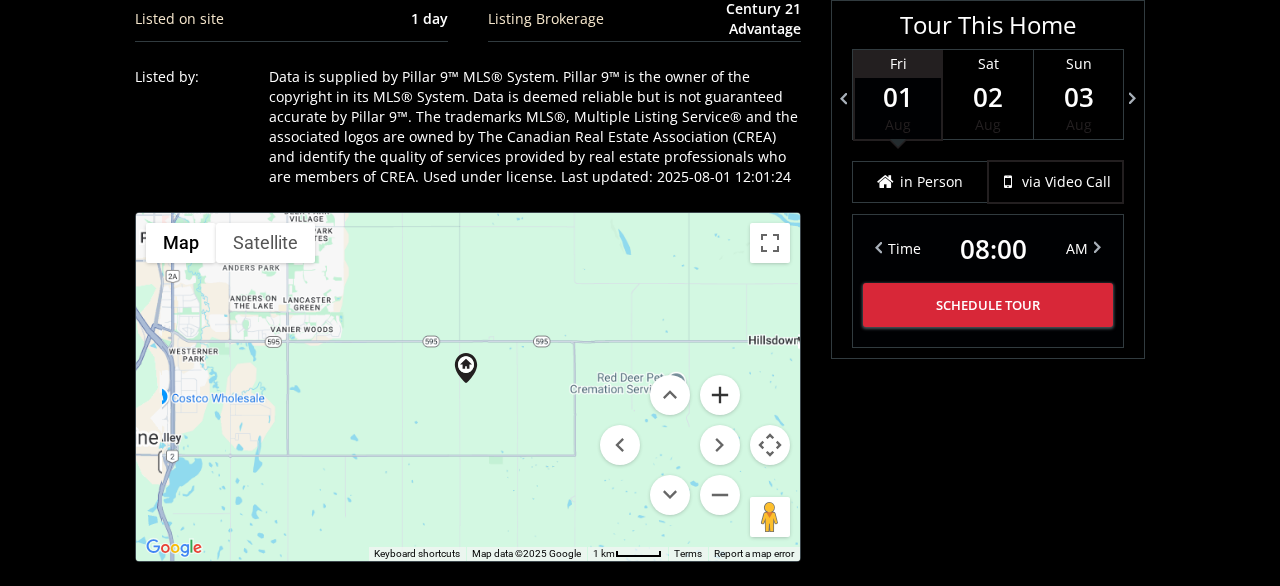 click at bounding box center (720, 395) 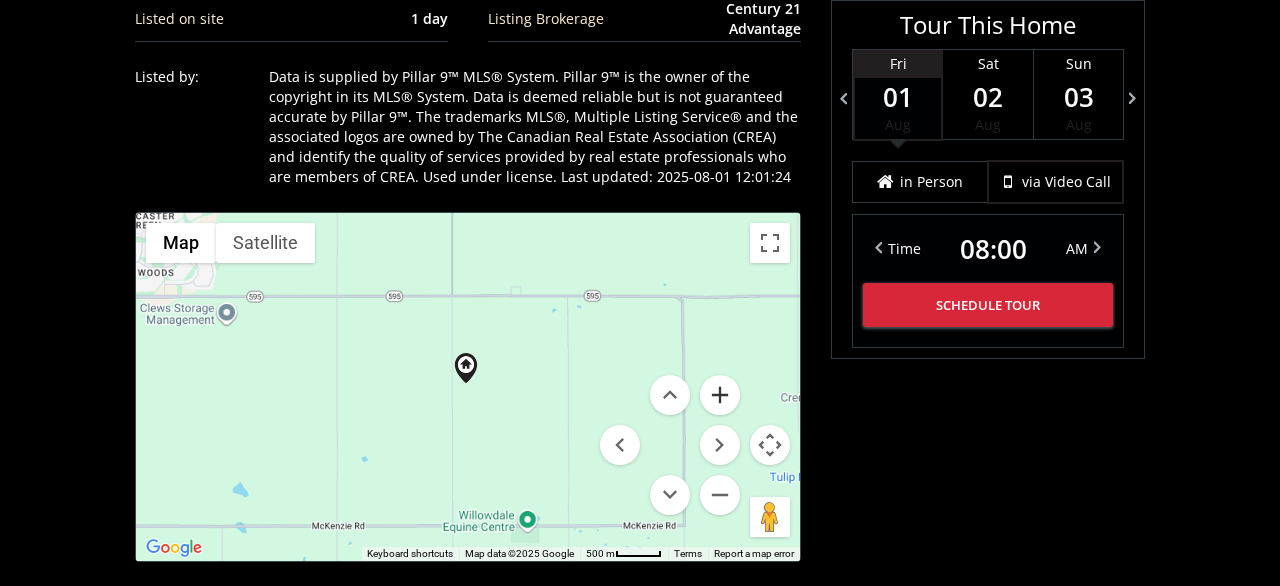 click at bounding box center (720, 395) 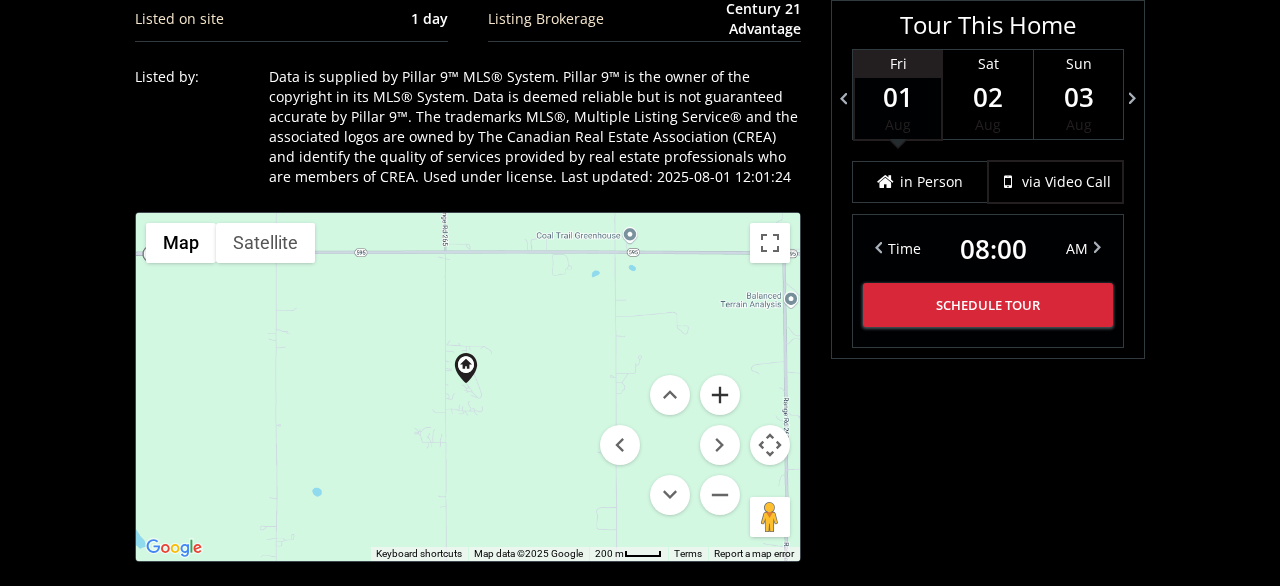click at bounding box center (720, 395) 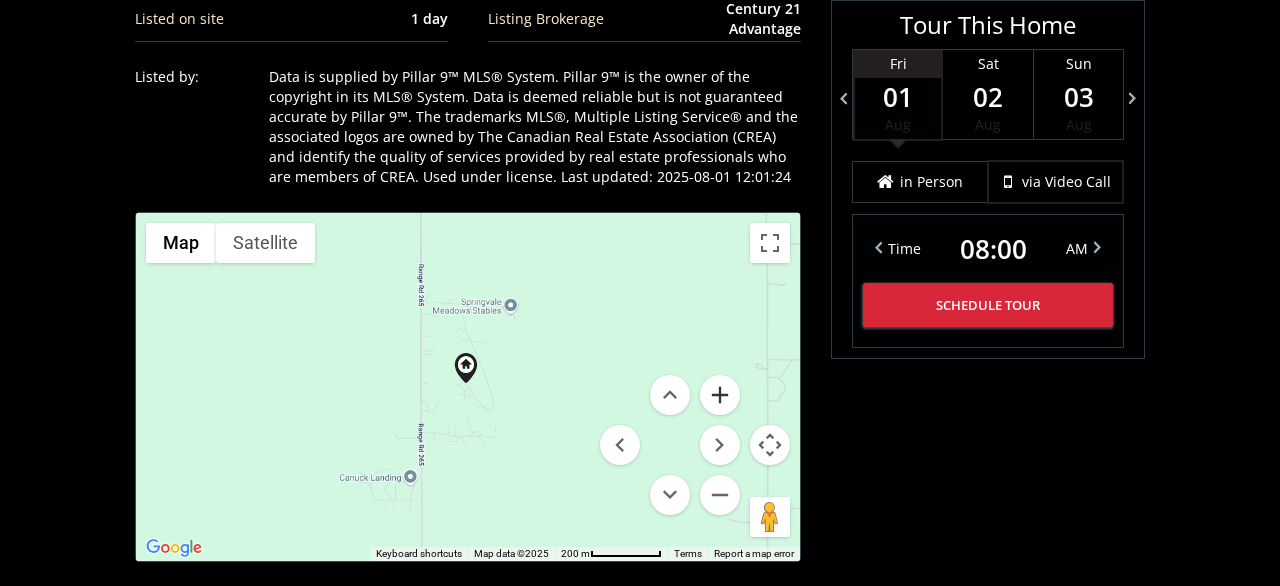 click at bounding box center [720, 395] 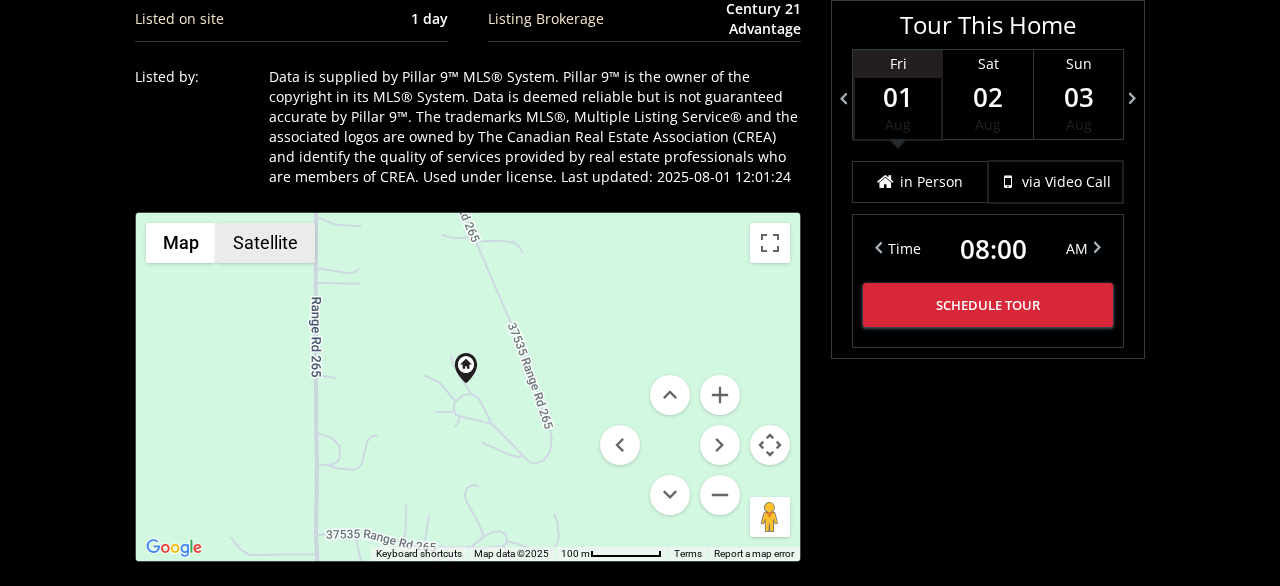 click on "Satellite" at bounding box center [265, 243] 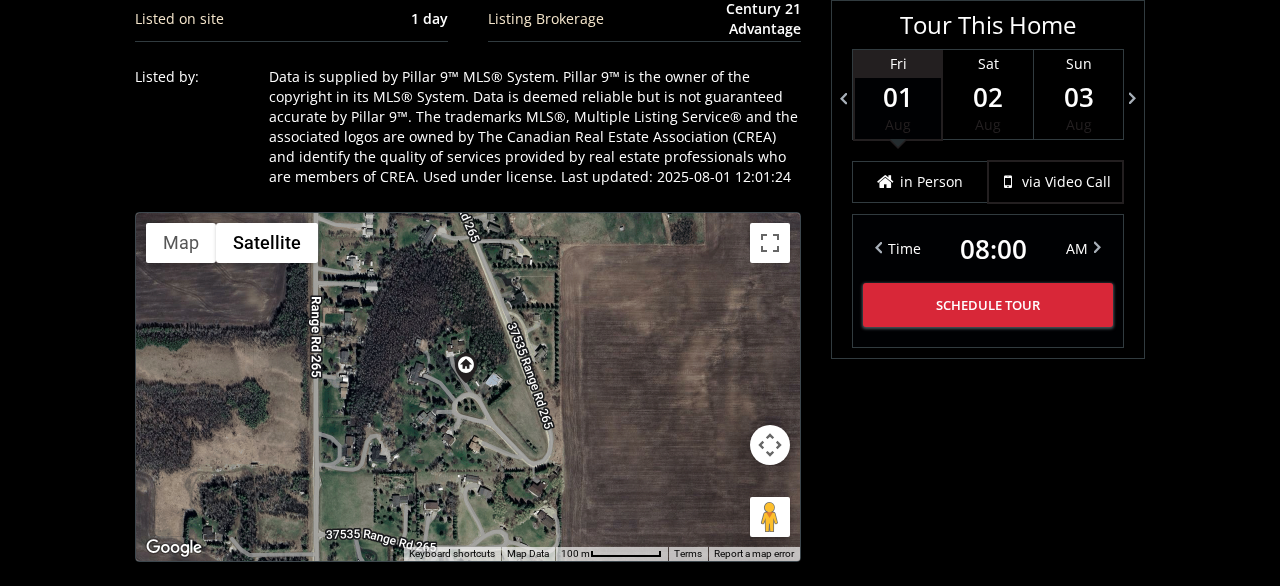click at bounding box center (770, 445) 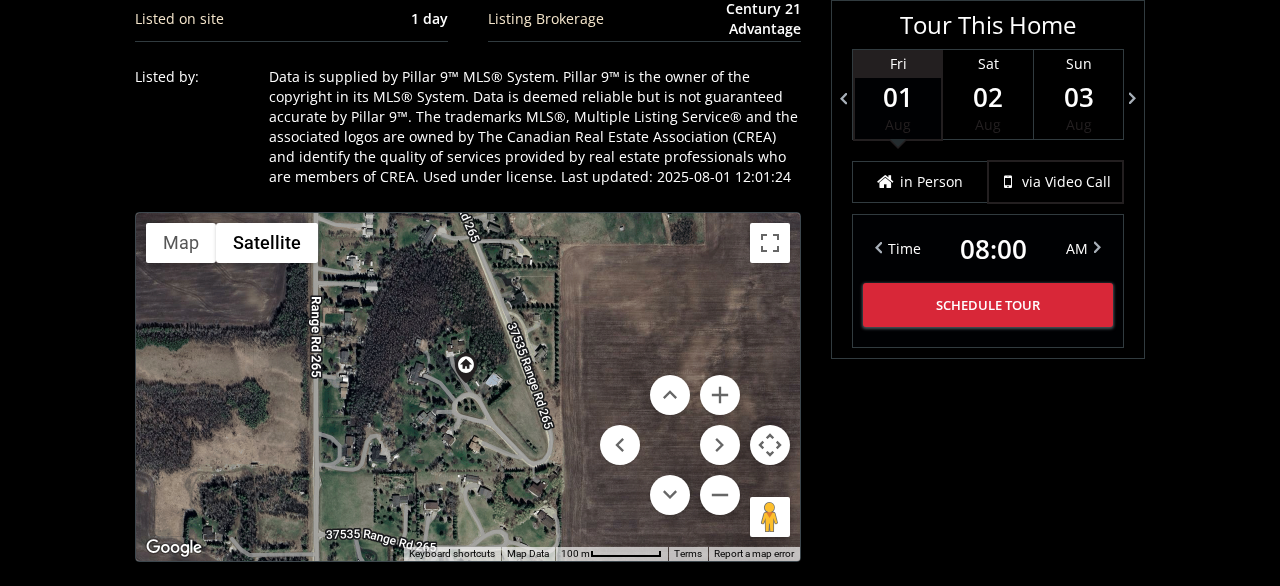 click at bounding box center [670, 445] 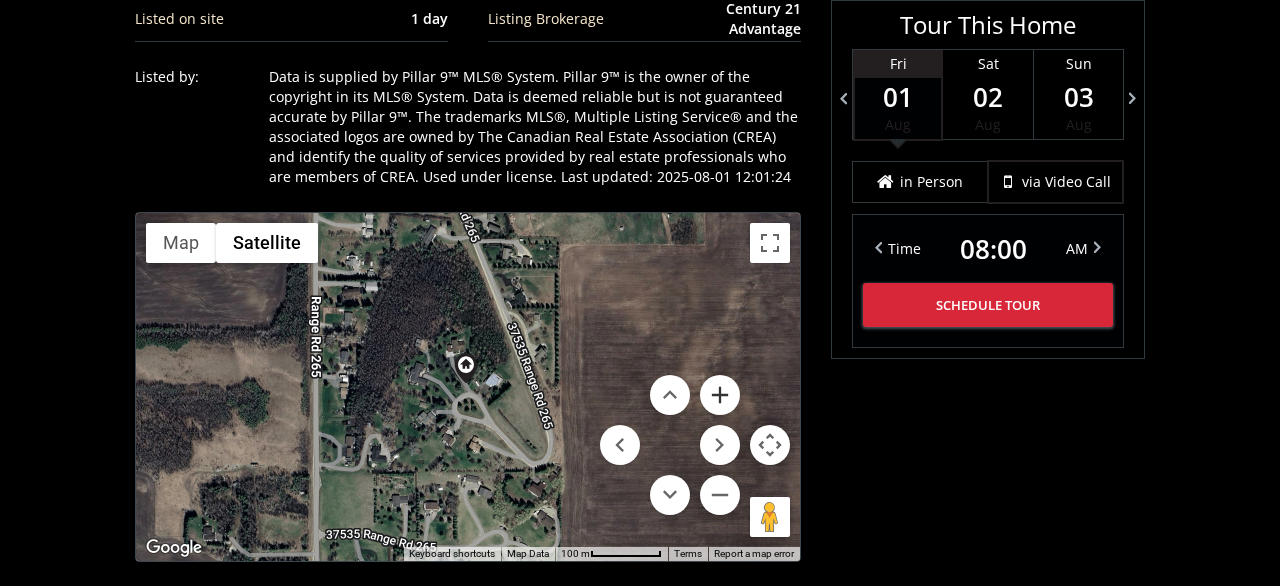 click at bounding box center [720, 395] 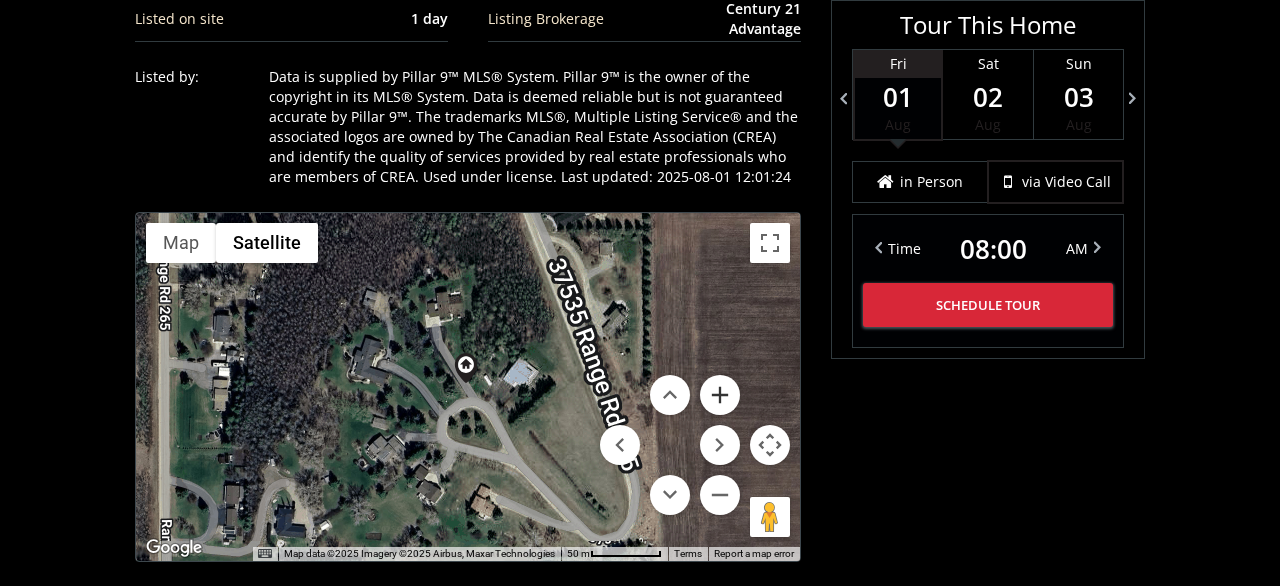 click at bounding box center (720, 395) 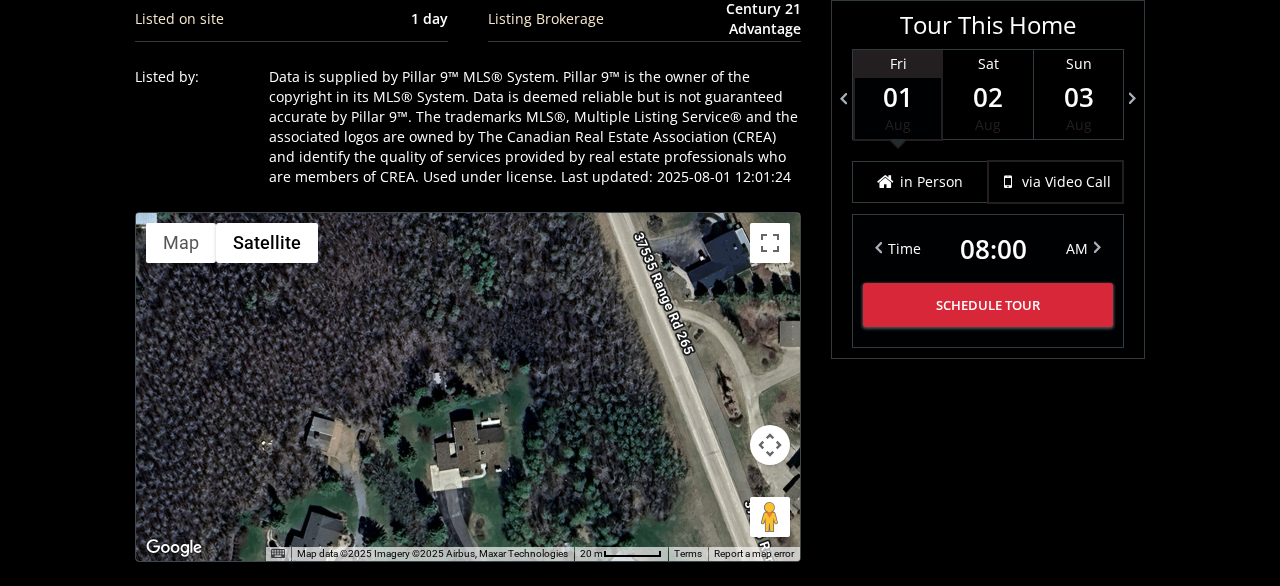 drag, startPoint x: 596, startPoint y: 266, endPoint x: 633, endPoint y: 437, distance: 174.95714 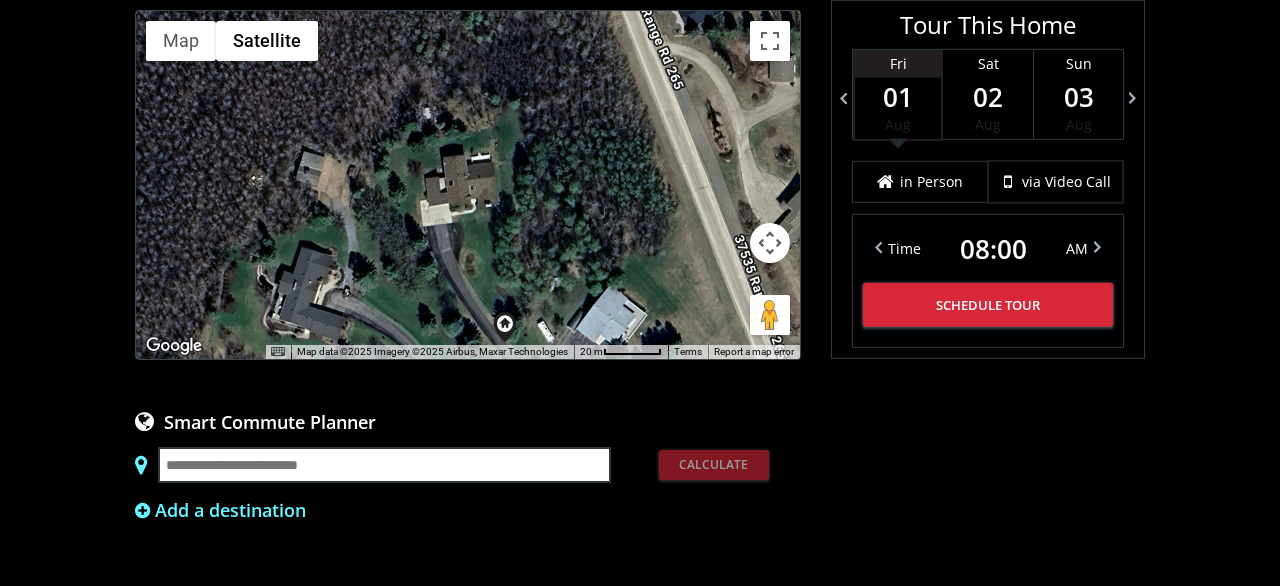 scroll, scrollTop: 1577, scrollLeft: 0, axis: vertical 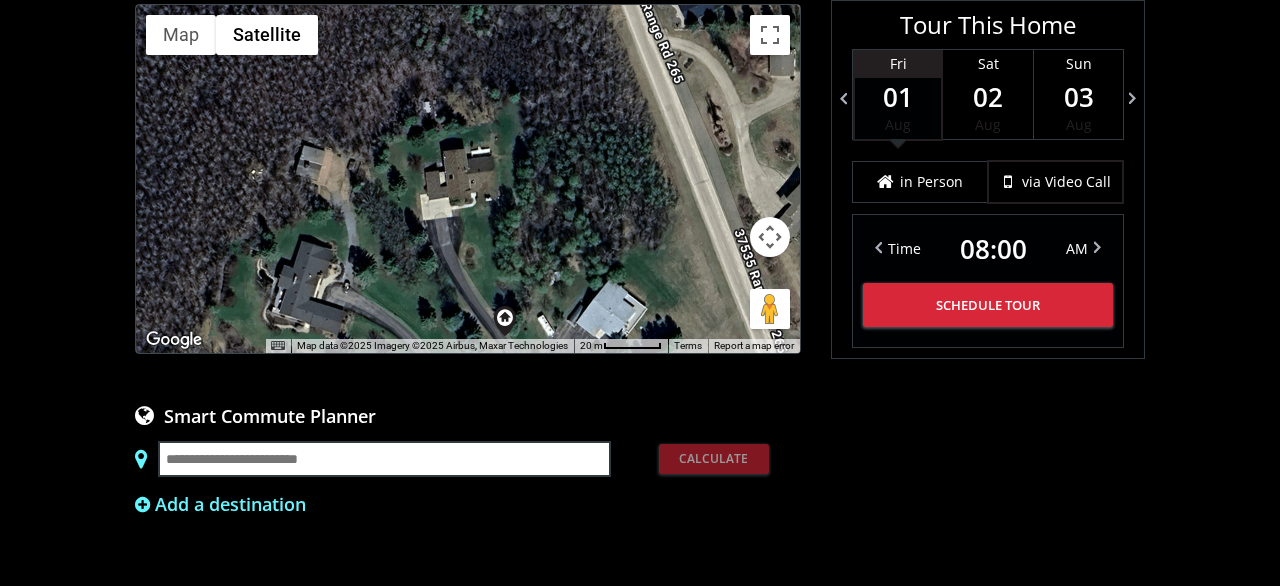 click at bounding box center (770, 237) 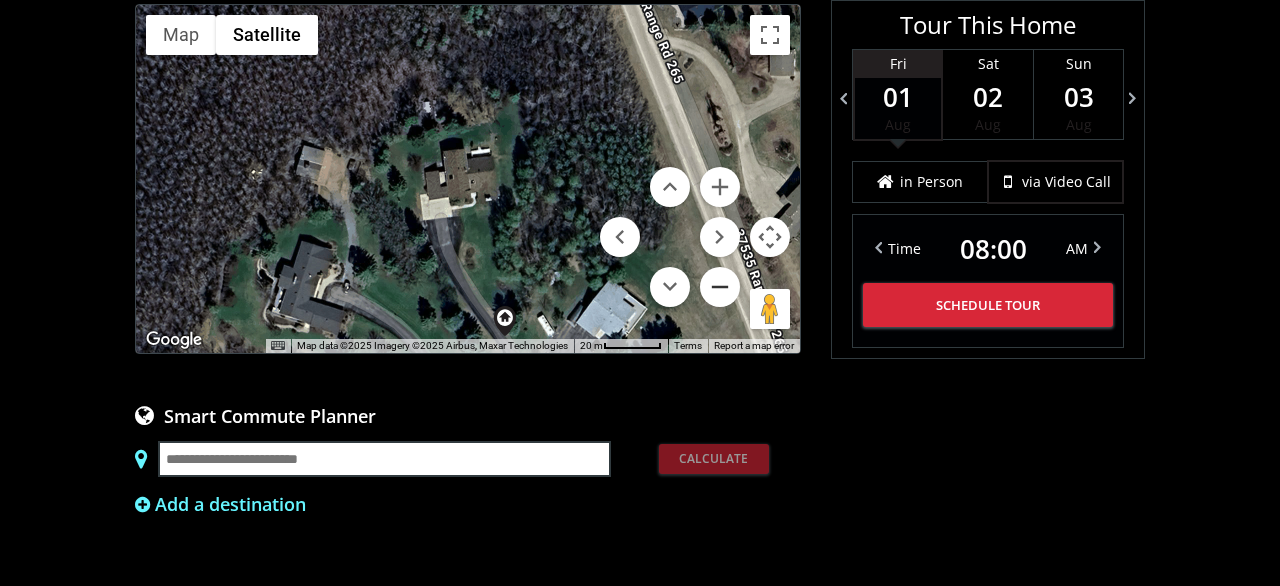 click at bounding box center [720, 287] 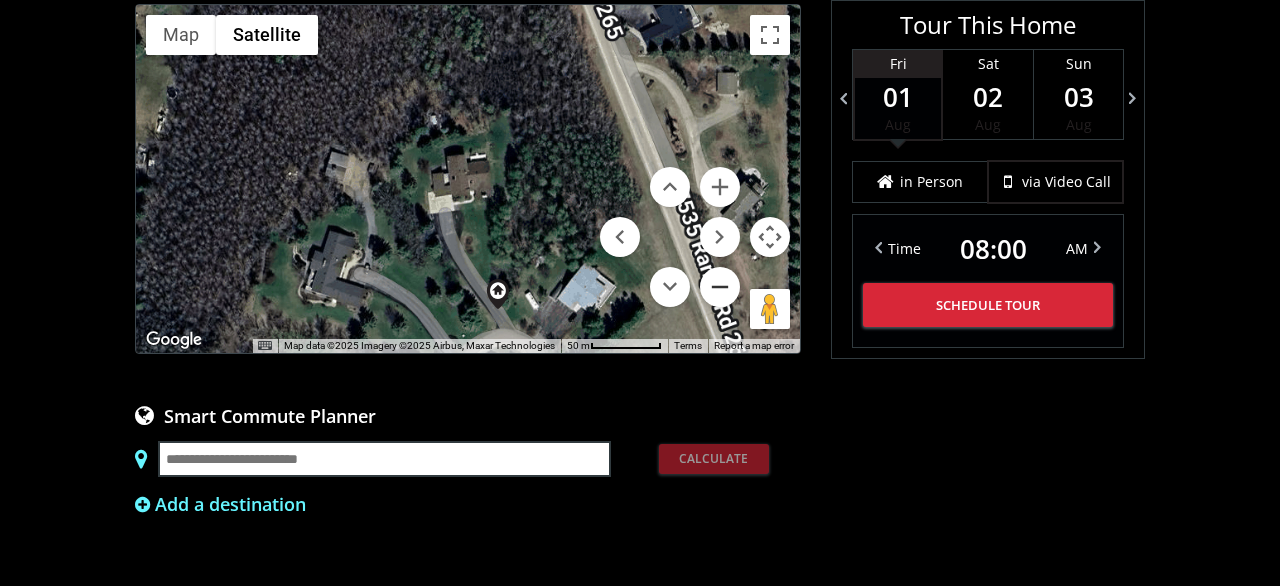 click at bounding box center [720, 287] 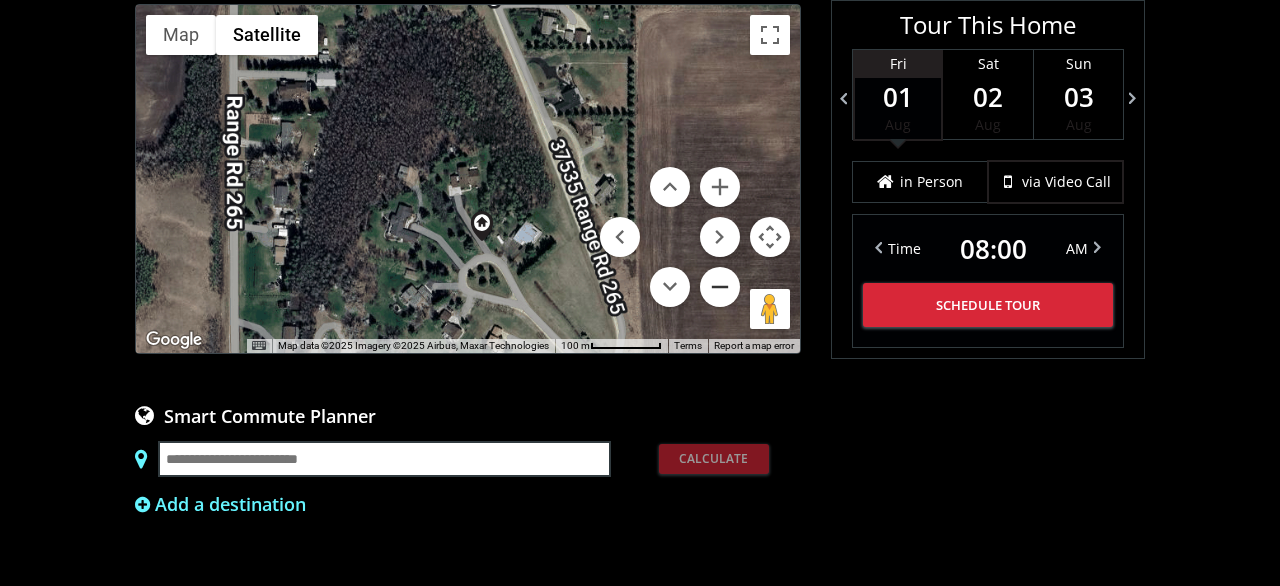 click at bounding box center [720, 287] 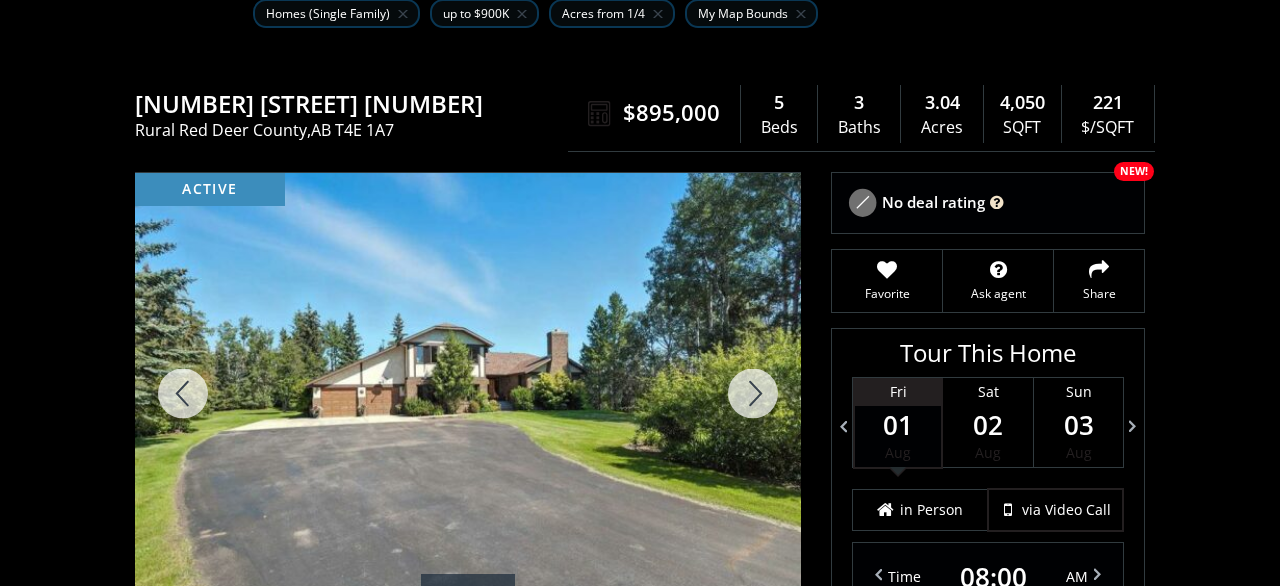 scroll, scrollTop: 0, scrollLeft: 0, axis: both 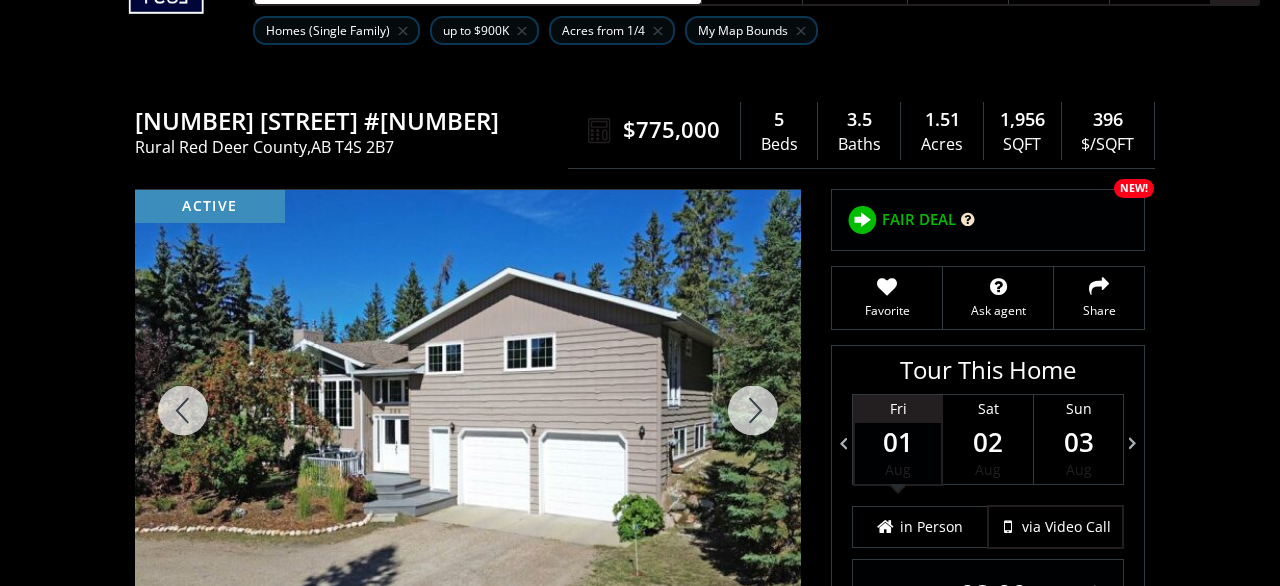 click at bounding box center [753, 410] 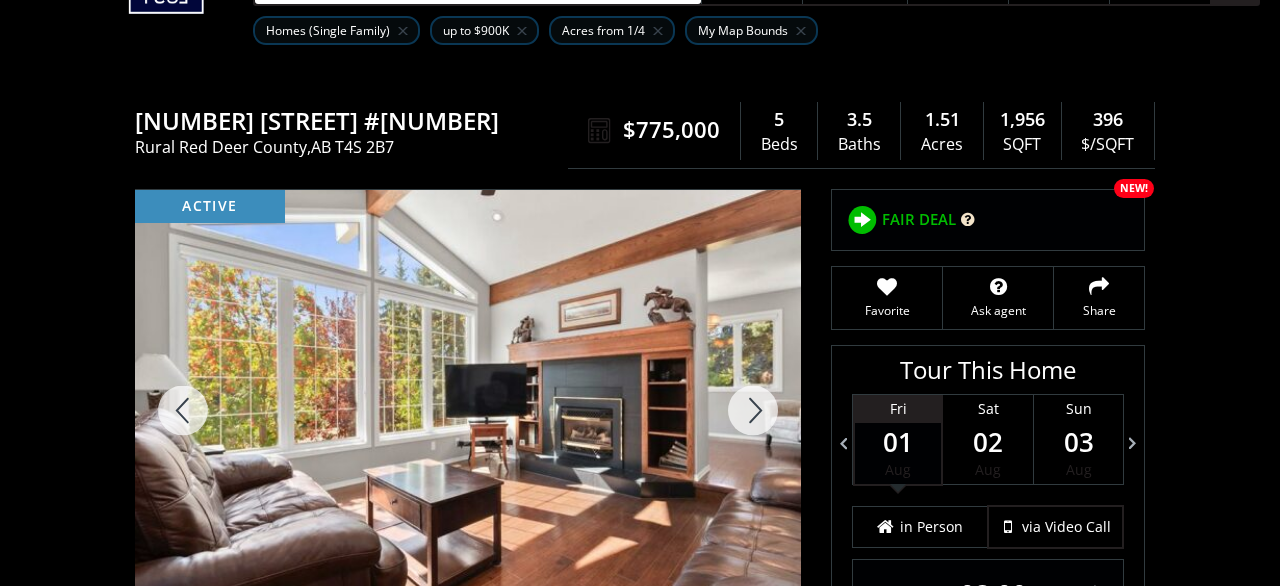 click at bounding box center (753, 410) 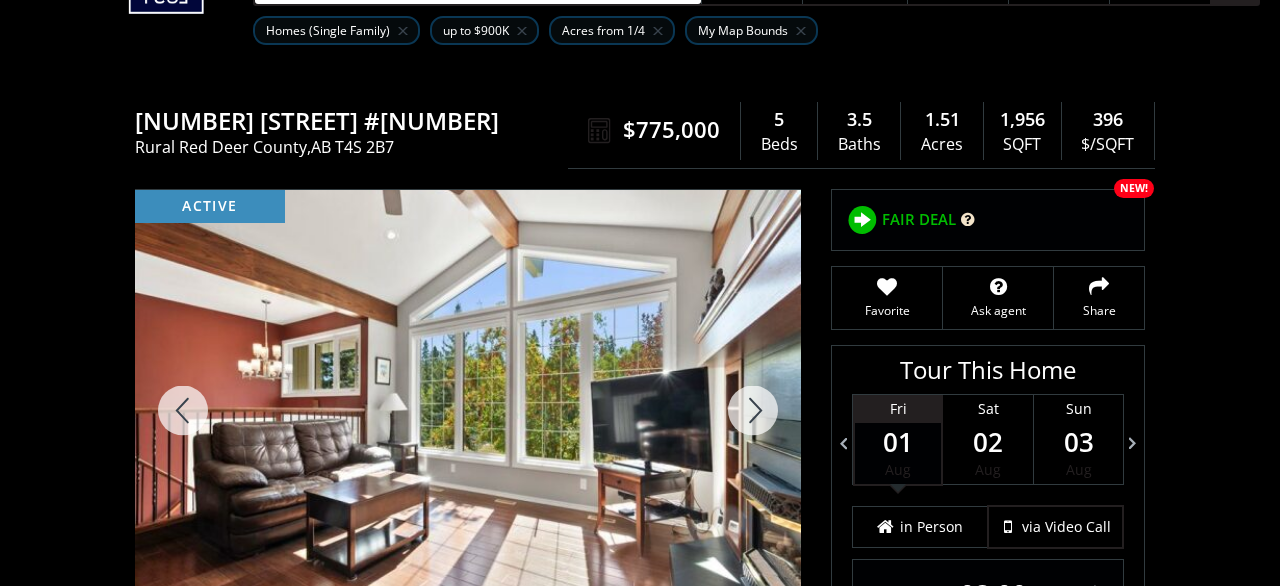 click at bounding box center (753, 410) 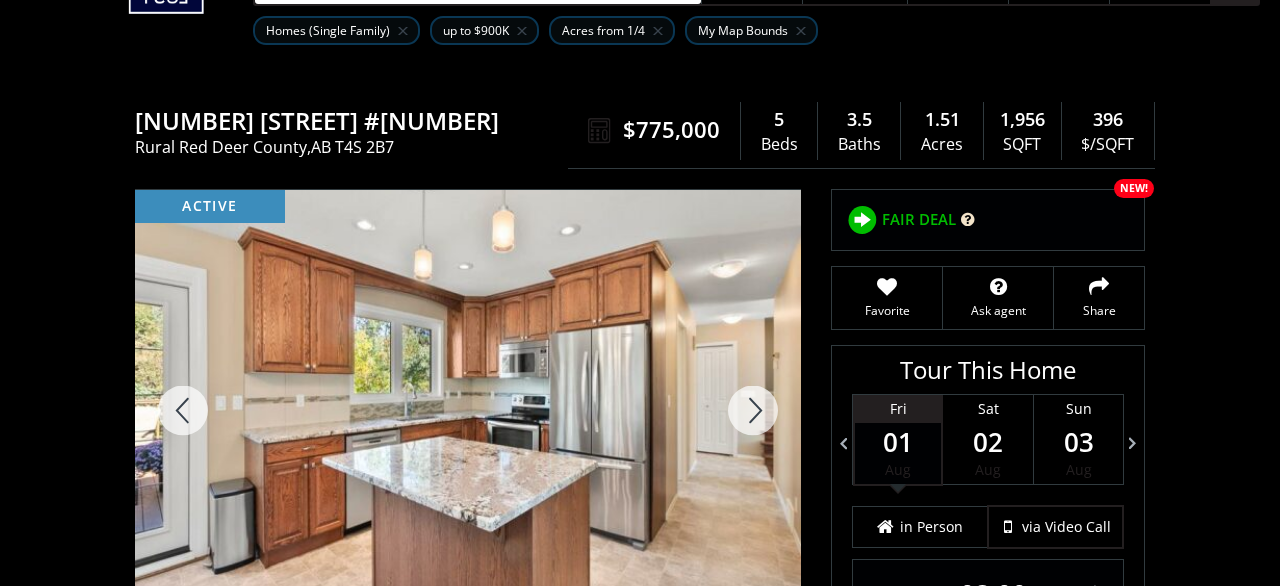 click at bounding box center (753, 410) 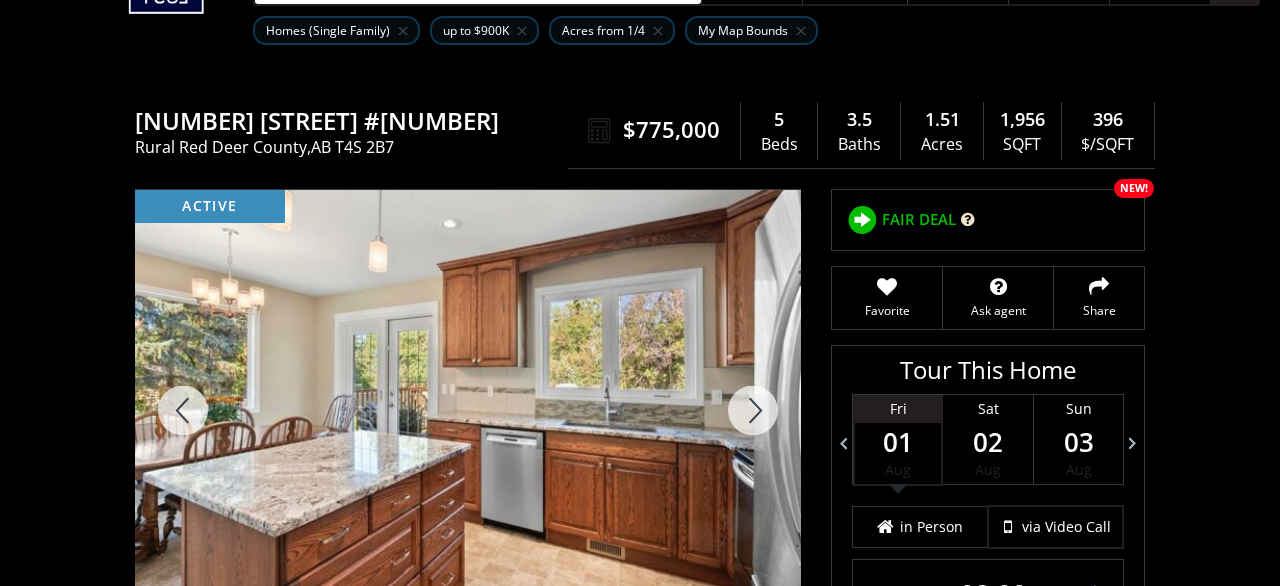 click at bounding box center (753, 410) 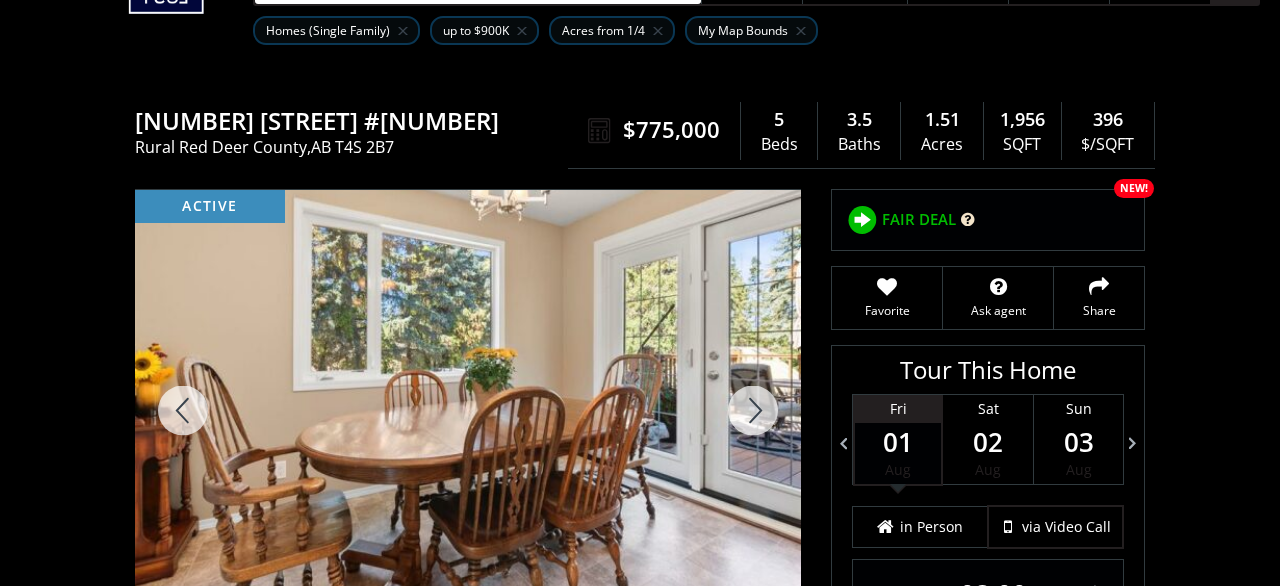 click at bounding box center [753, 410] 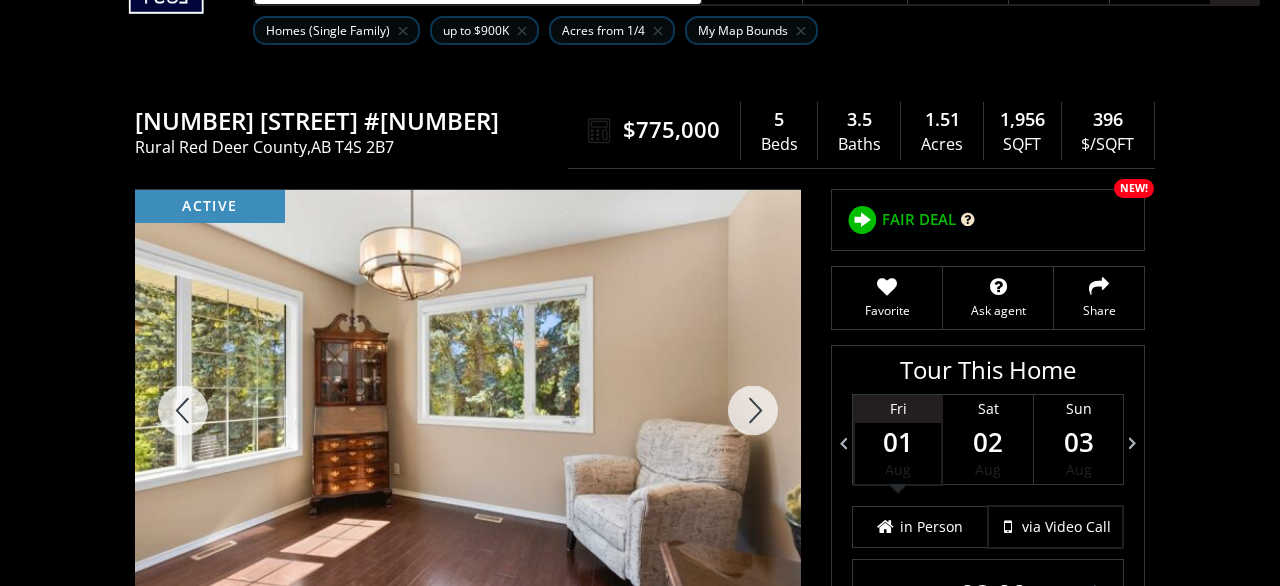 click at bounding box center [753, 410] 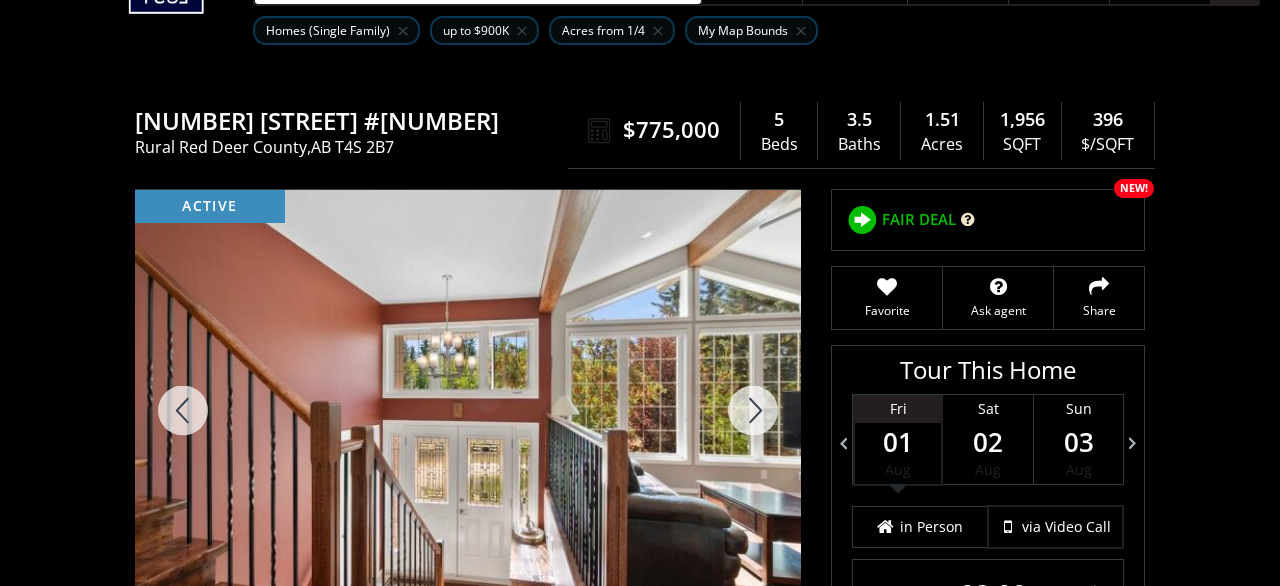 click at bounding box center (753, 410) 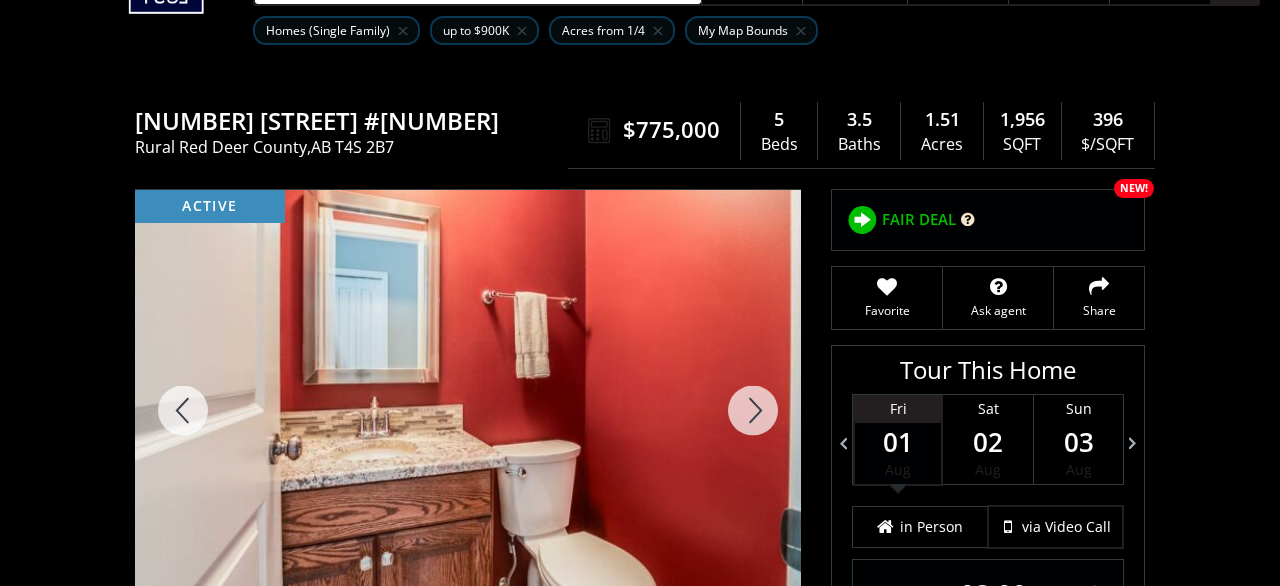 click at bounding box center [753, 410] 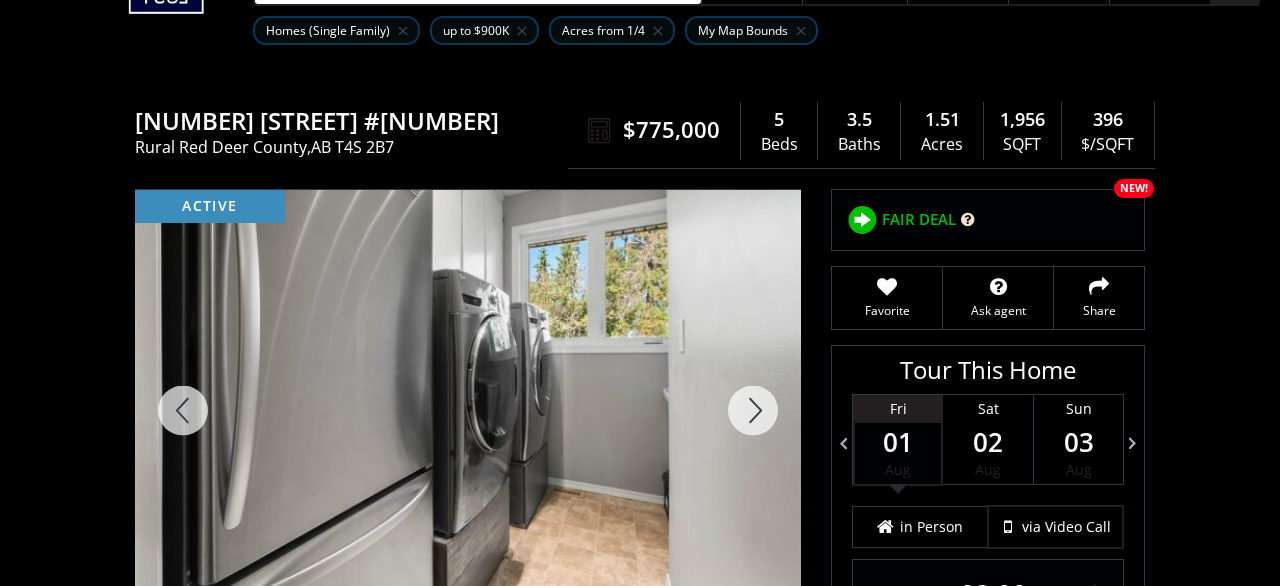 click at bounding box center (753, 410) 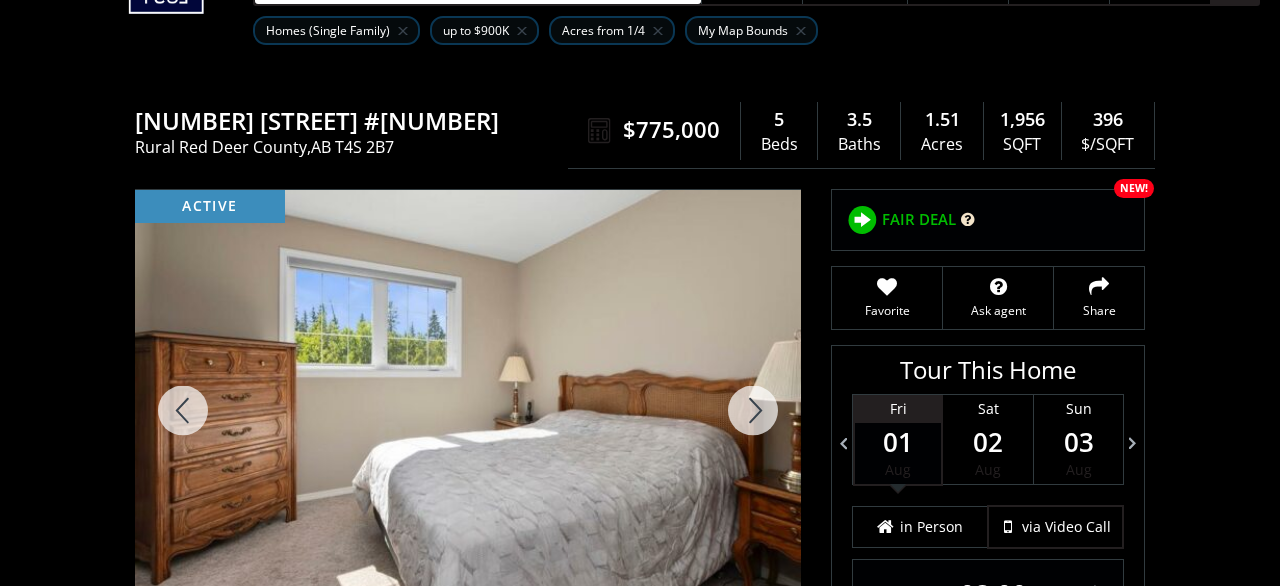 click at bounding box center (753, 410) 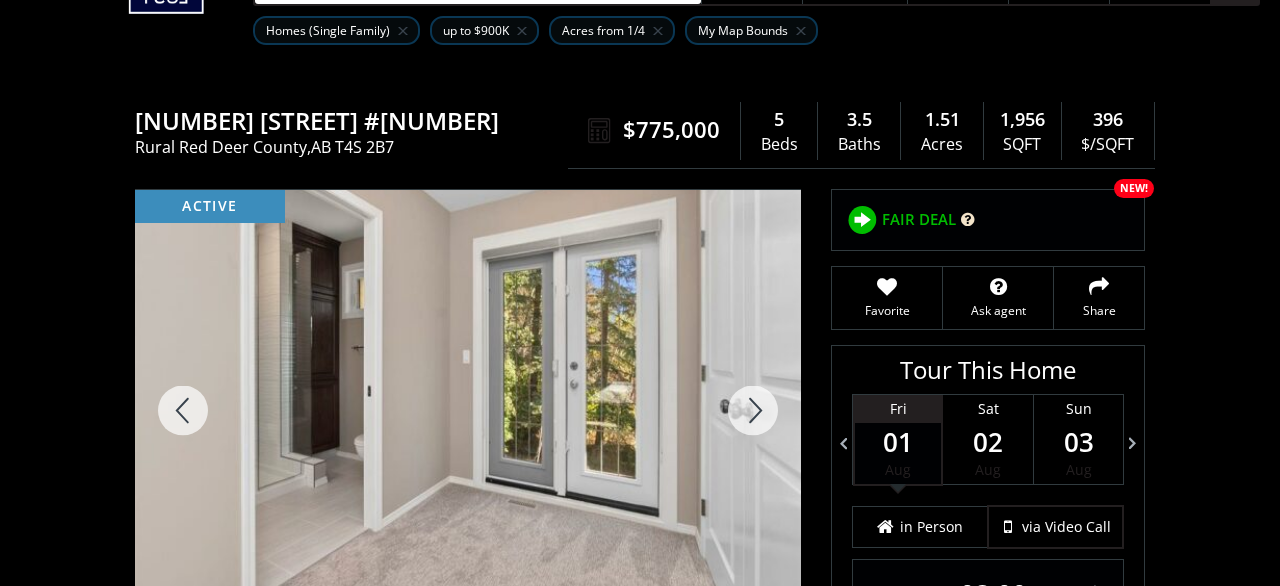 click at bounding box center [753, 410] 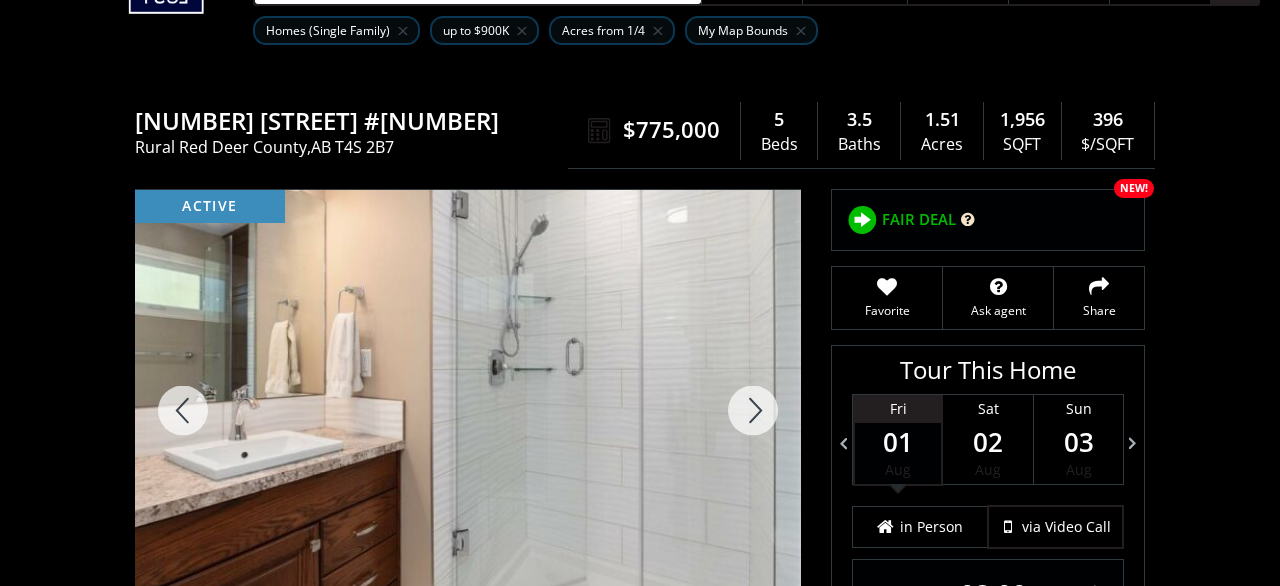 click at bounding box center [753, 410] 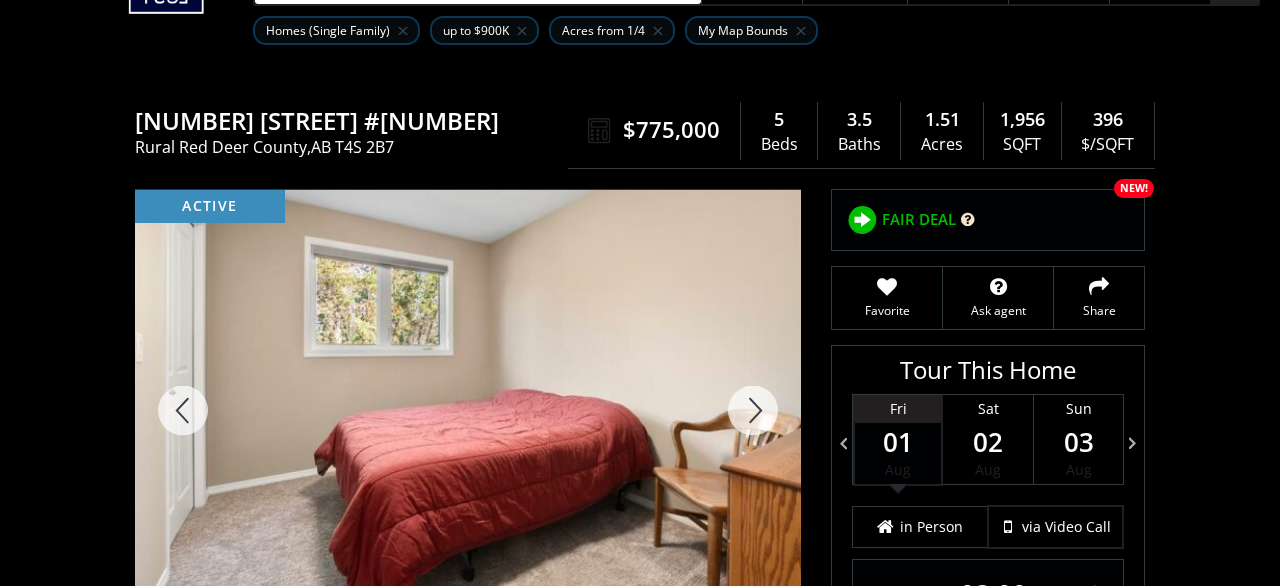click at bounding box center [753, 410] 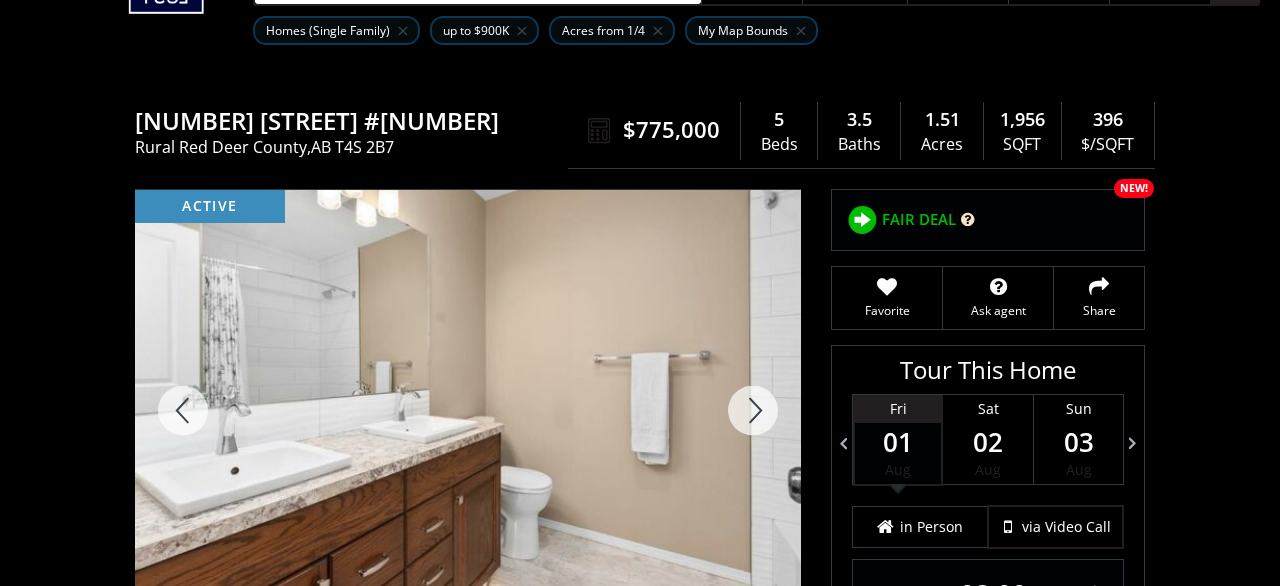 click at bounding box center (753, 410) 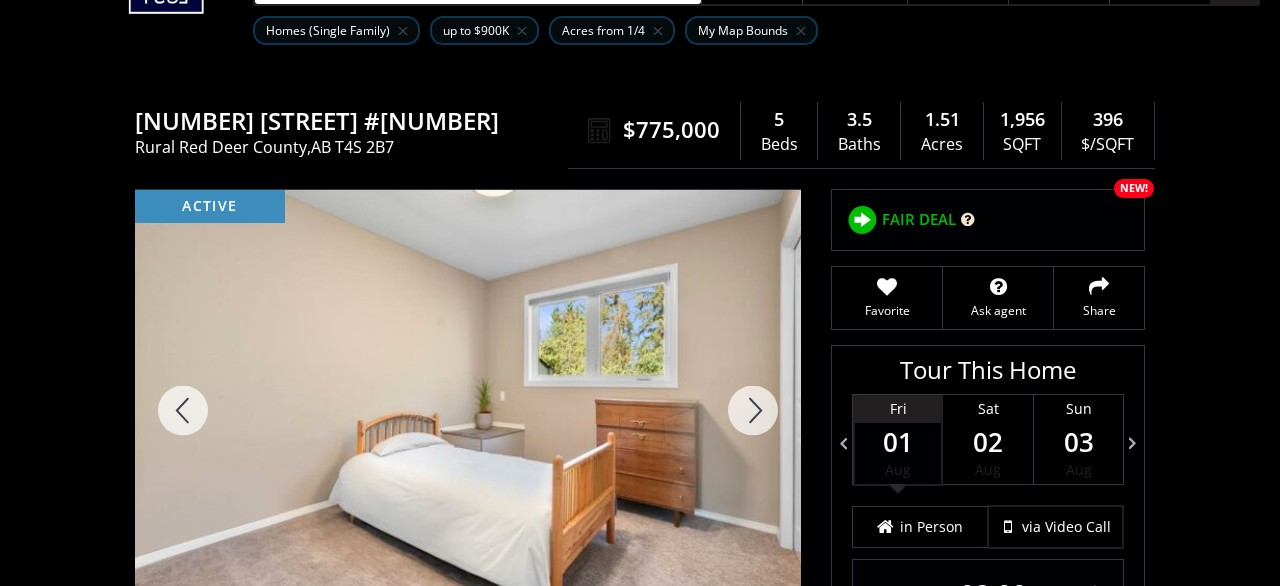 click at bounding box center (753, 410) 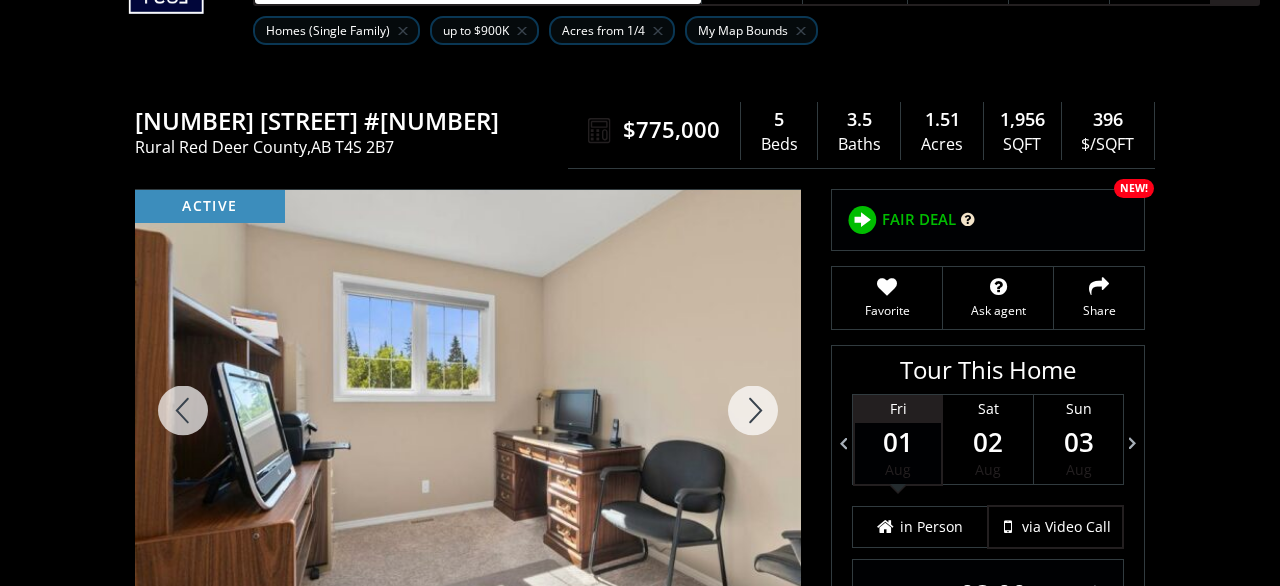 click at bounding box center (753, 410) 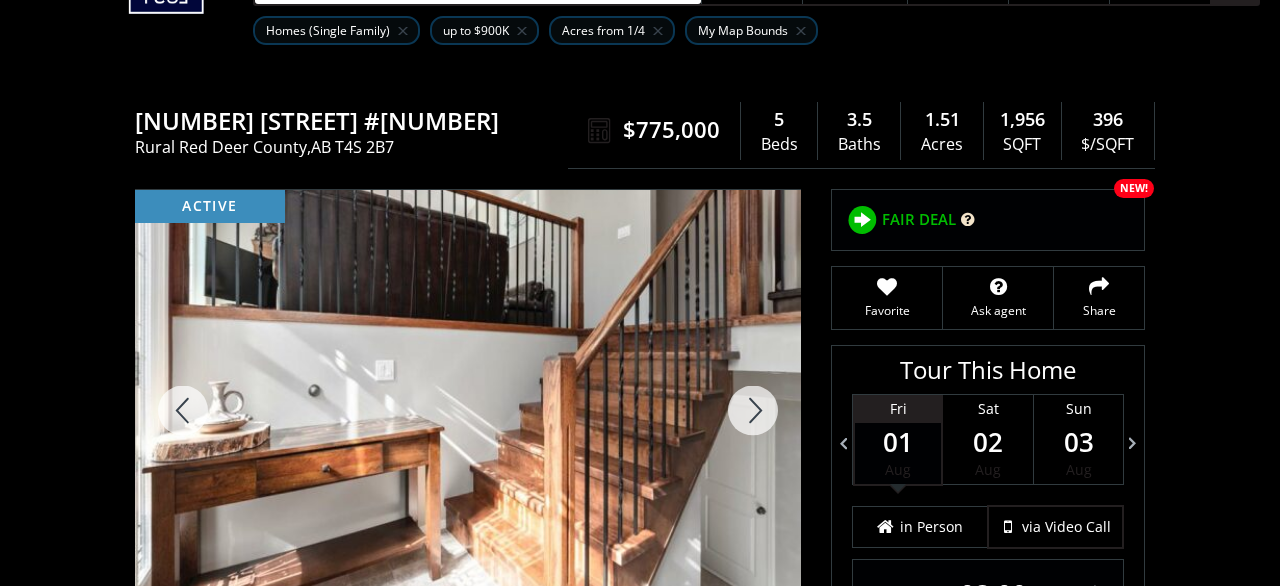 click at bounding box center [753, 410] 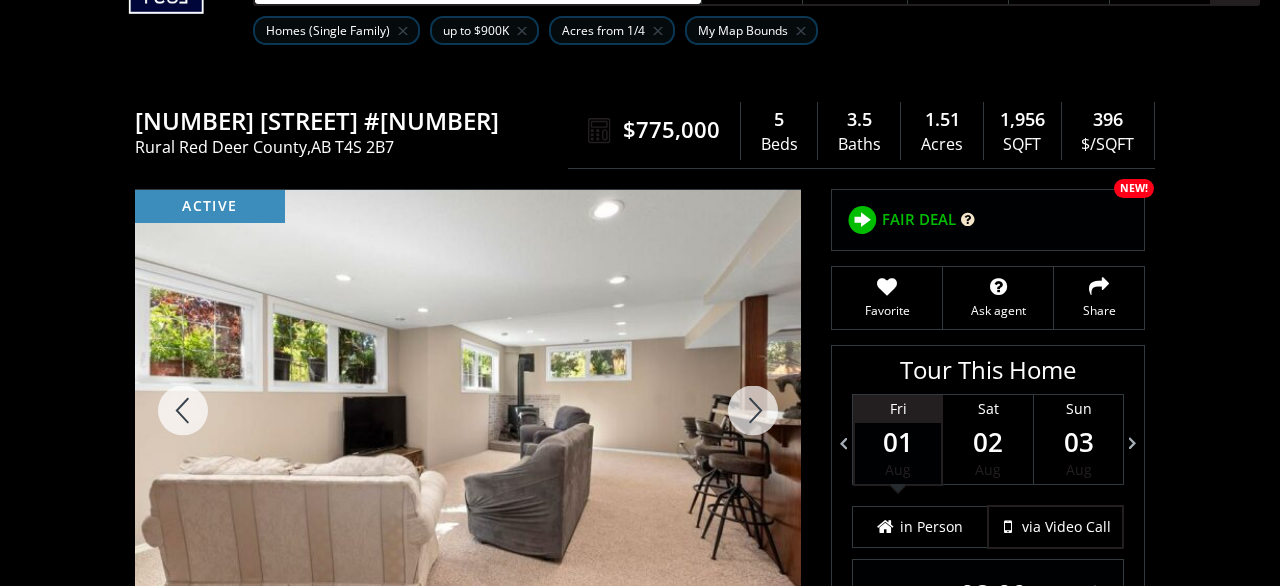 click at bounding box center (753, 410) 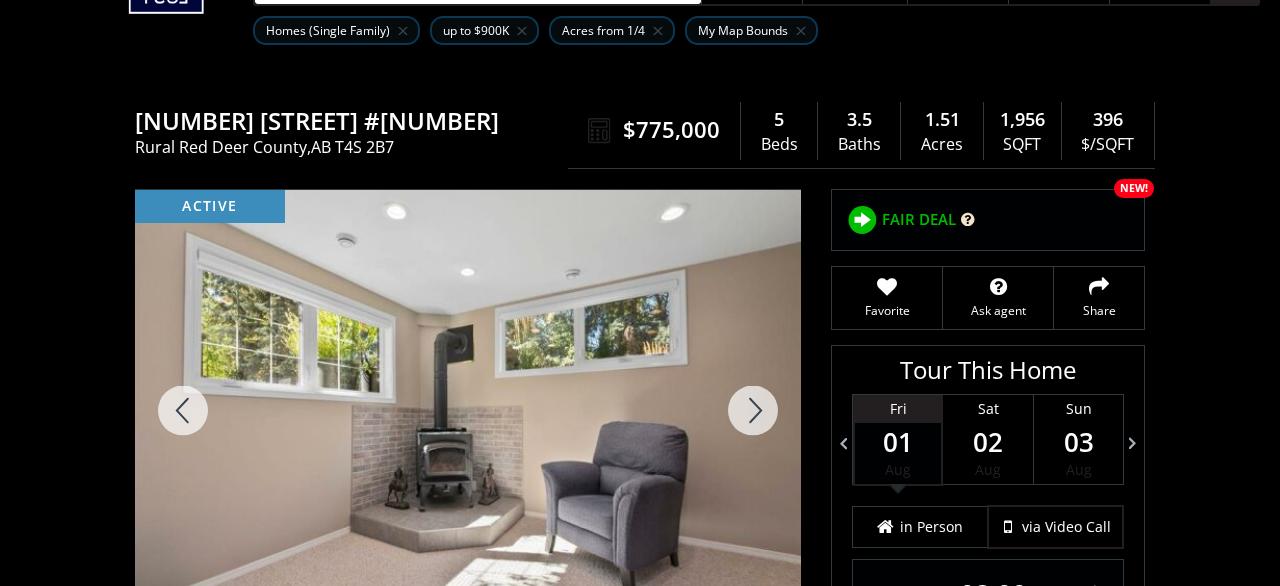 click at bounding box center (753, 410) 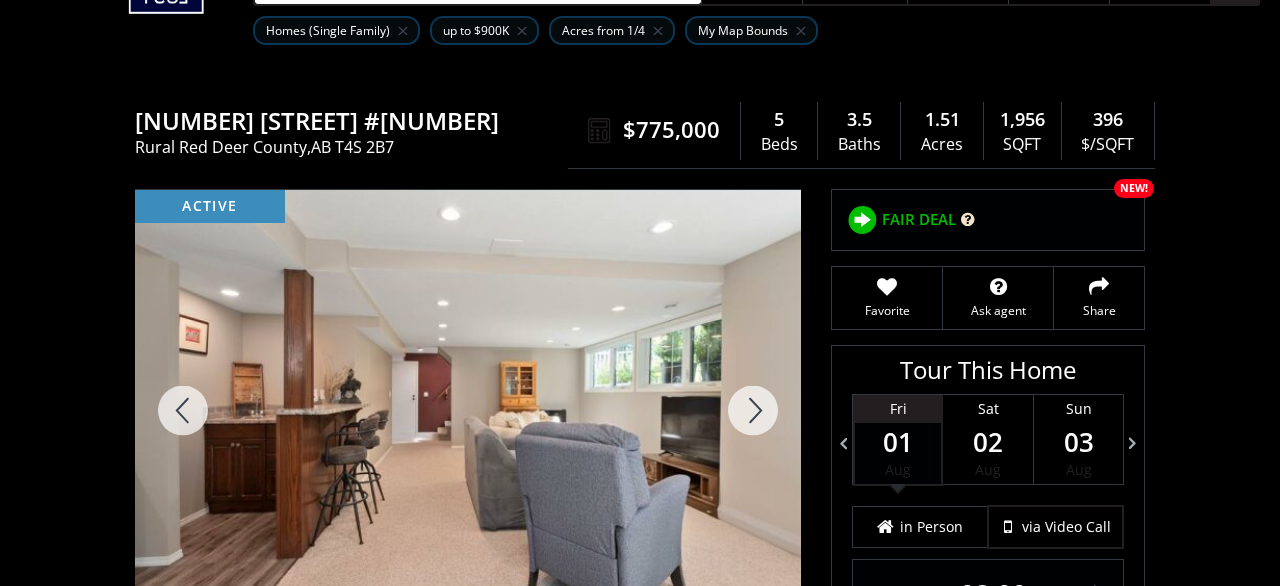 click at bounding box center (753, 410) 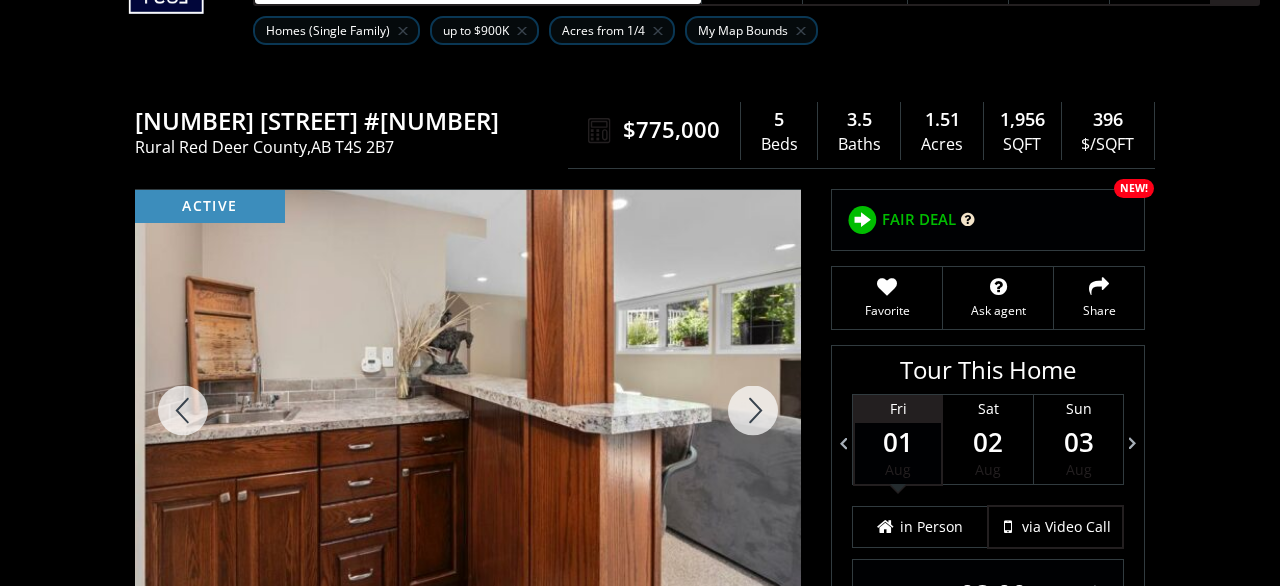 click at bounding box center [753, 410] 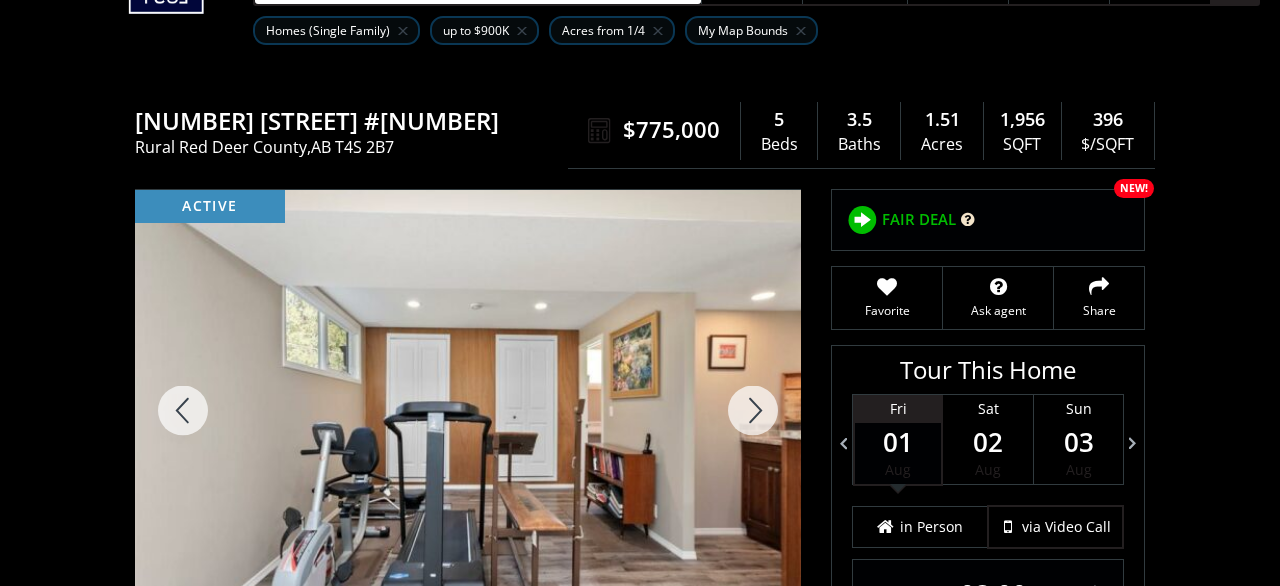 click at bounding box center [753, 410] 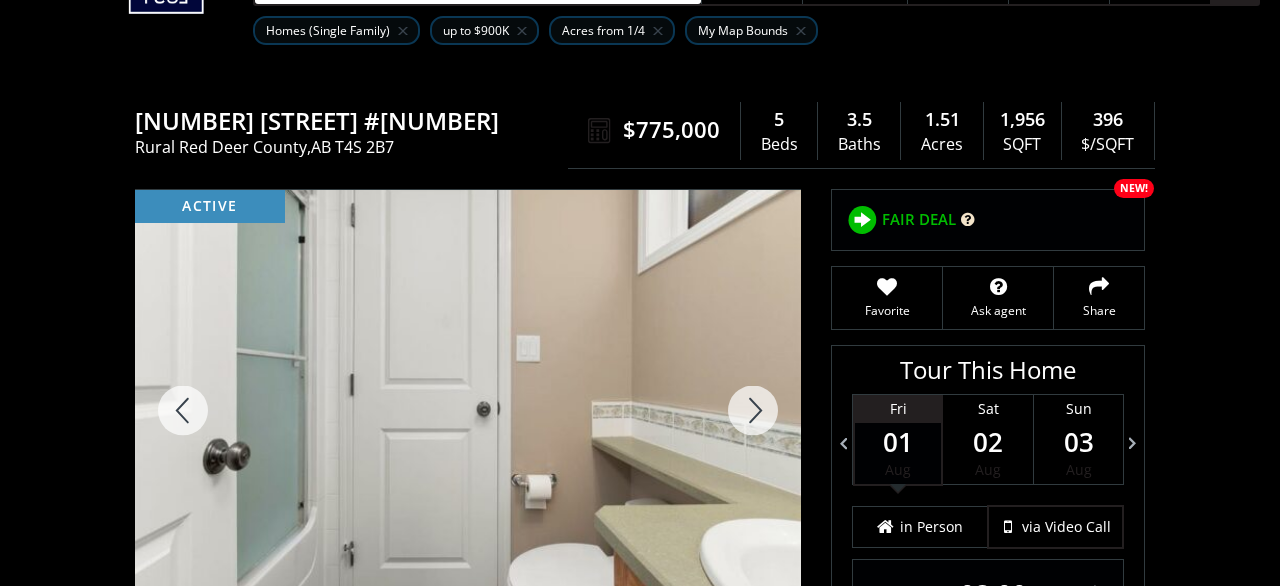 click at bounding box center [753, 410] 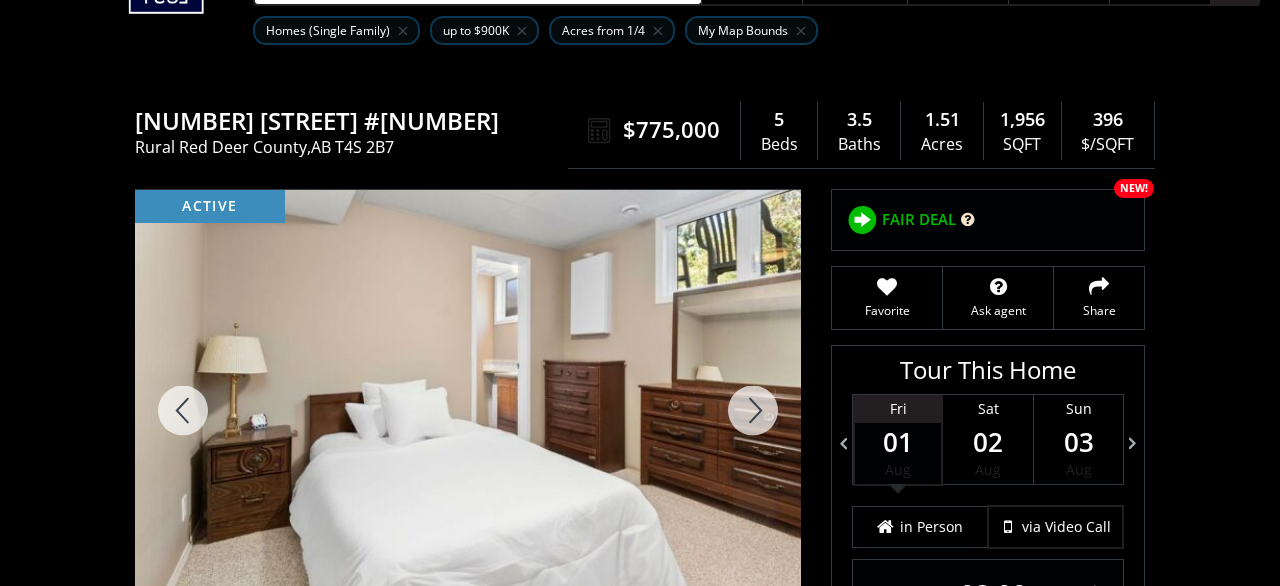click at bounding box center (753, 410) 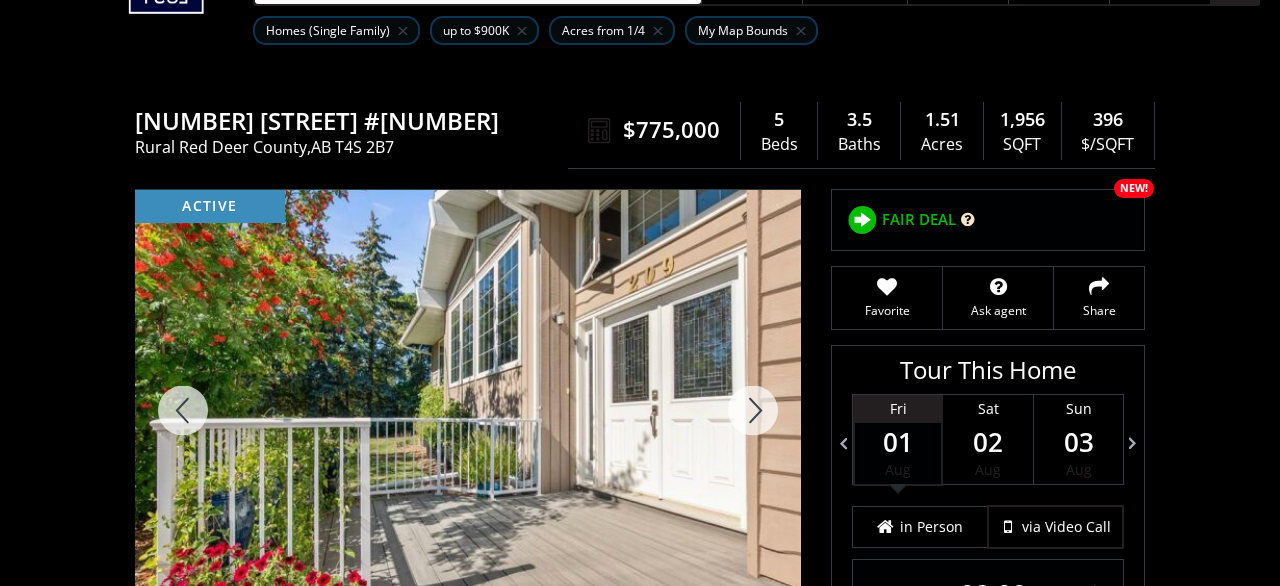 click at bounding box center [753, 410] 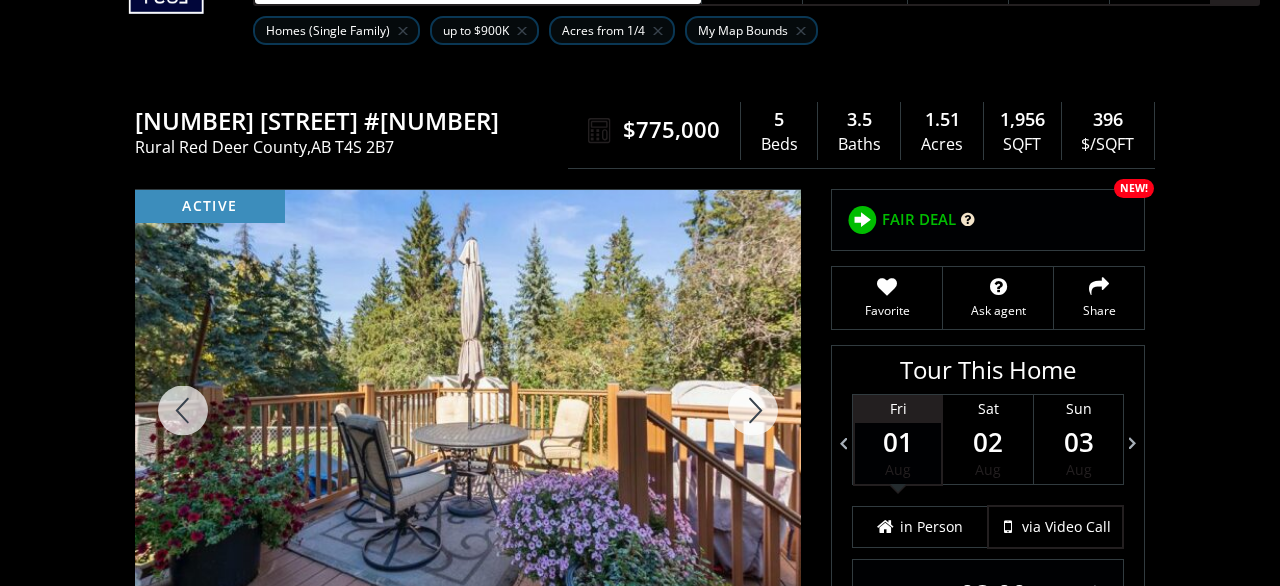 click at bounding box center (753, 410) 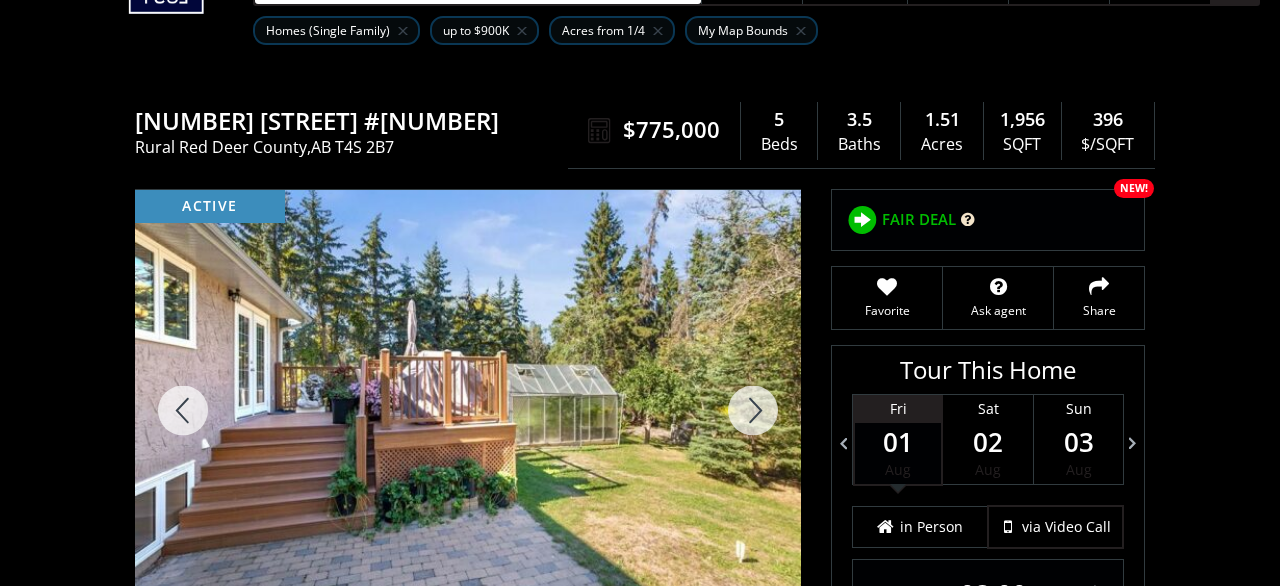 click at bounding box center [753, 410] 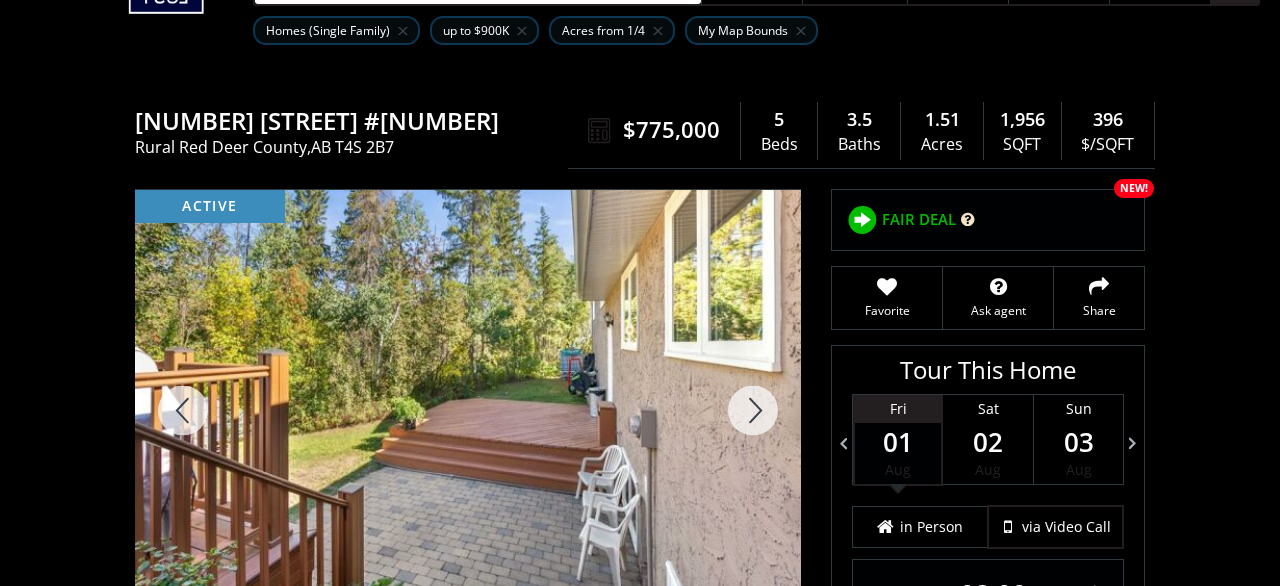 click at bounding box center (753, 410) 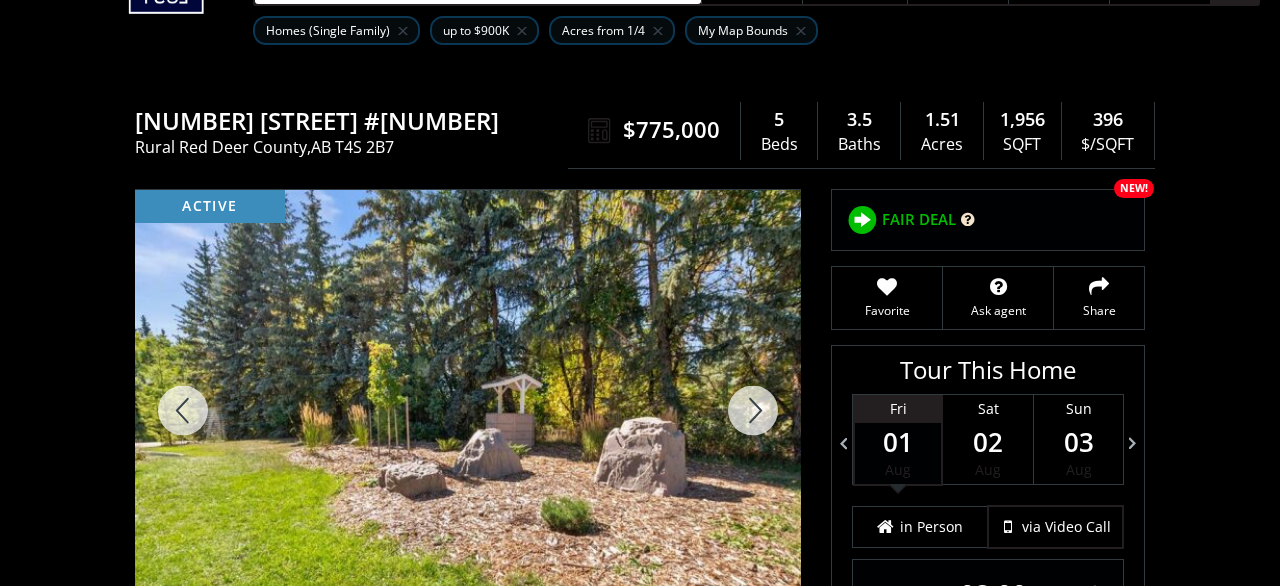 click at bounding box center [753, 410] 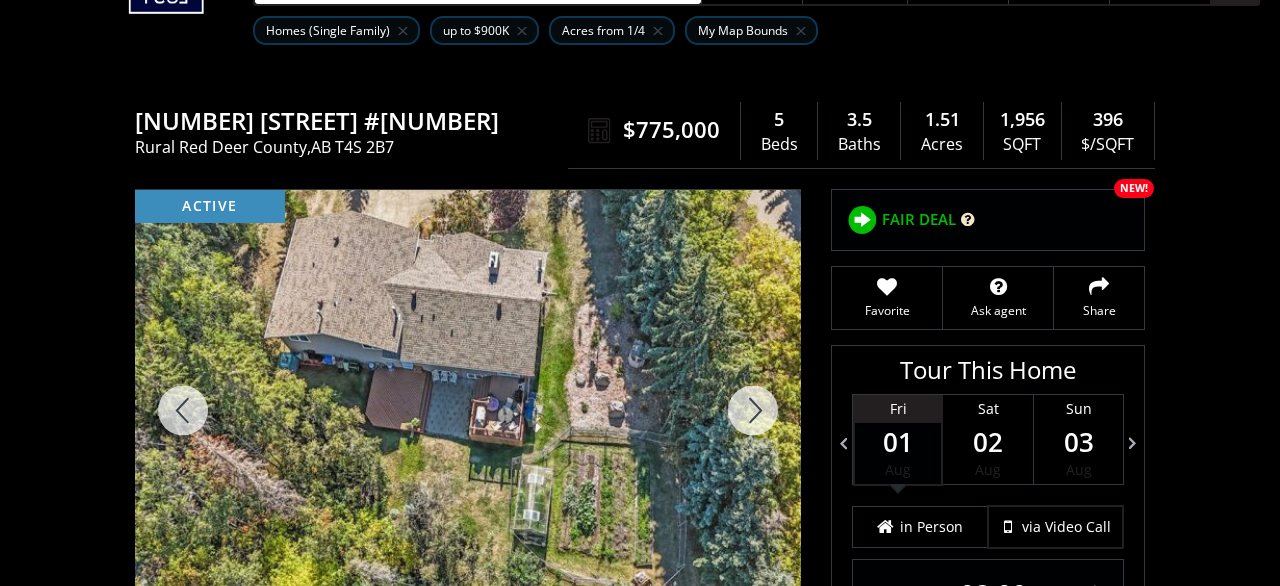 click at bounding box center [753, 410] 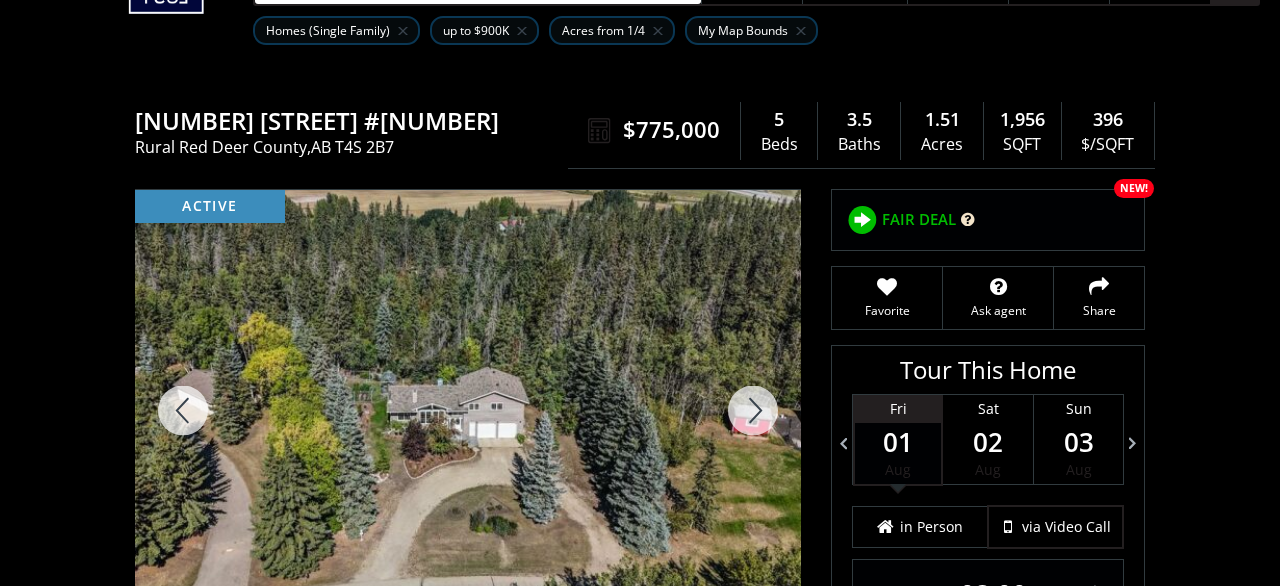 click at bounding box center (753, 410) 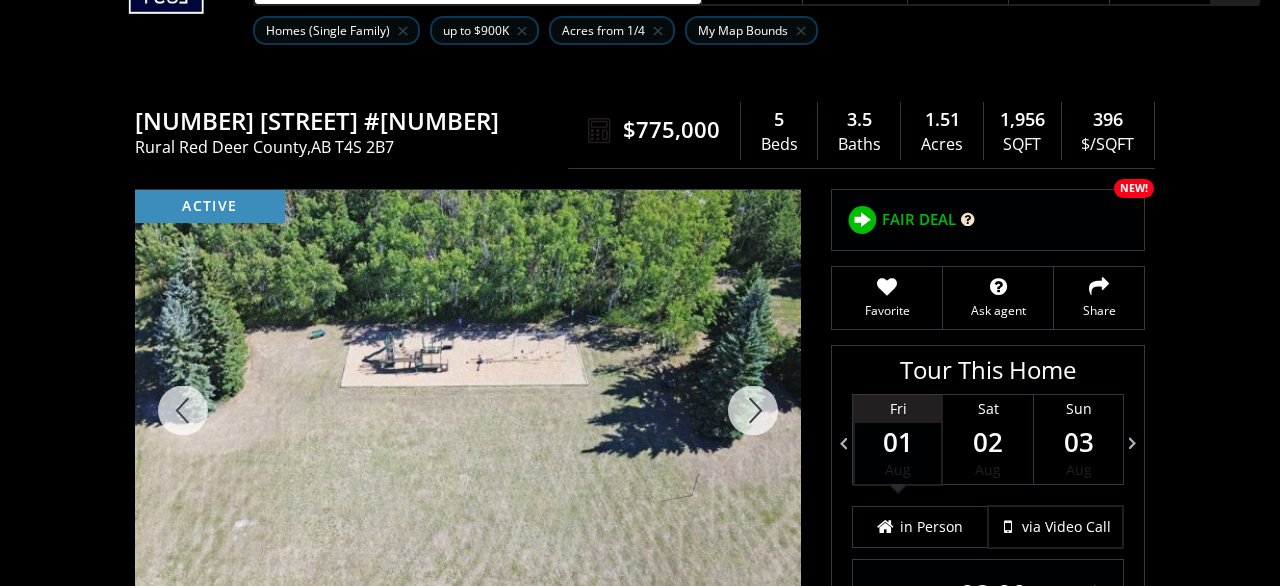 click at bounding box center [753, 410] 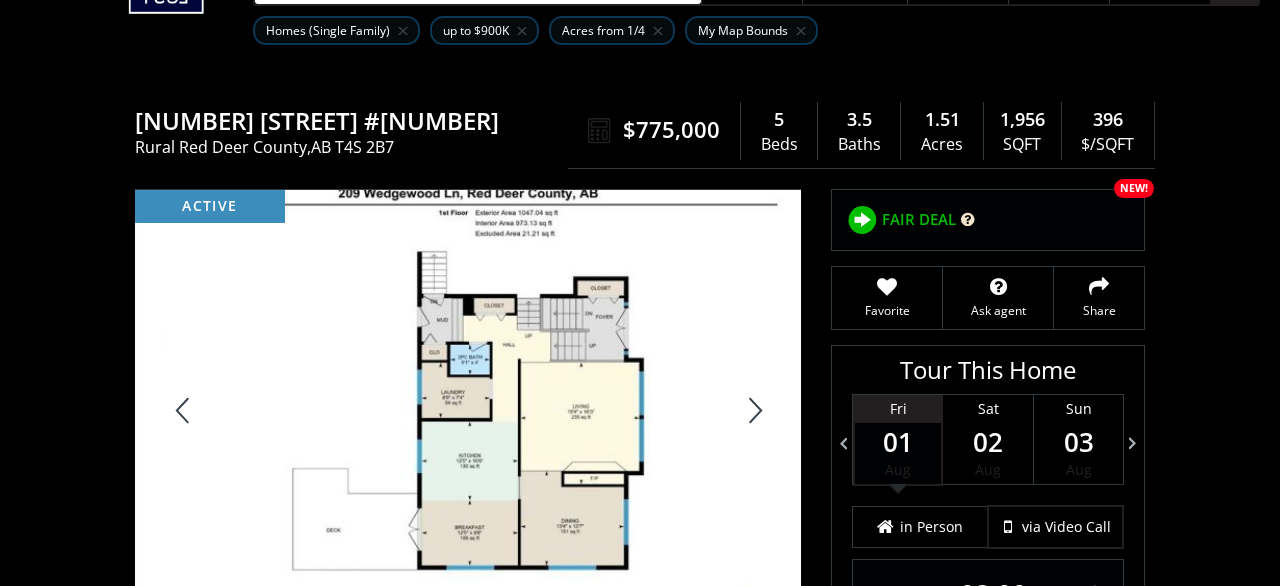 click at bounding box center [753, 410] 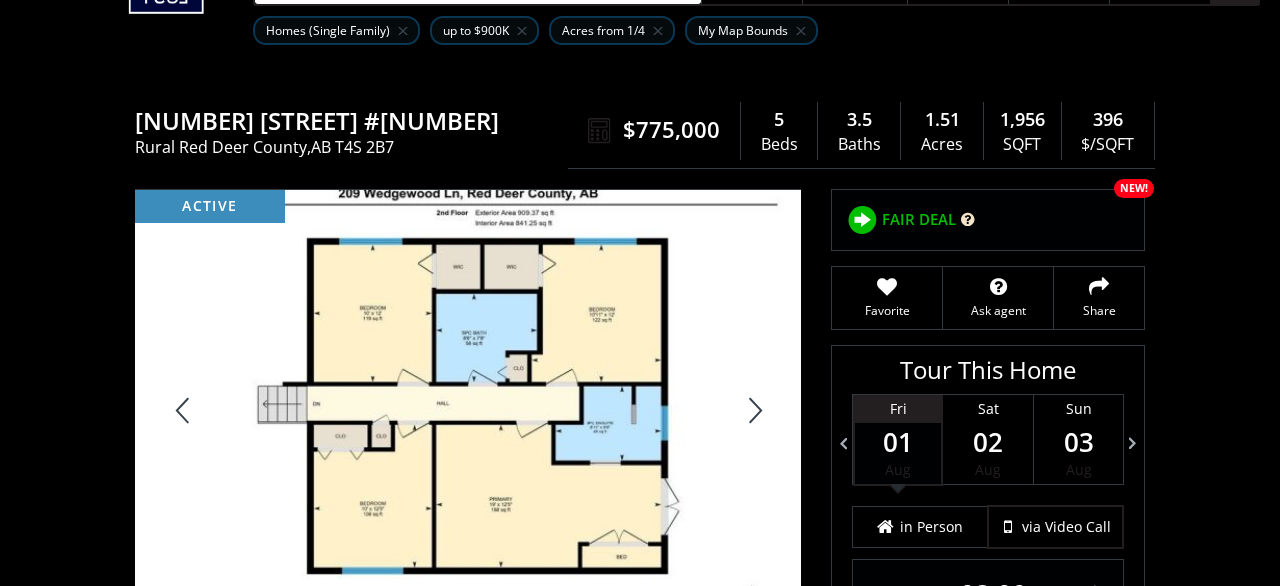 click at bounding box center (753, 410) 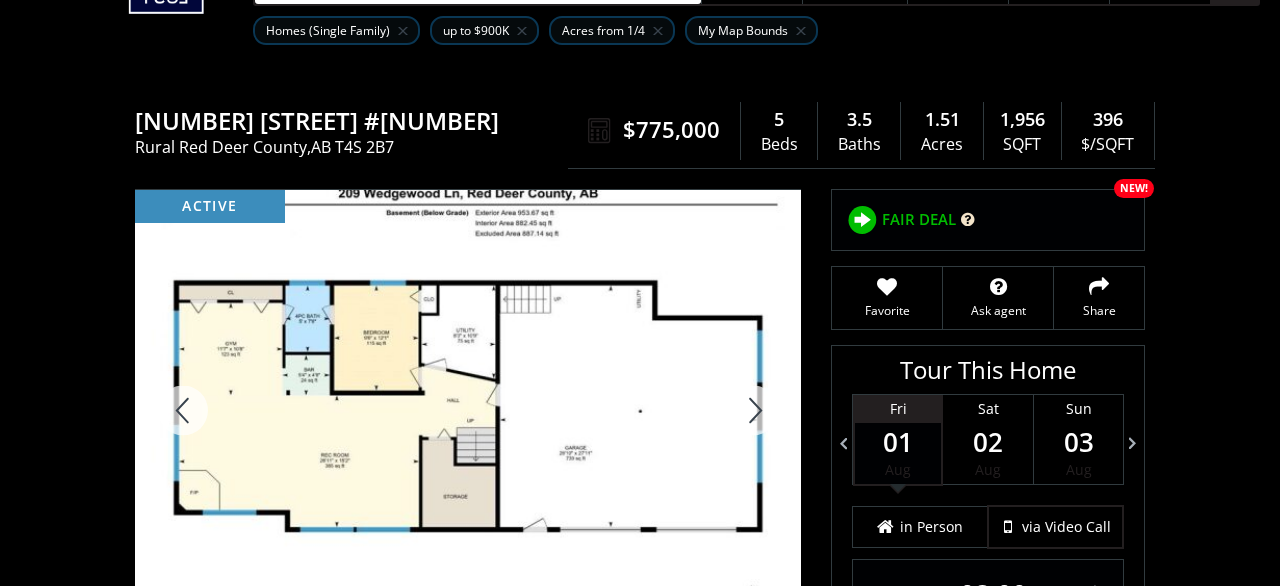 click at bounding box center (753, 410) 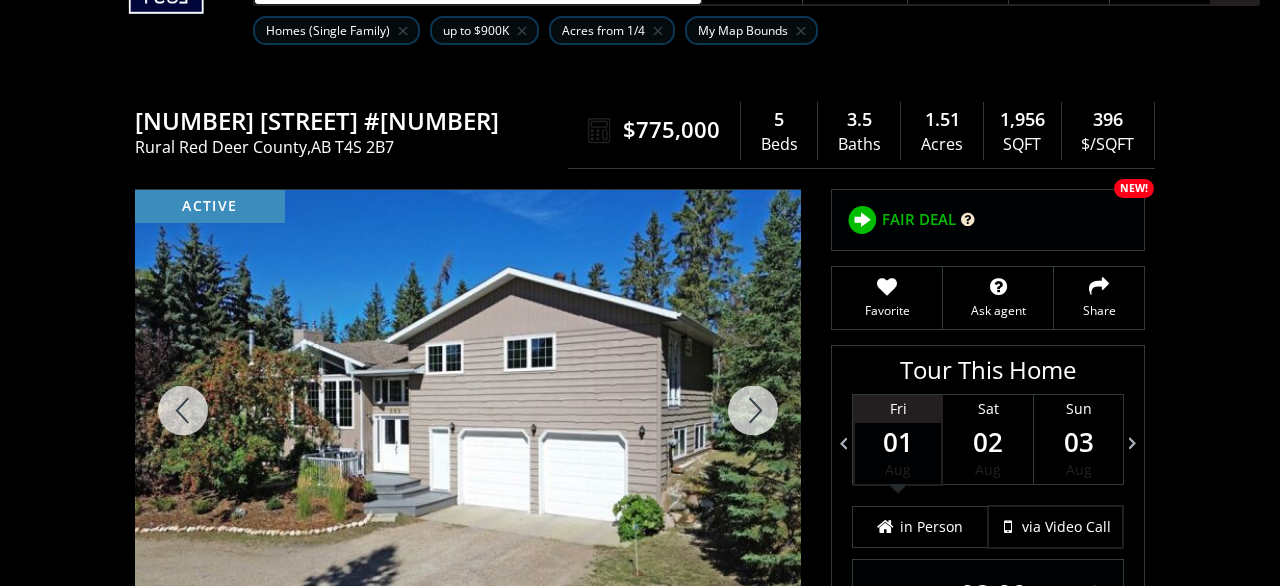click at bounding box center (753, 410) 